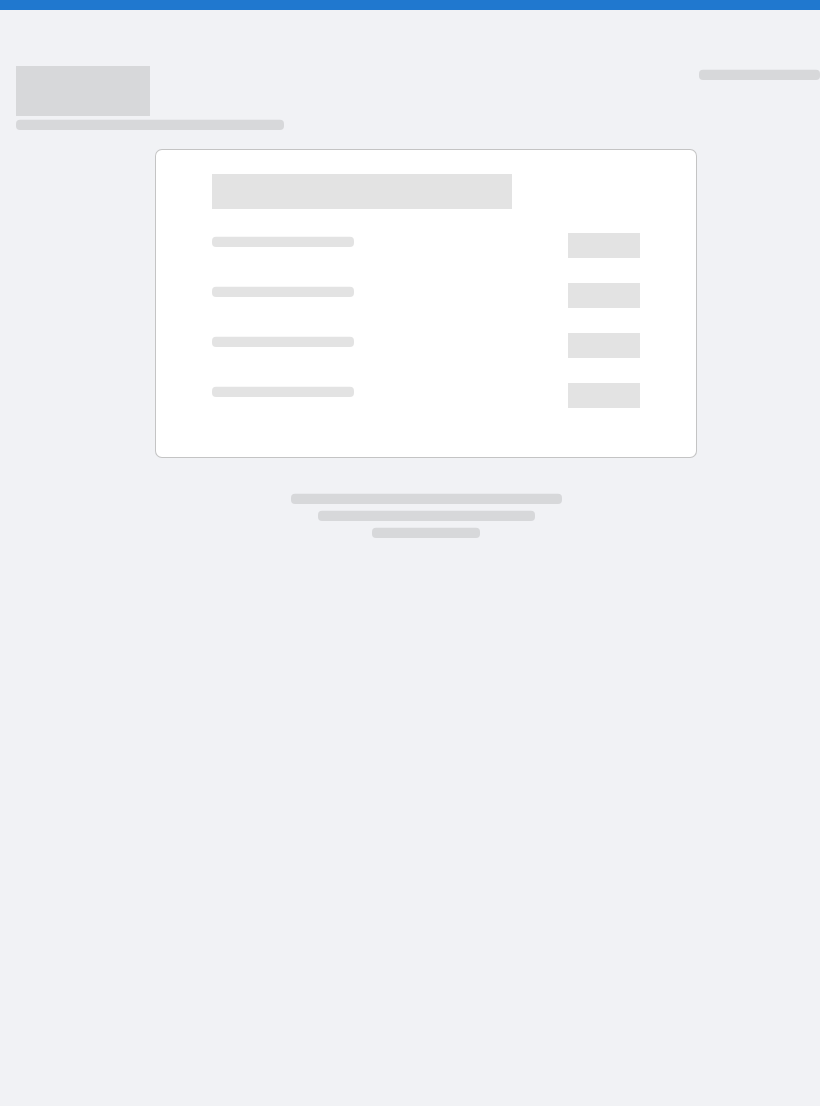 scroll, scrollTop: 0, scrollLeft: 0, axis: both 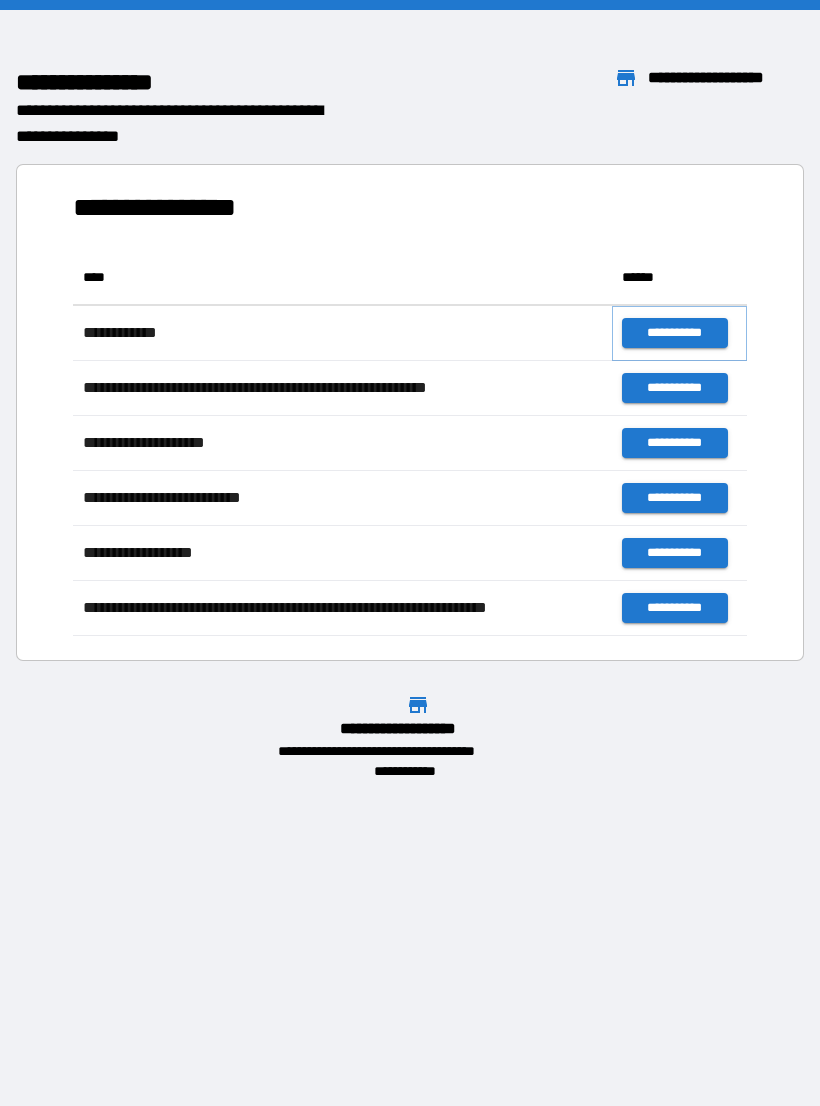 click on "**********" at bounding box center (674, 333) 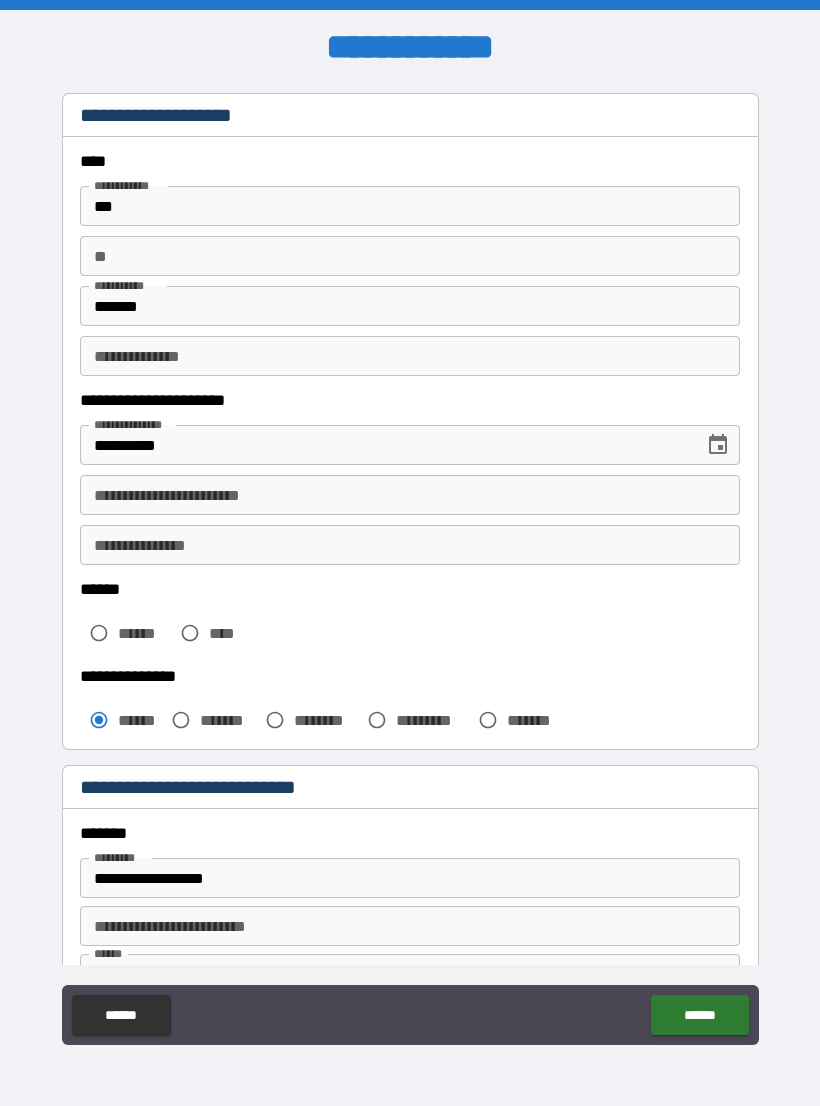 scroll, scrollTop: 66, scrollLeft: 0, axis: vertical 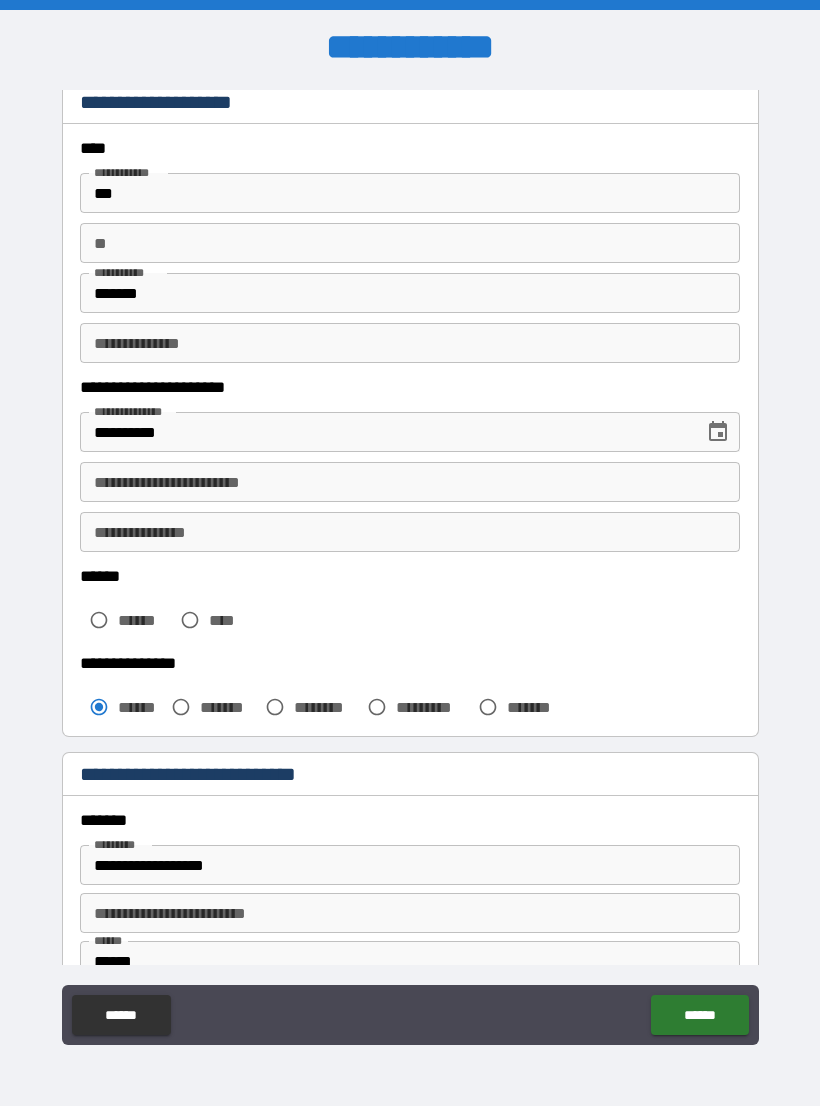 click on "**********" at bounding box center (410, 343) 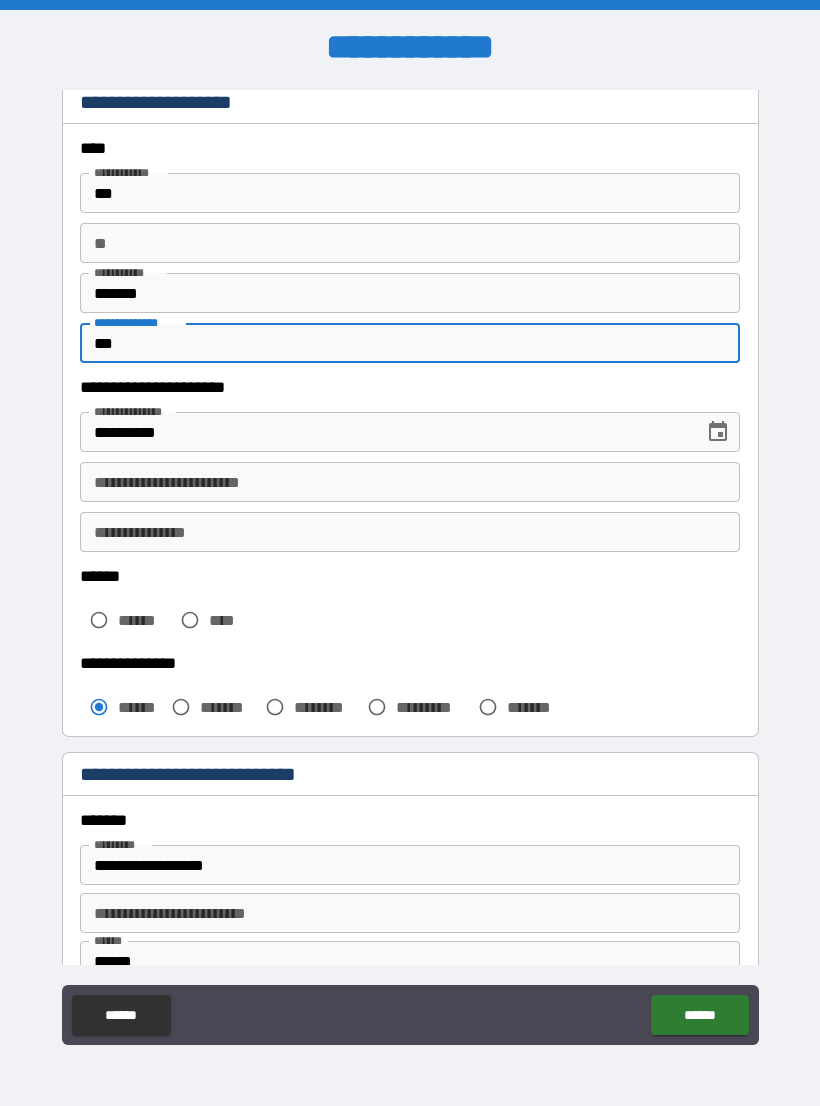 type on "***" 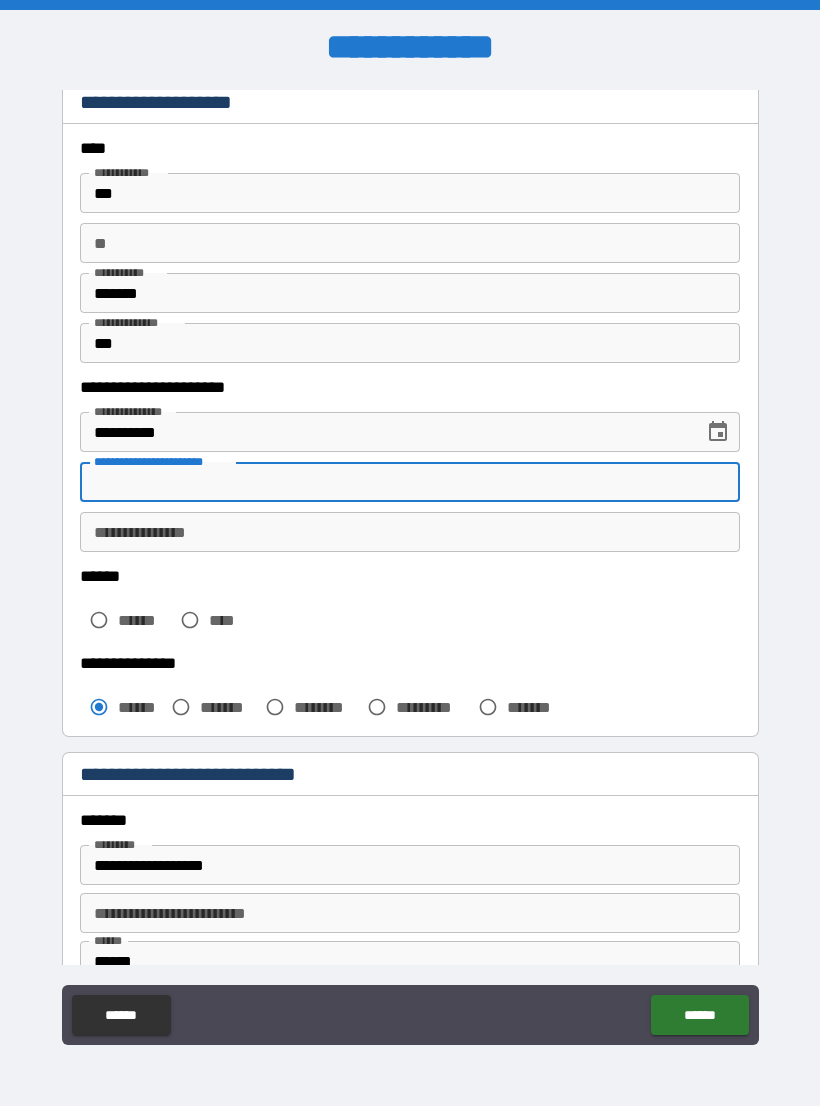 click on "**********" at bounding box center [410, 532] 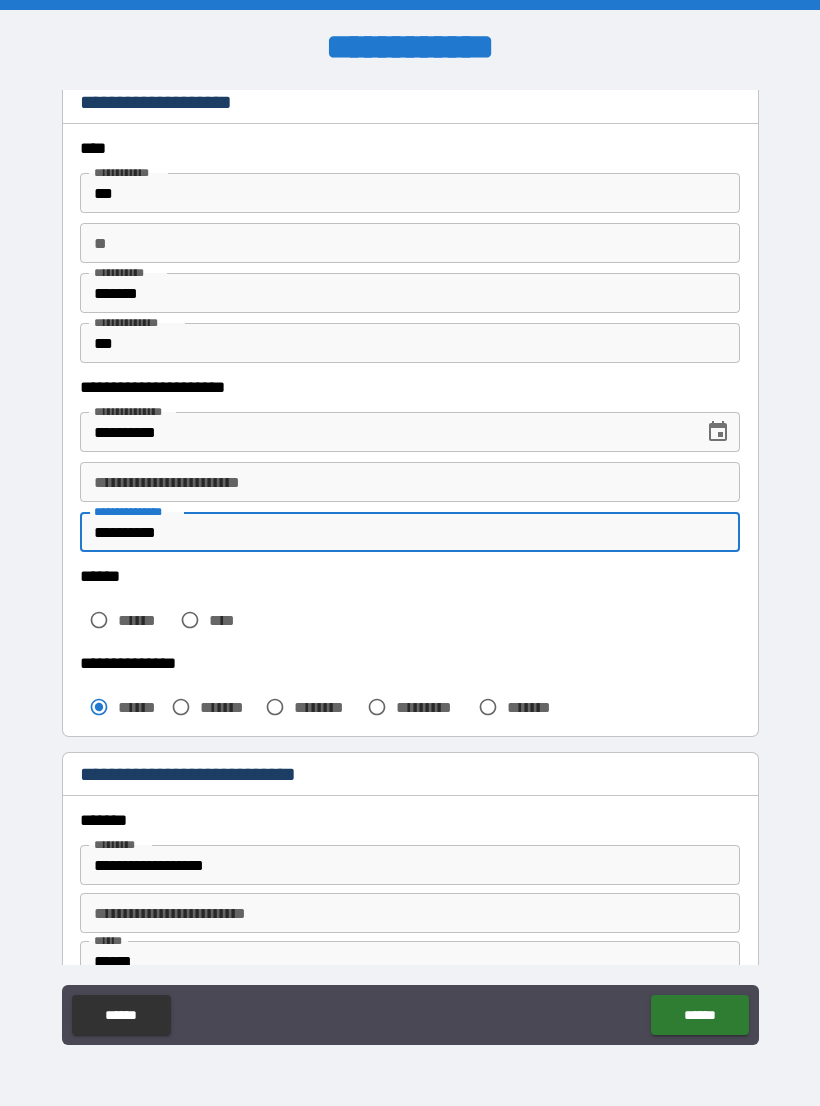 type on "**********" 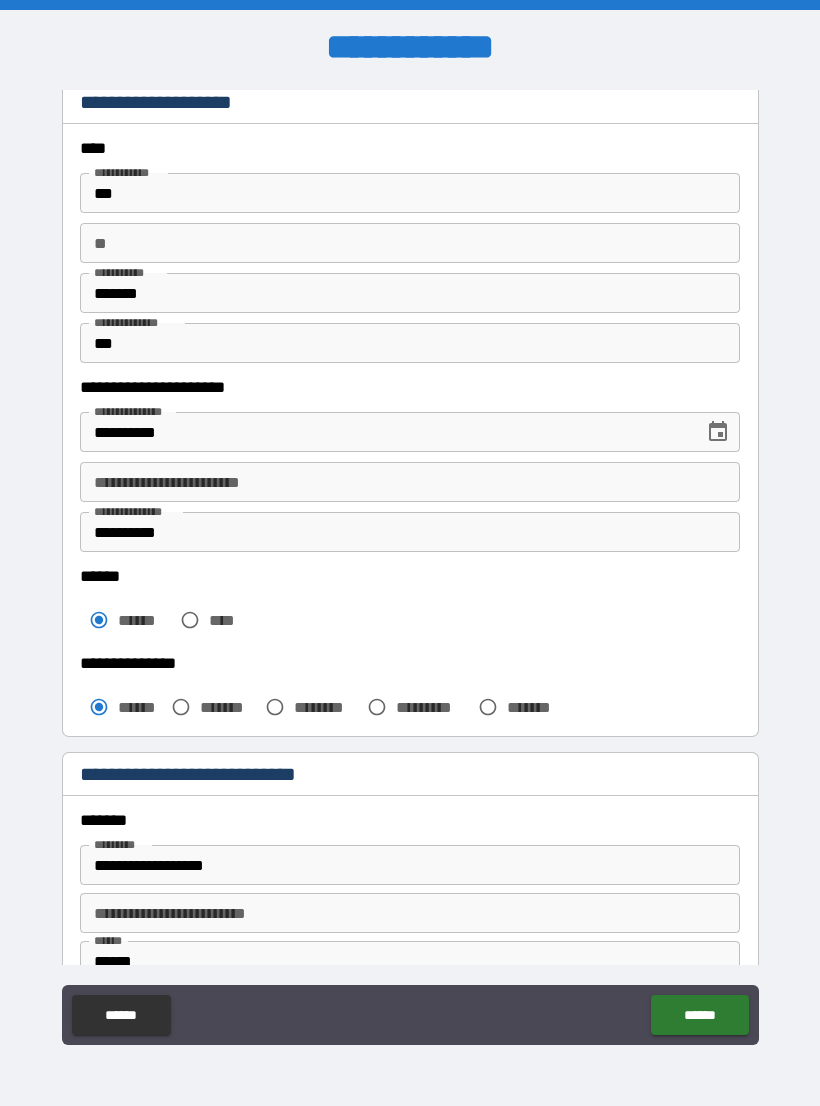 click on "**********" at bounding box center (410, 482) 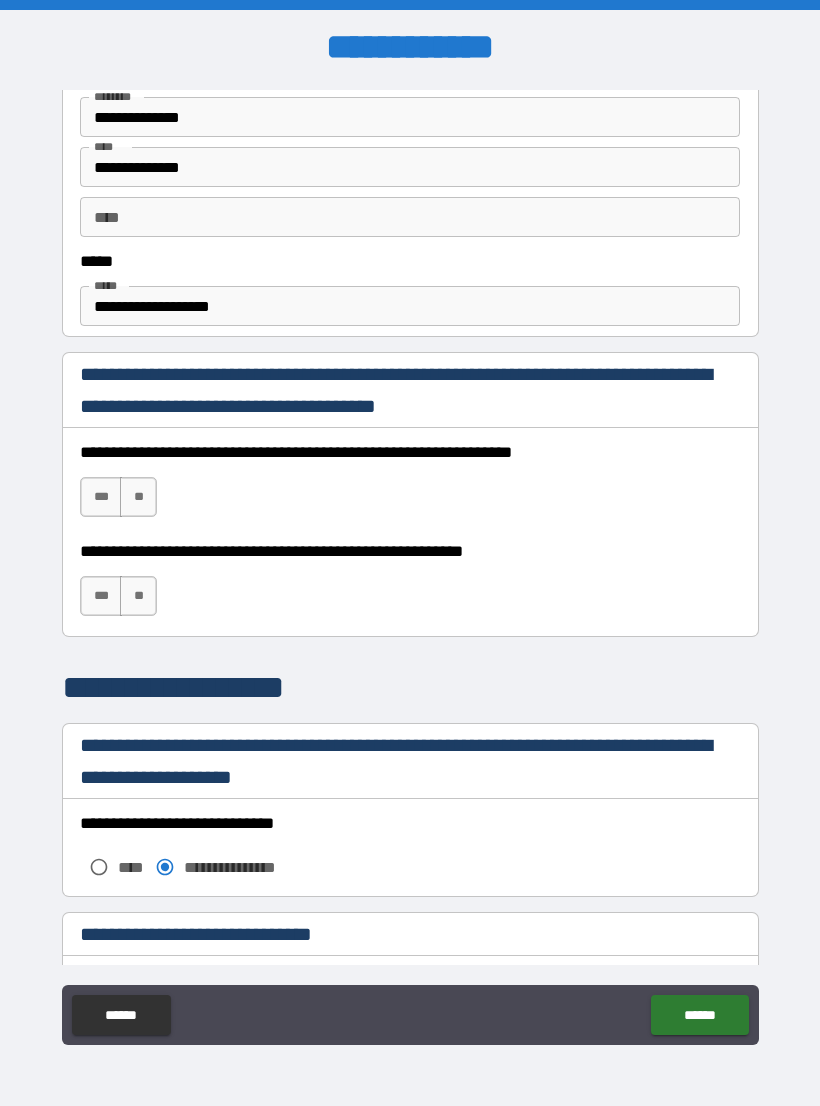 scroll, scrollTop: 1094, scrollLeft: 0, axis: vertical 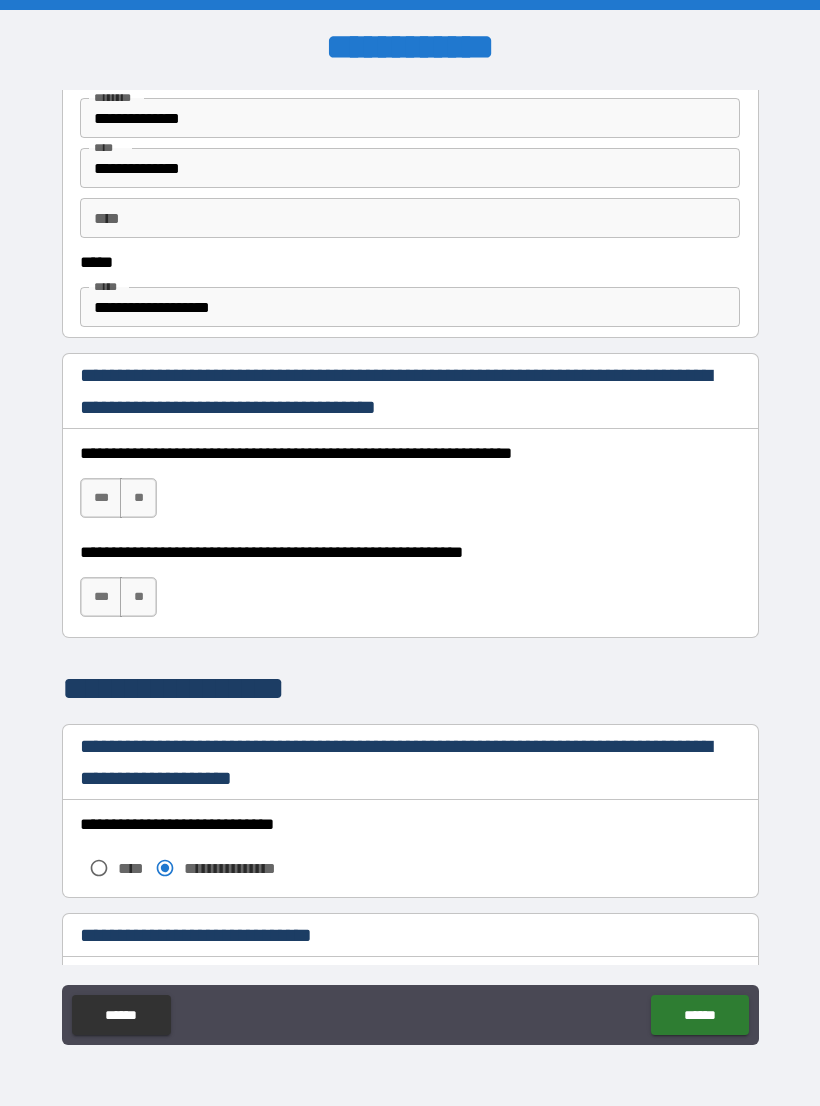 click on "***" at bounding box center (101, 498) 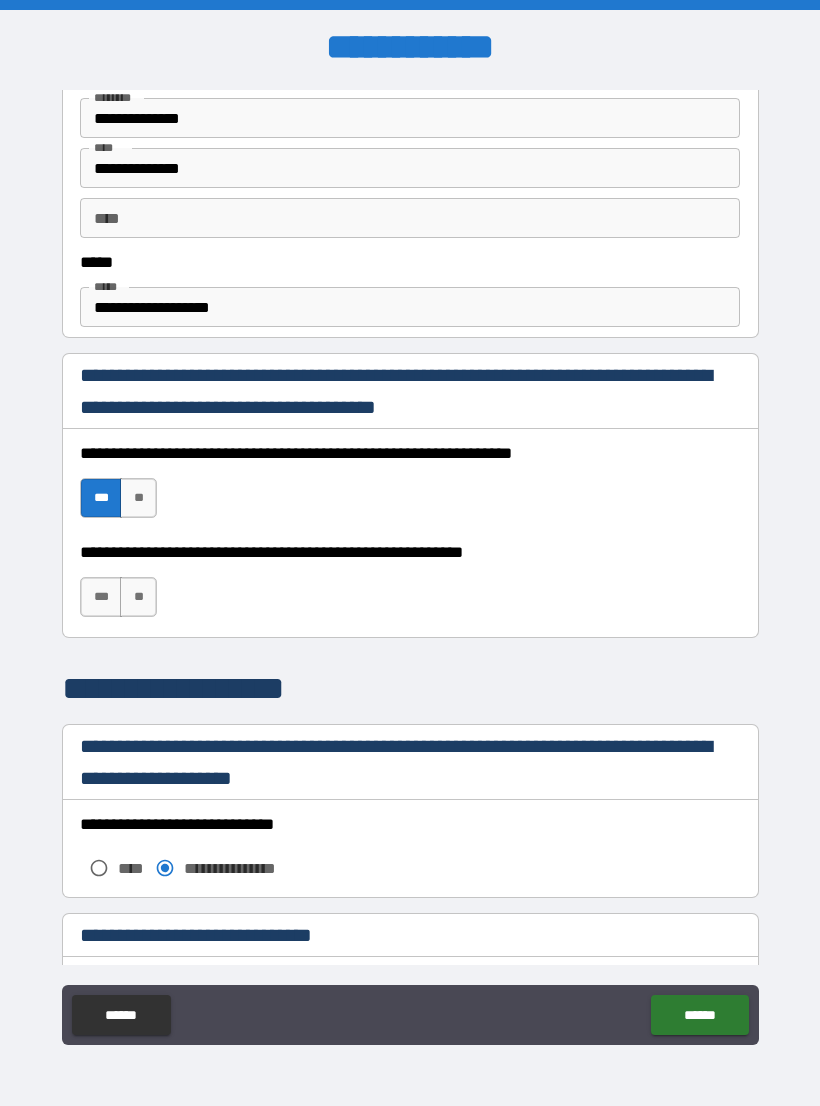 click on "***" at bounding box center (101, 597) 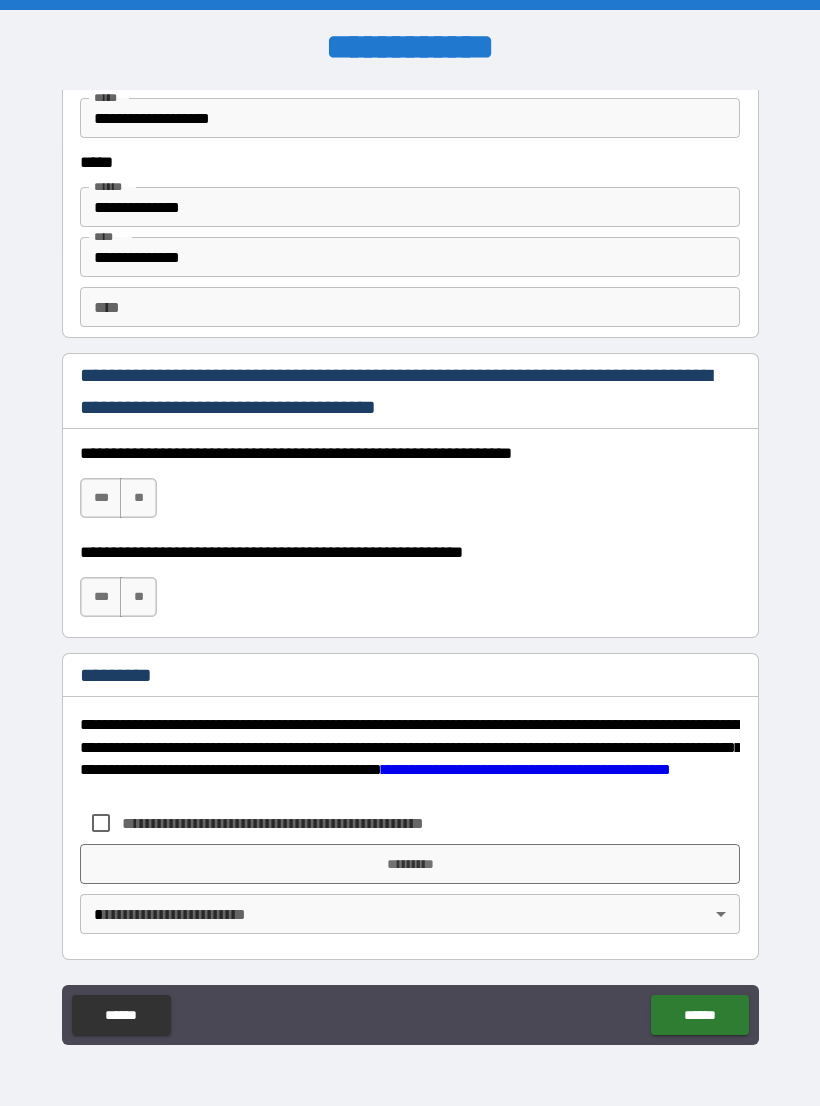 scroll, scrollTop: 2731, scrollLeft: 0, axis: vertical 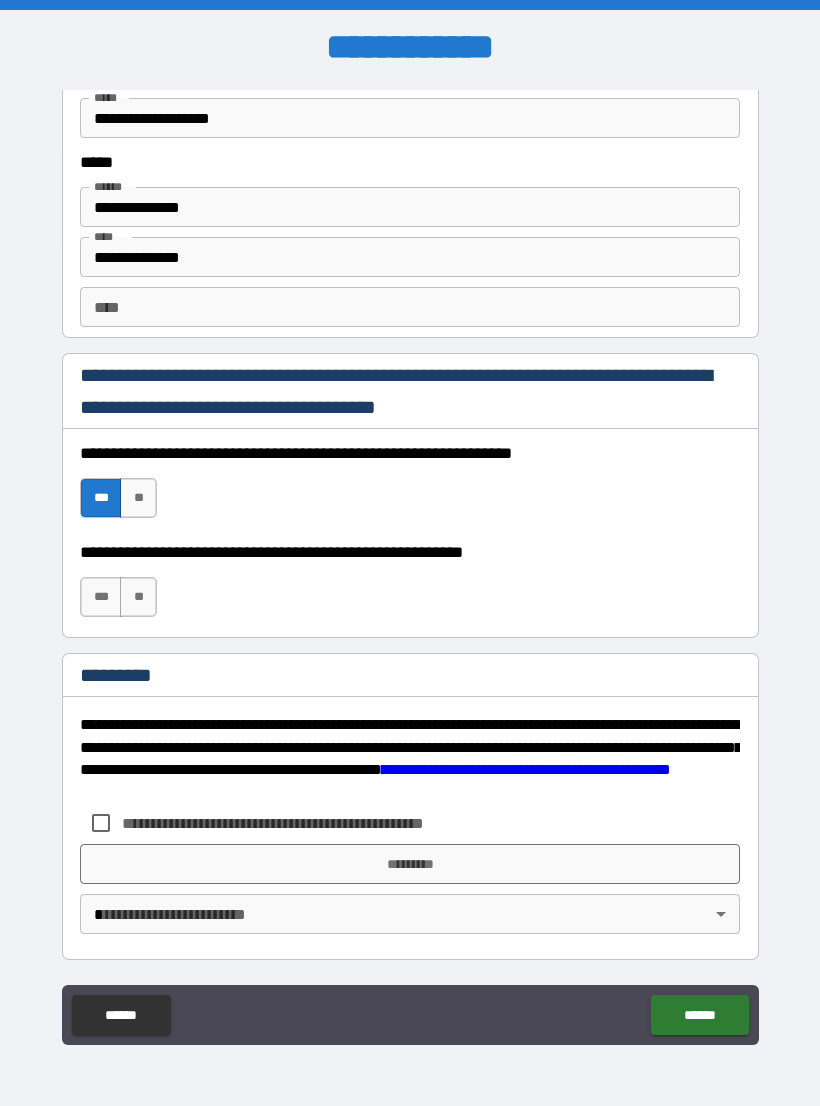 click on "***" at bounding box center [101, 597] 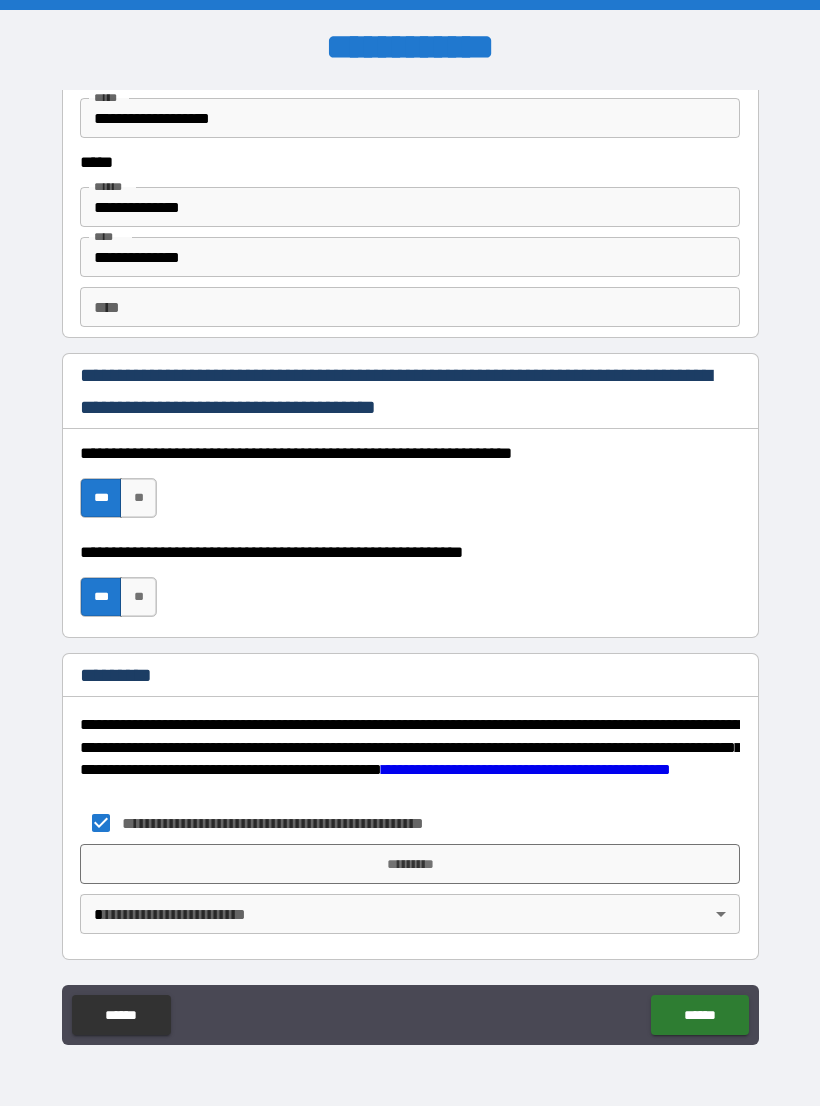 click on "*********" at bounding box center (410, 864) 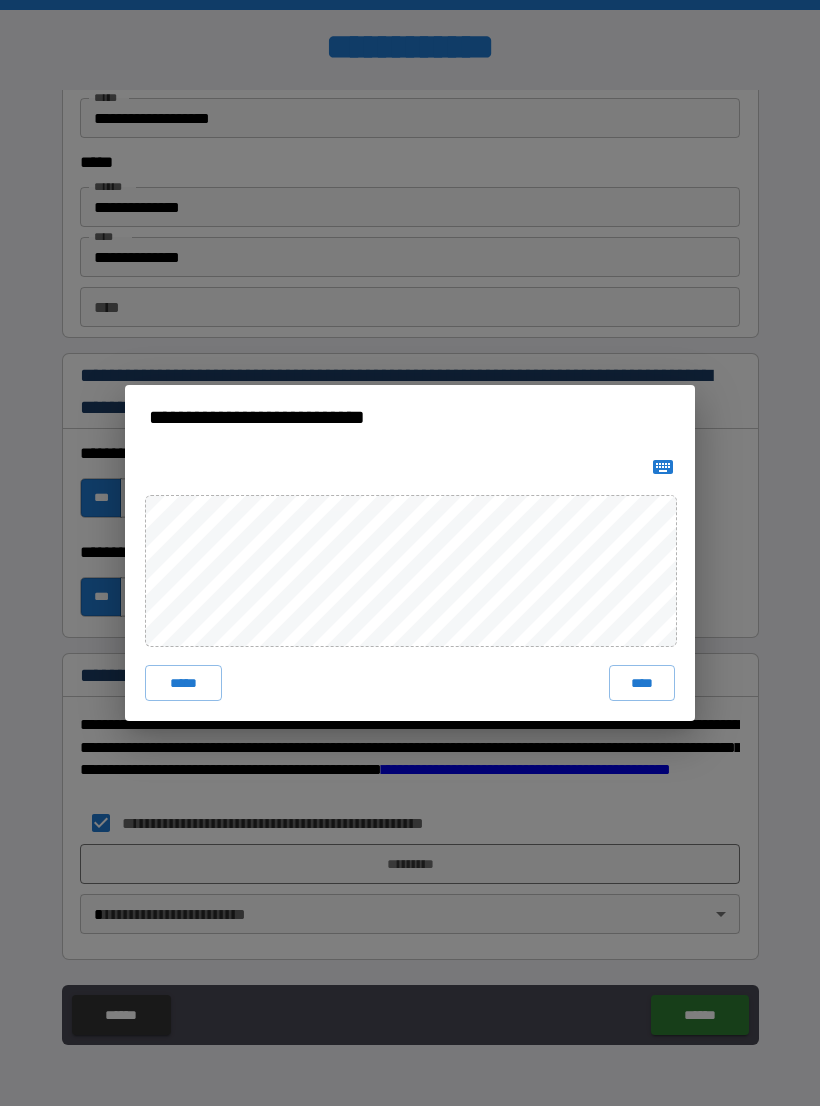 click on "****" at bounding box center (642, 683) 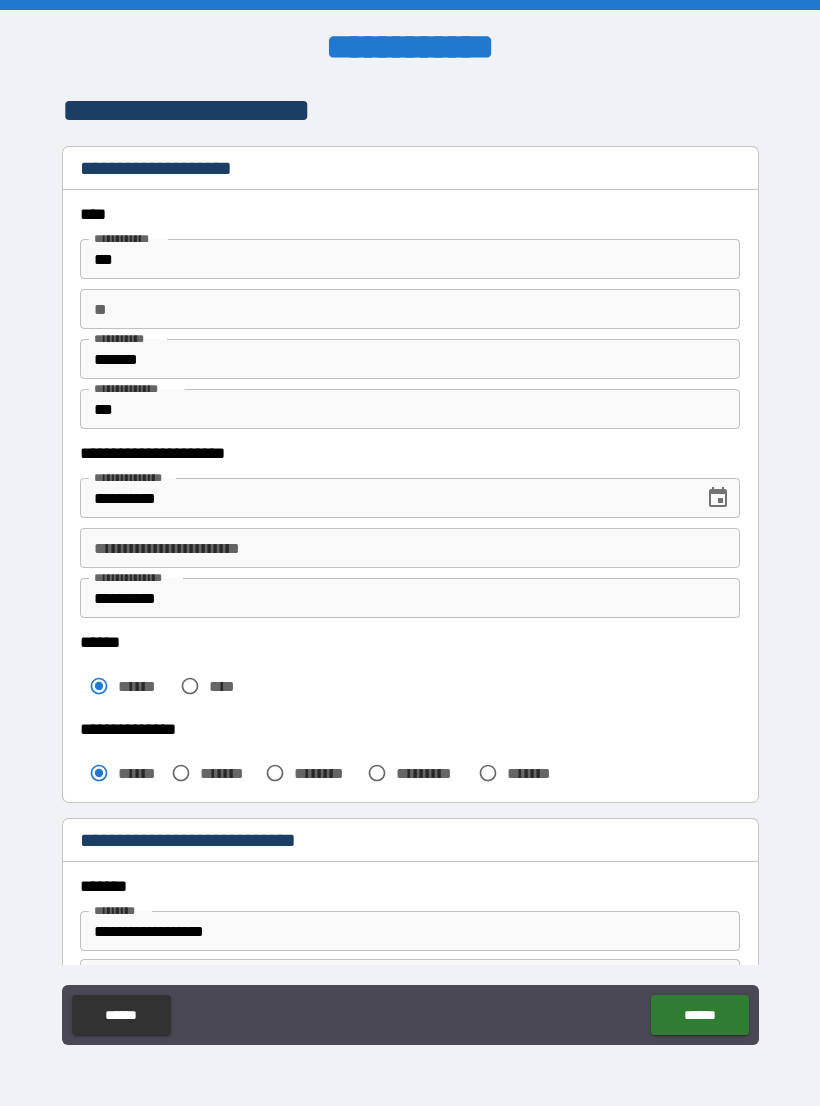 scroll, scrollTop: 0, scrollLeft: 0, axis: both 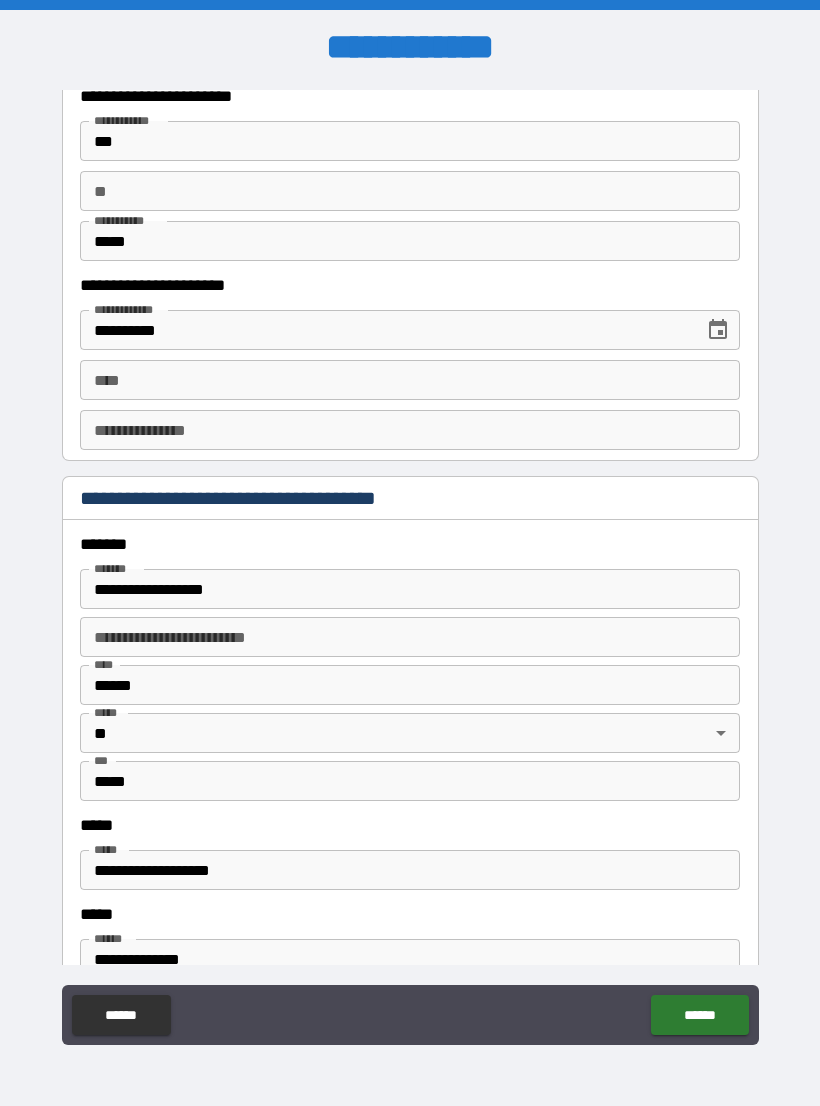 click on "**** ****" at bounding box center [410, 380] 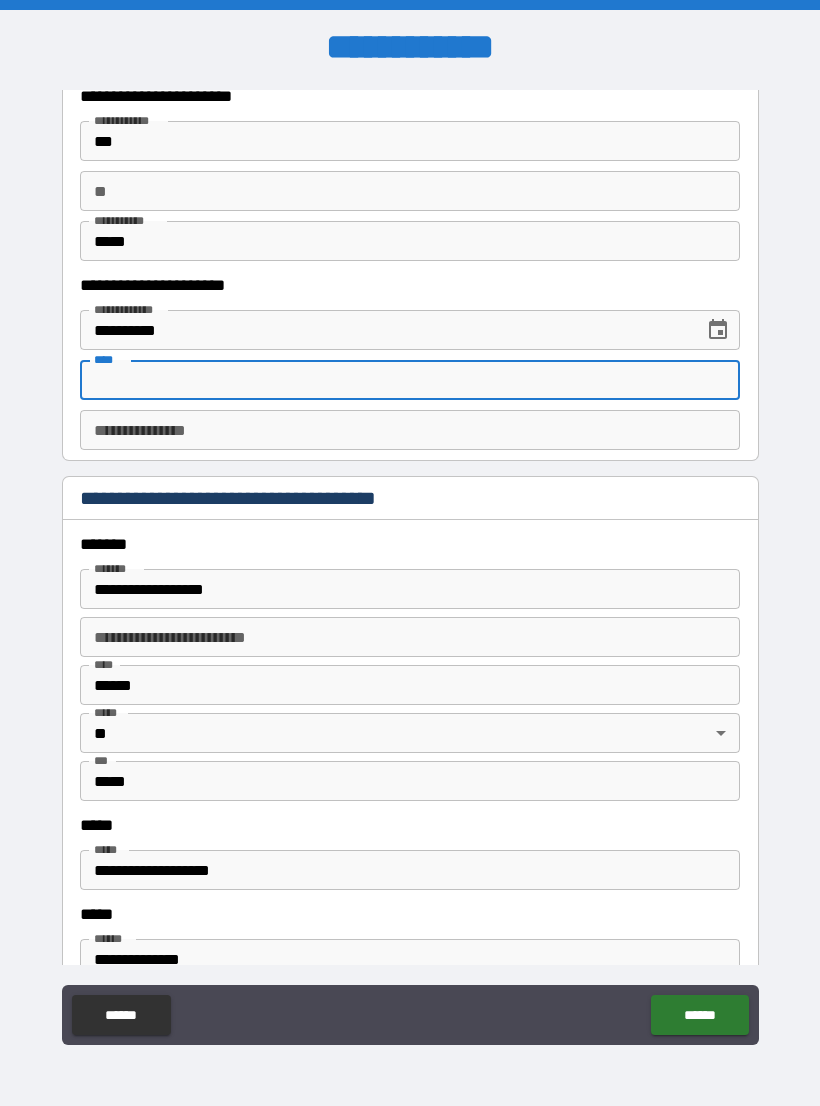 type 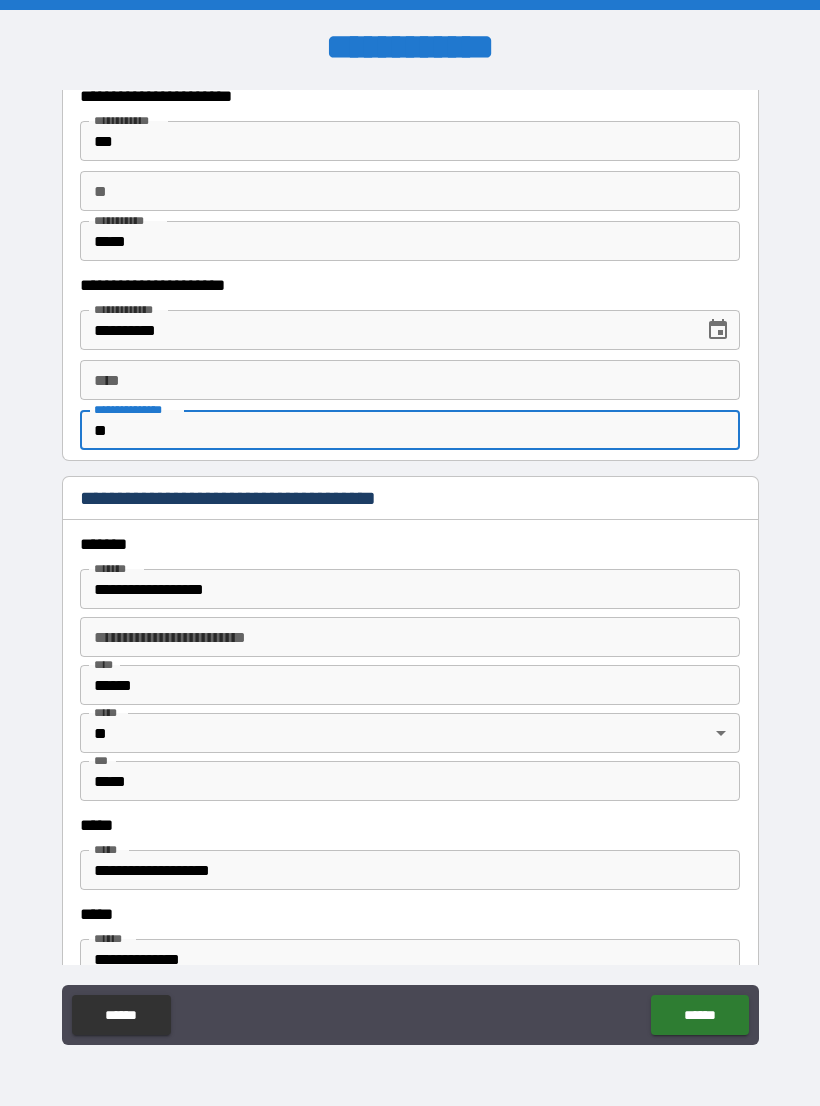 type on "**" 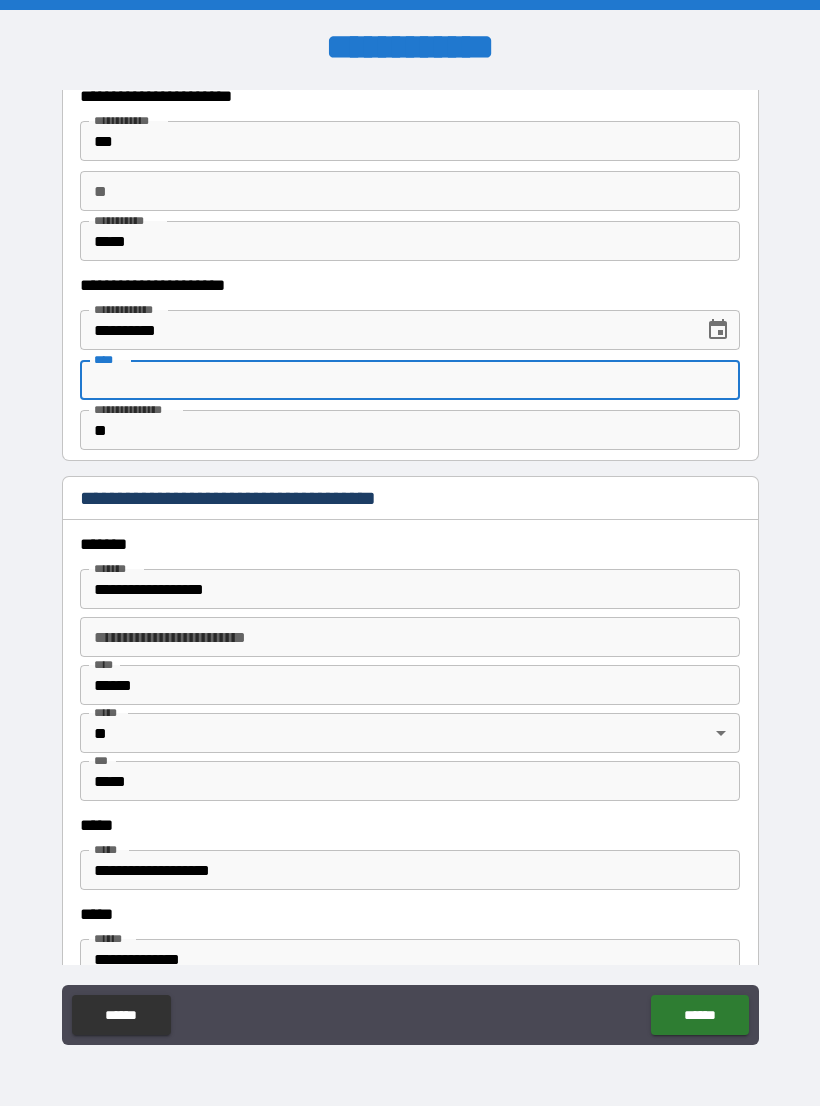 type 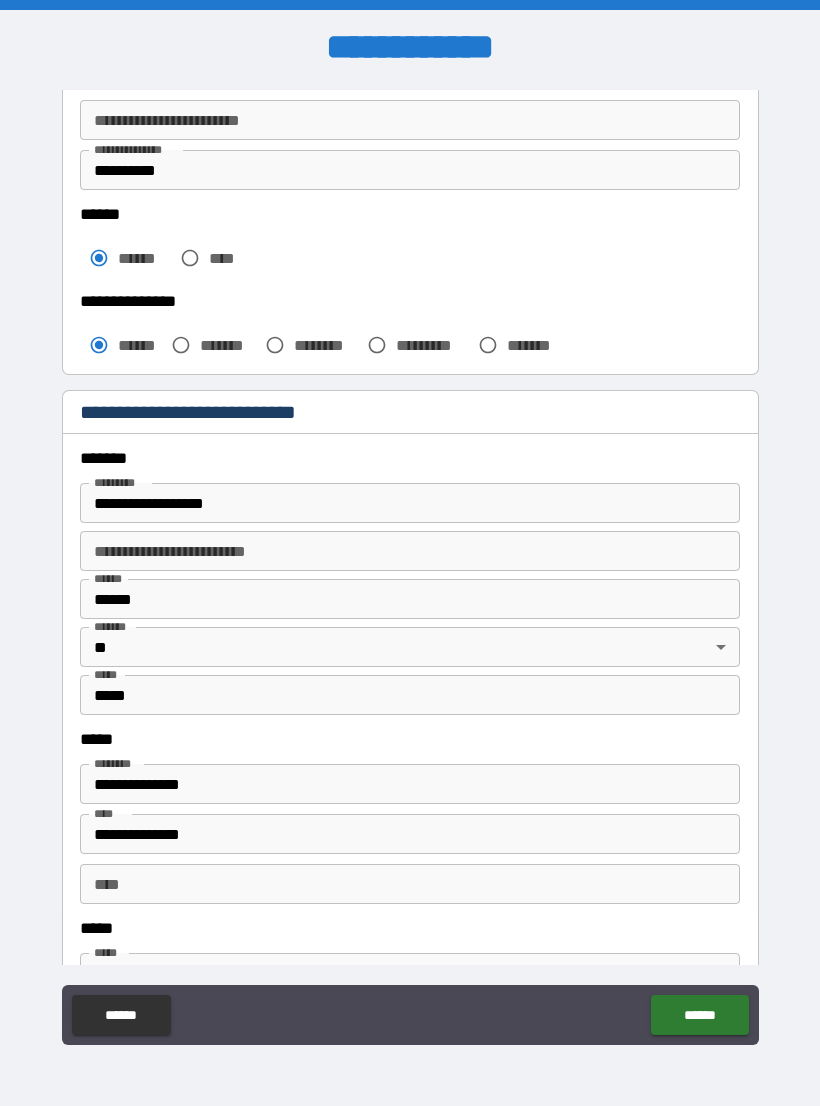 click on "**********" at bounding box center [410, 571] 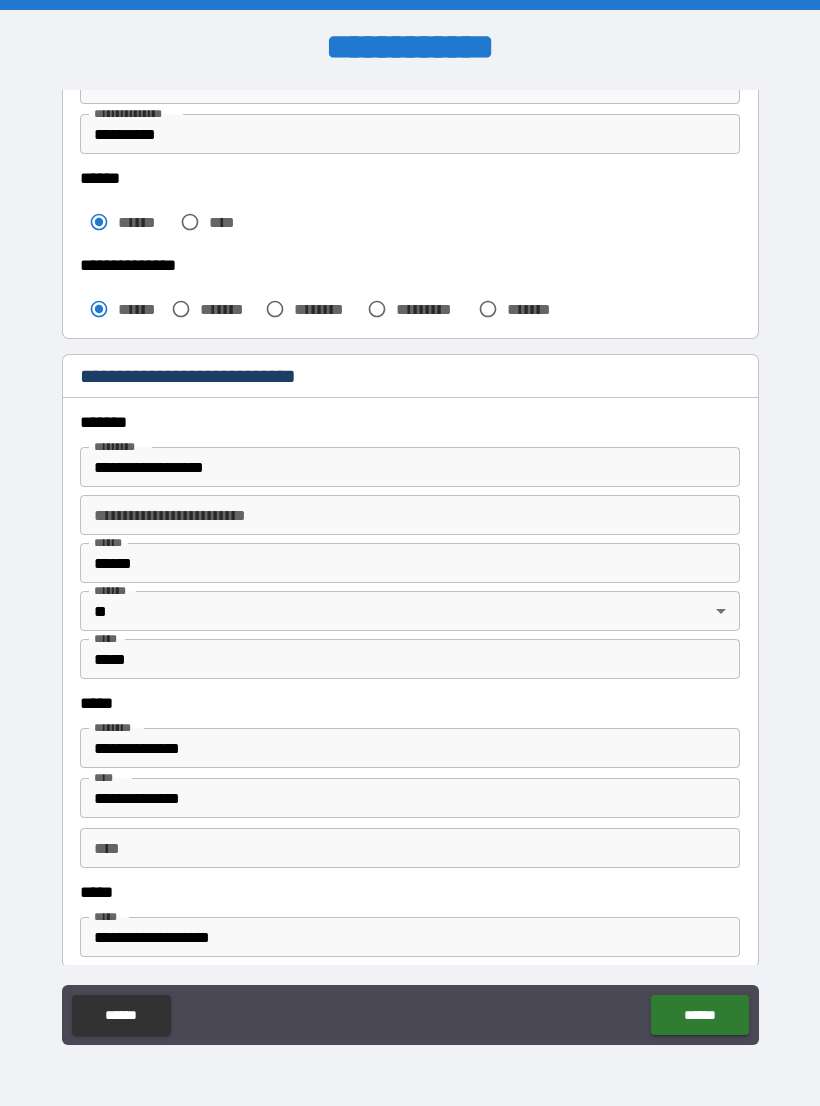 click on "**********" at bounding box center [410, 571] 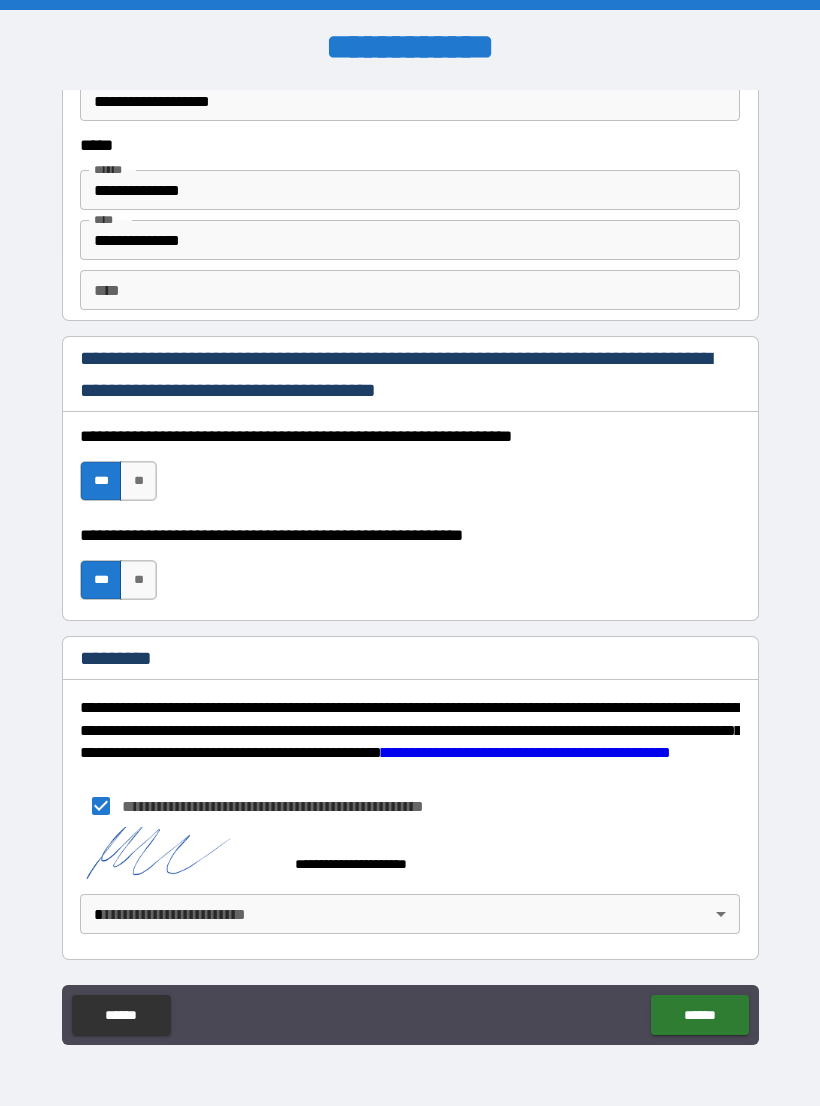 scroll, scrollTop: 2748, scrollLeft: 0, axis: vertical 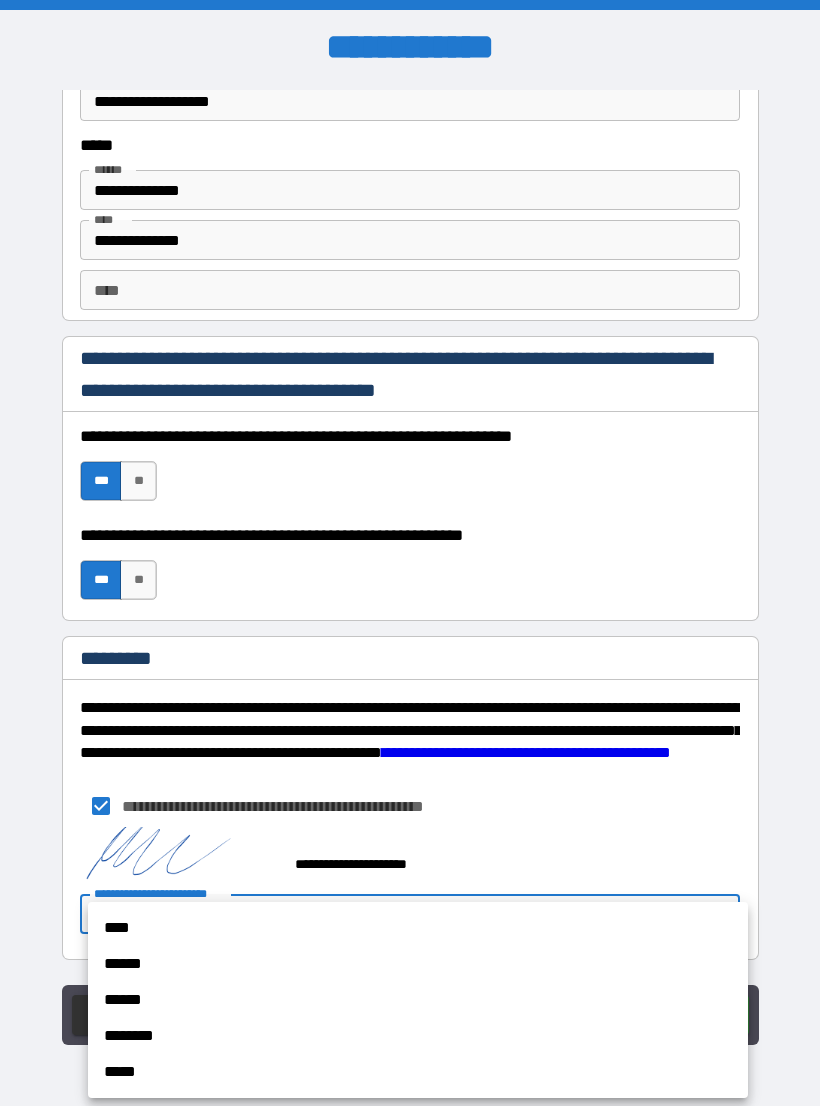 click on "******" at bounding box center [418, 964] 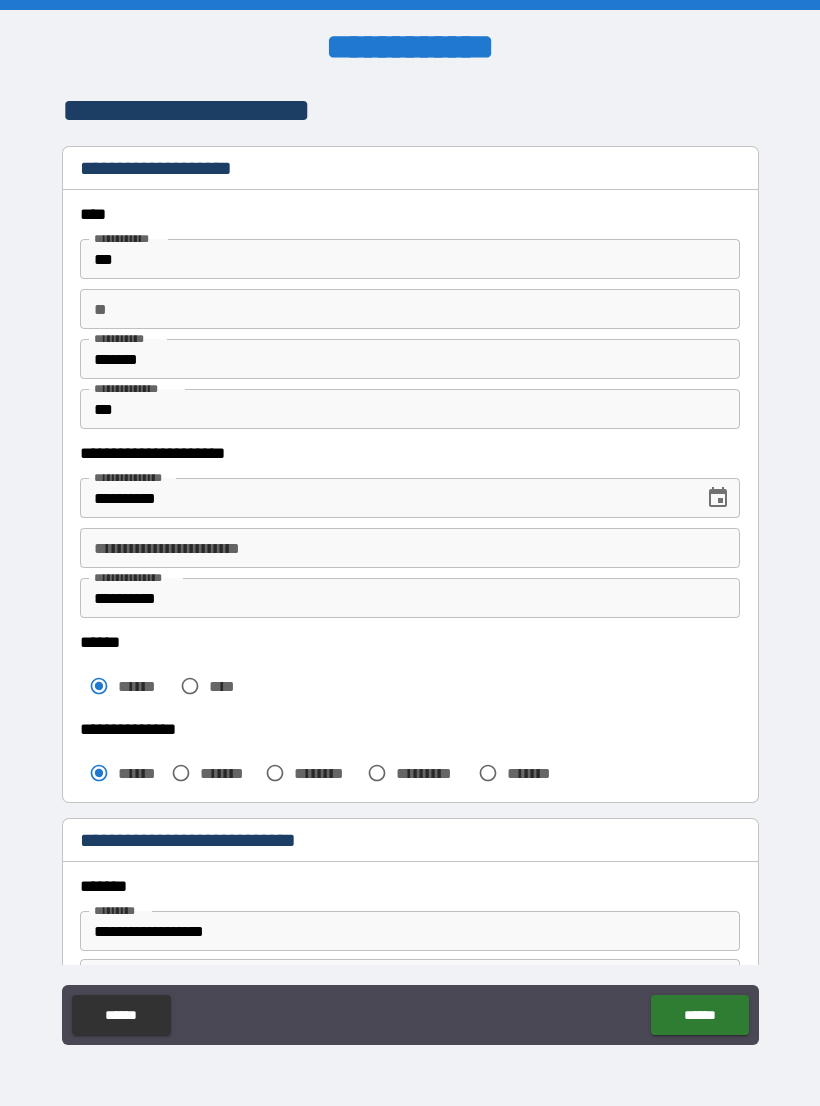 scroll, scrollTop: 0, scrollLeft: 0, axis: both 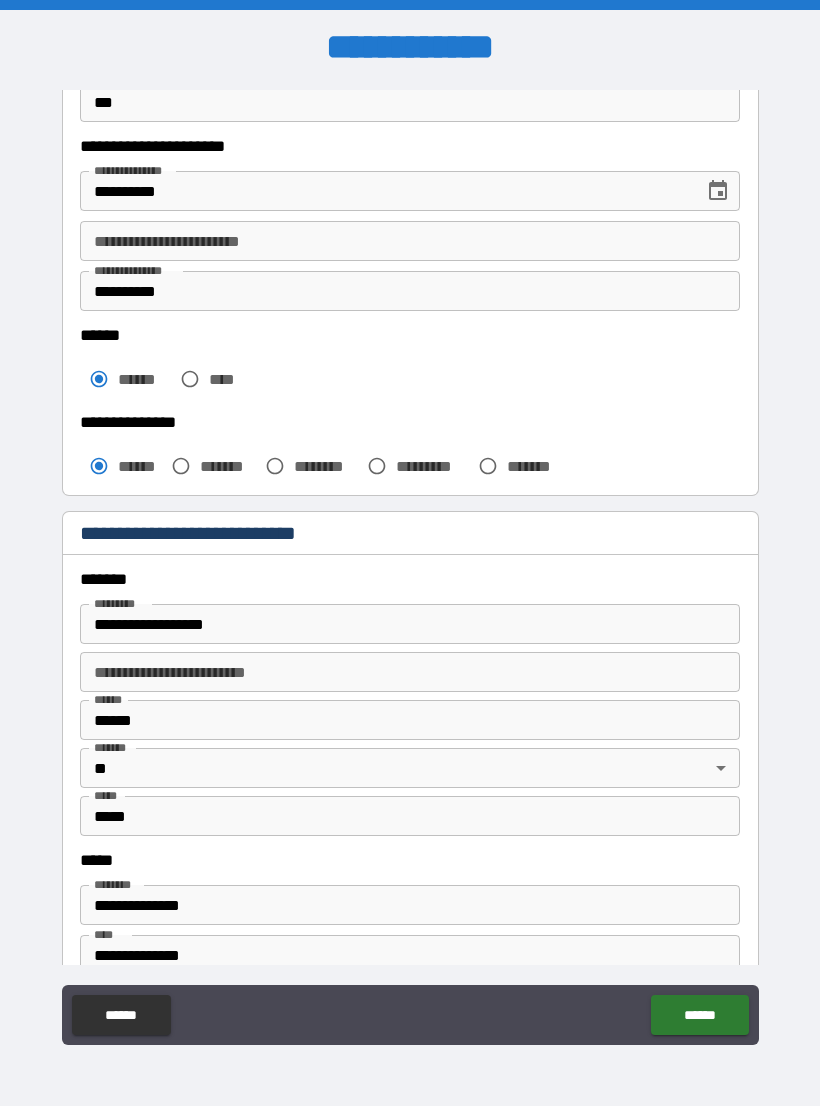 type on "*****" 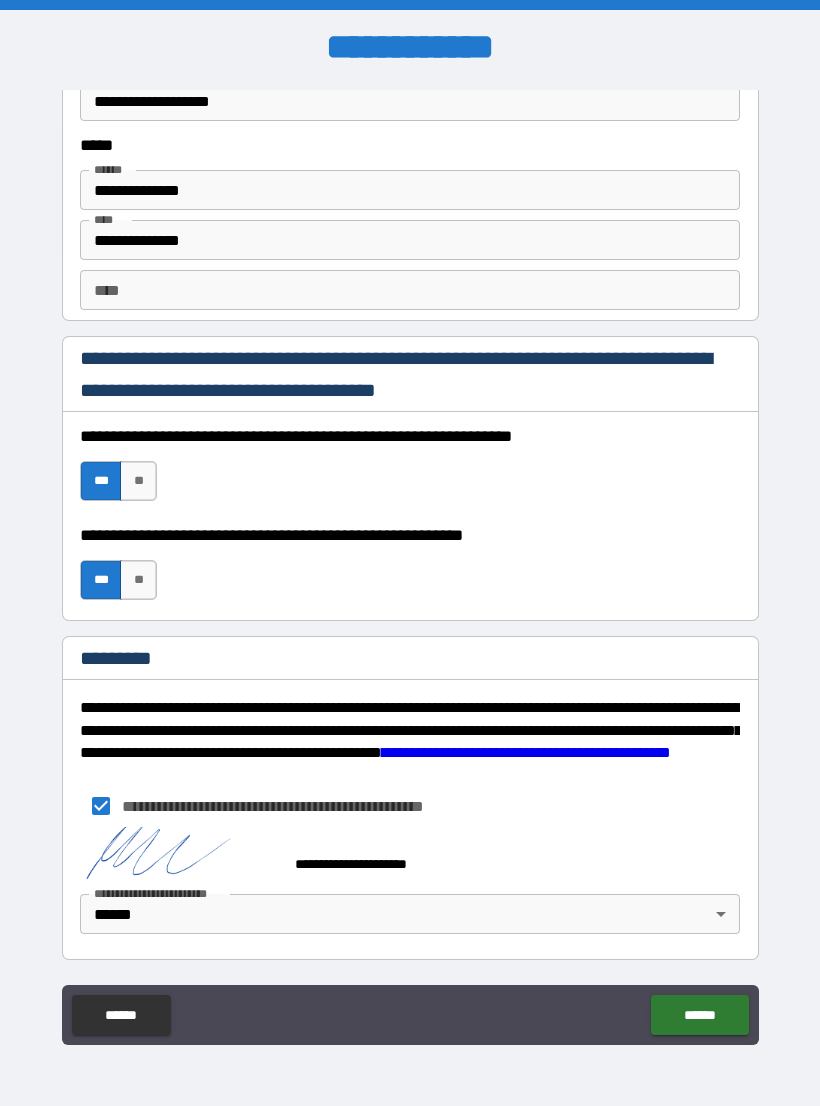 type on "**********" 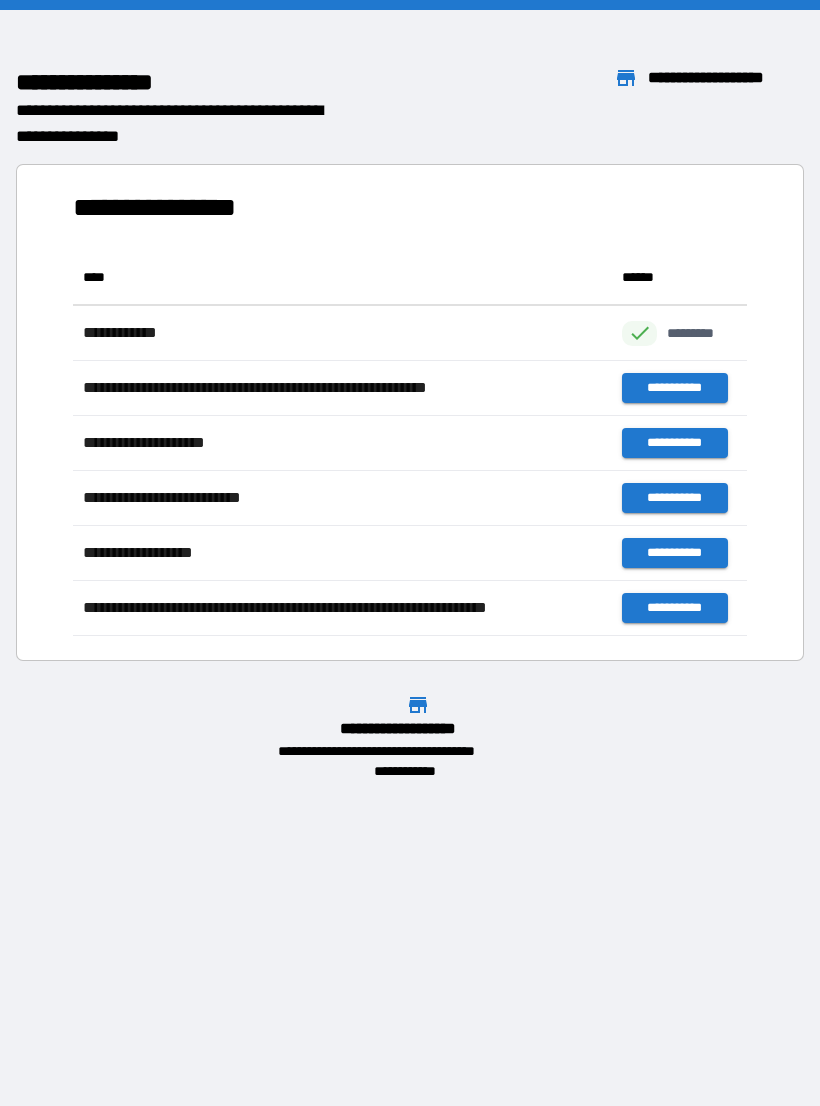 scroll, scrollTop: 1, scrollLeft: 1, axis: both 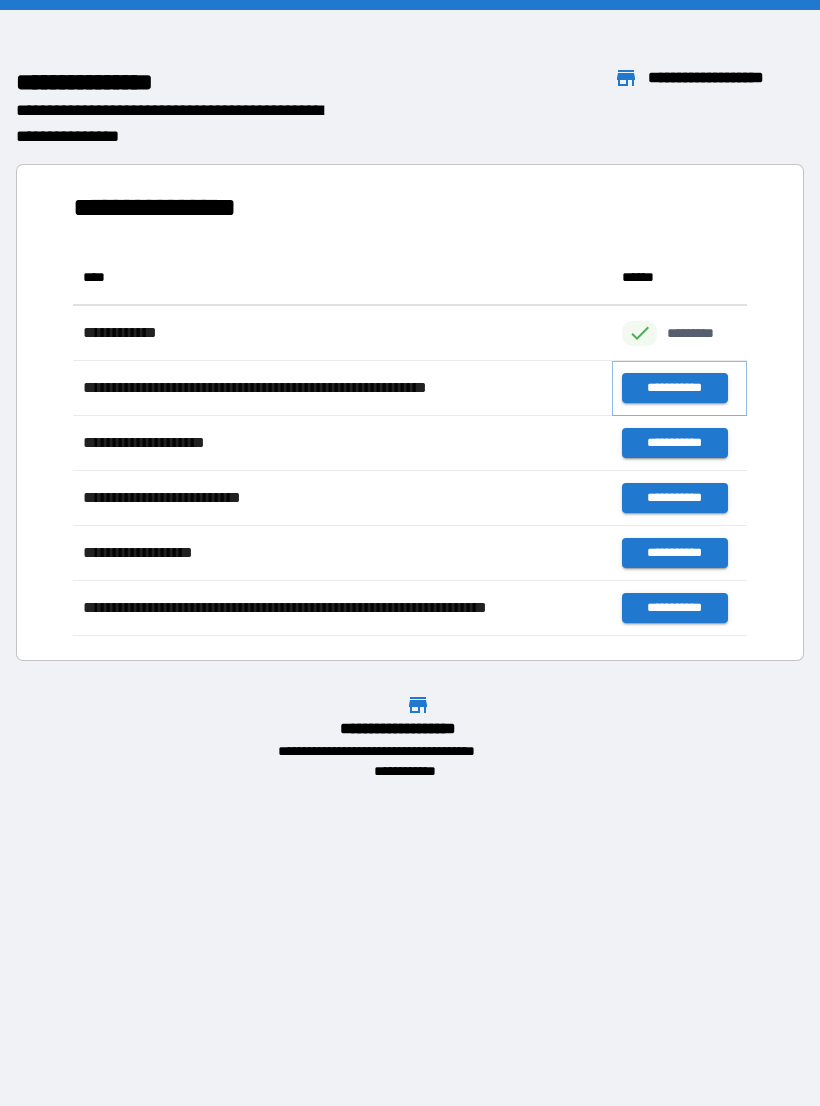 click on "**********" at bounding box center [674, 388] 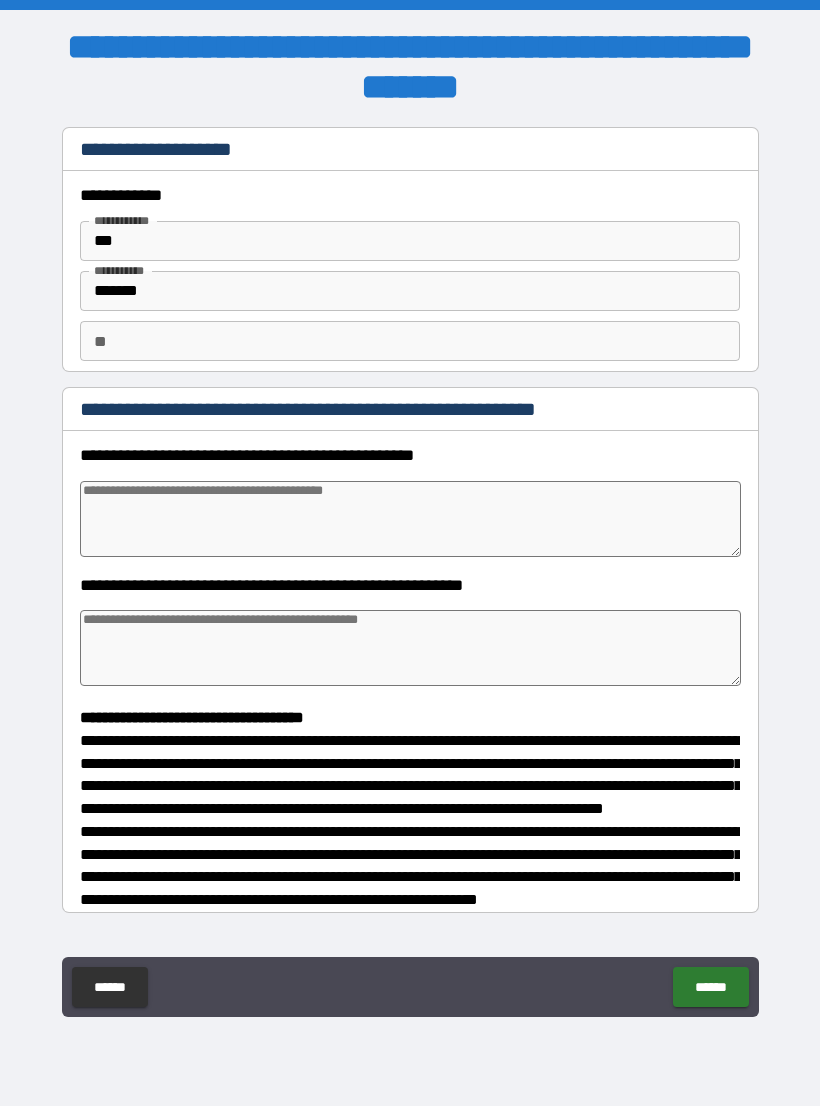 type on "*" 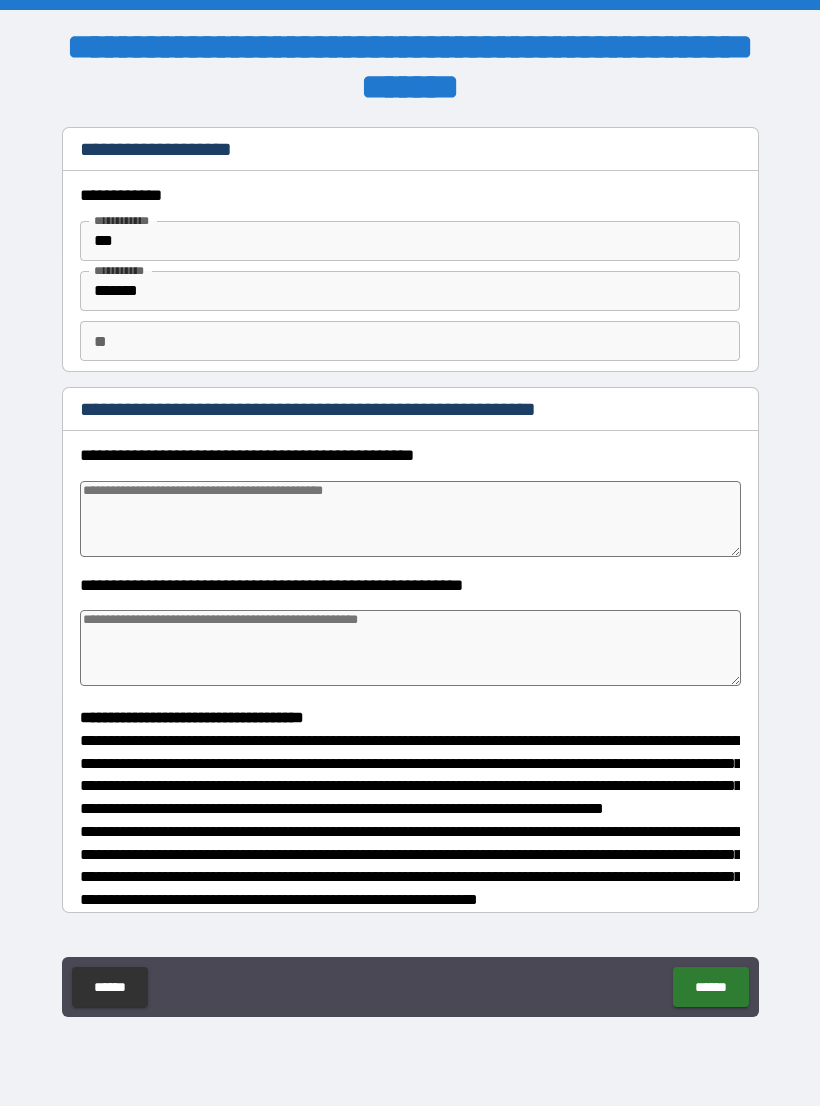 type on "*" 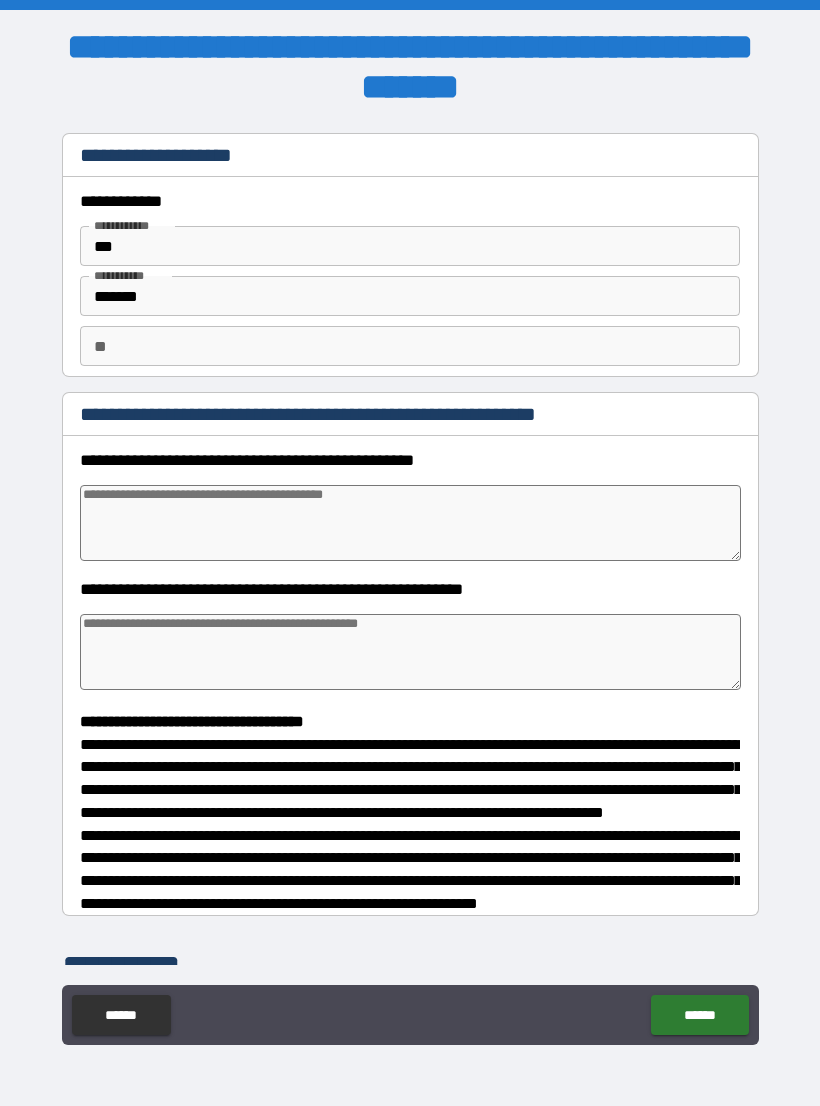 click at bounding box center (410, 523) 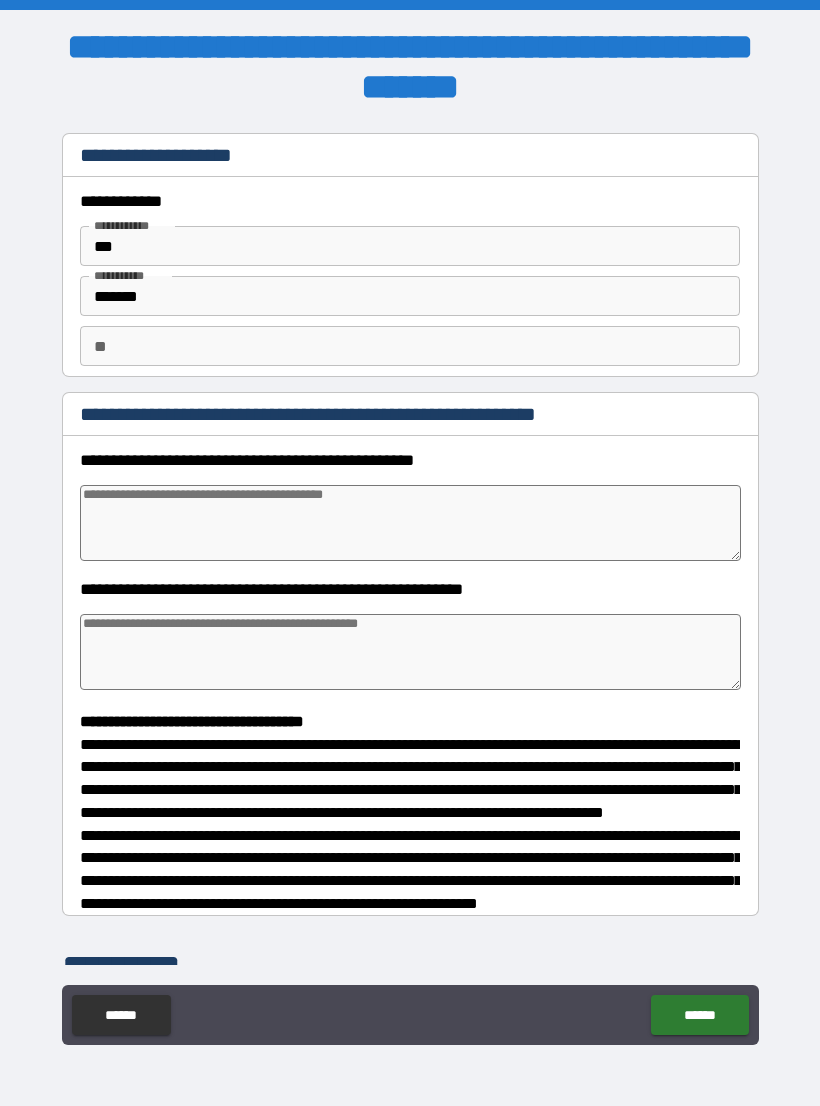 type on "*" 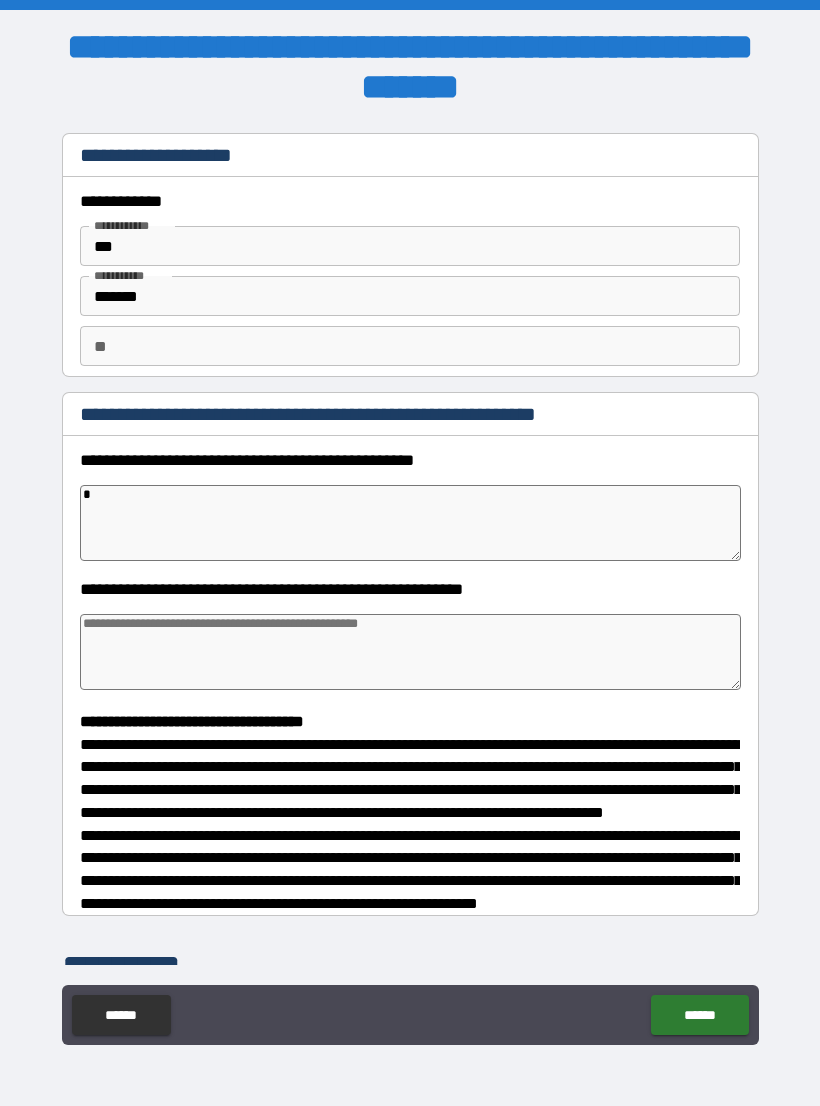 type on "*" 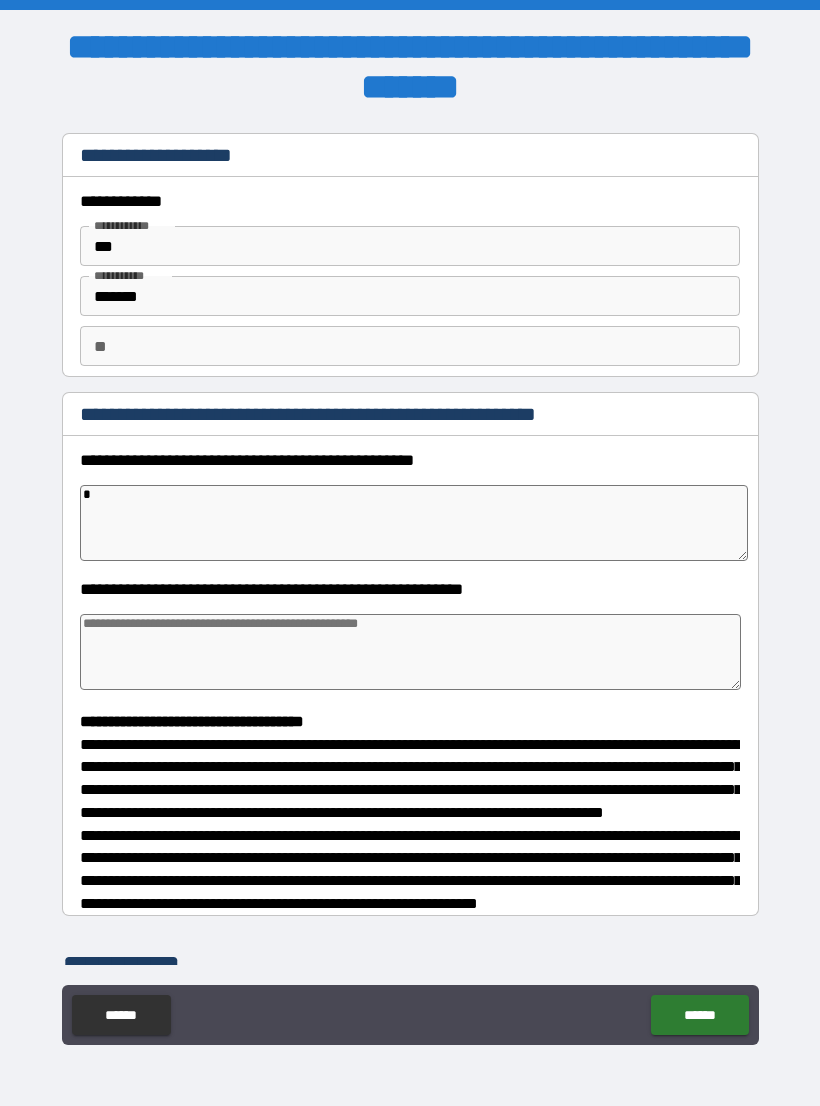 type on "**" 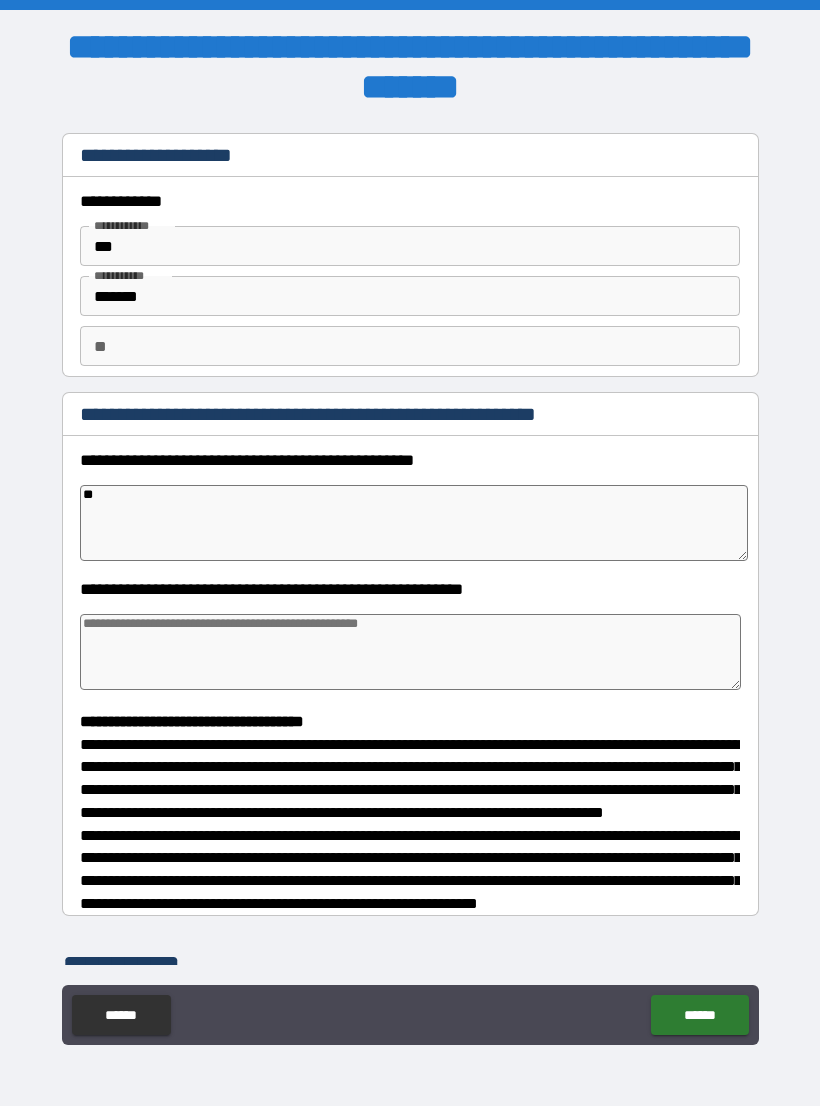 type on "*" 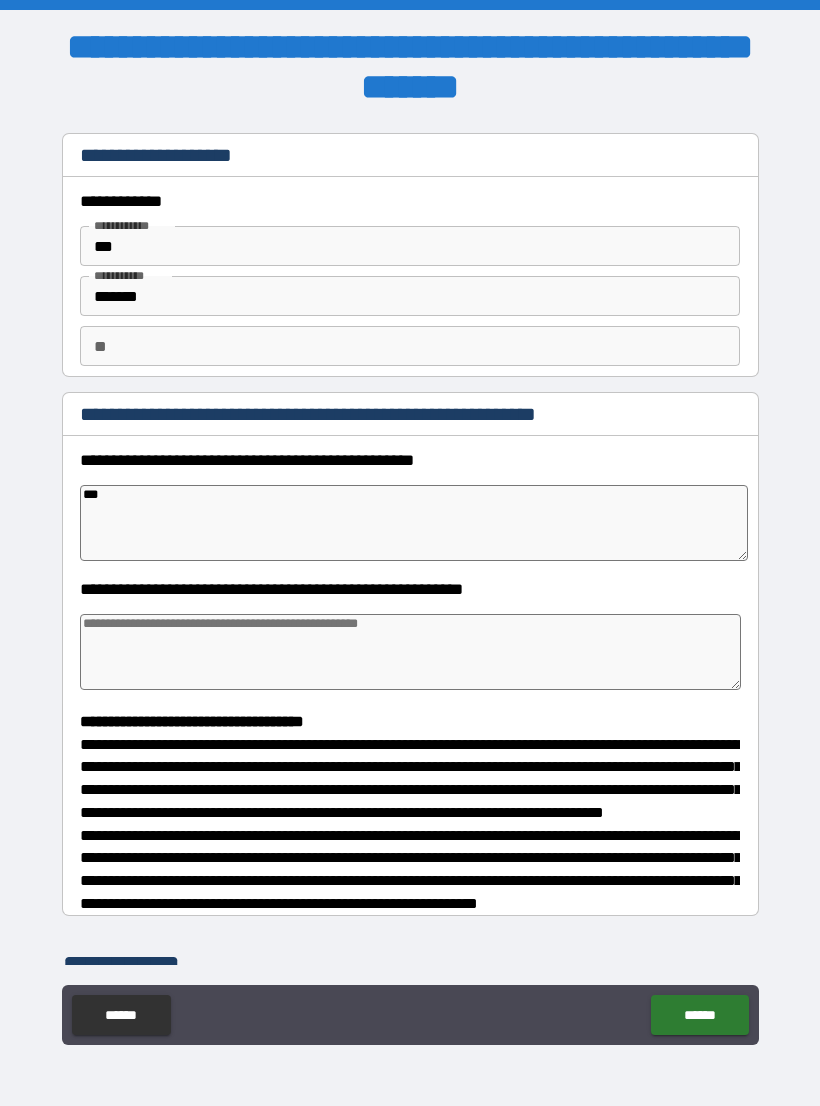 type on "*" 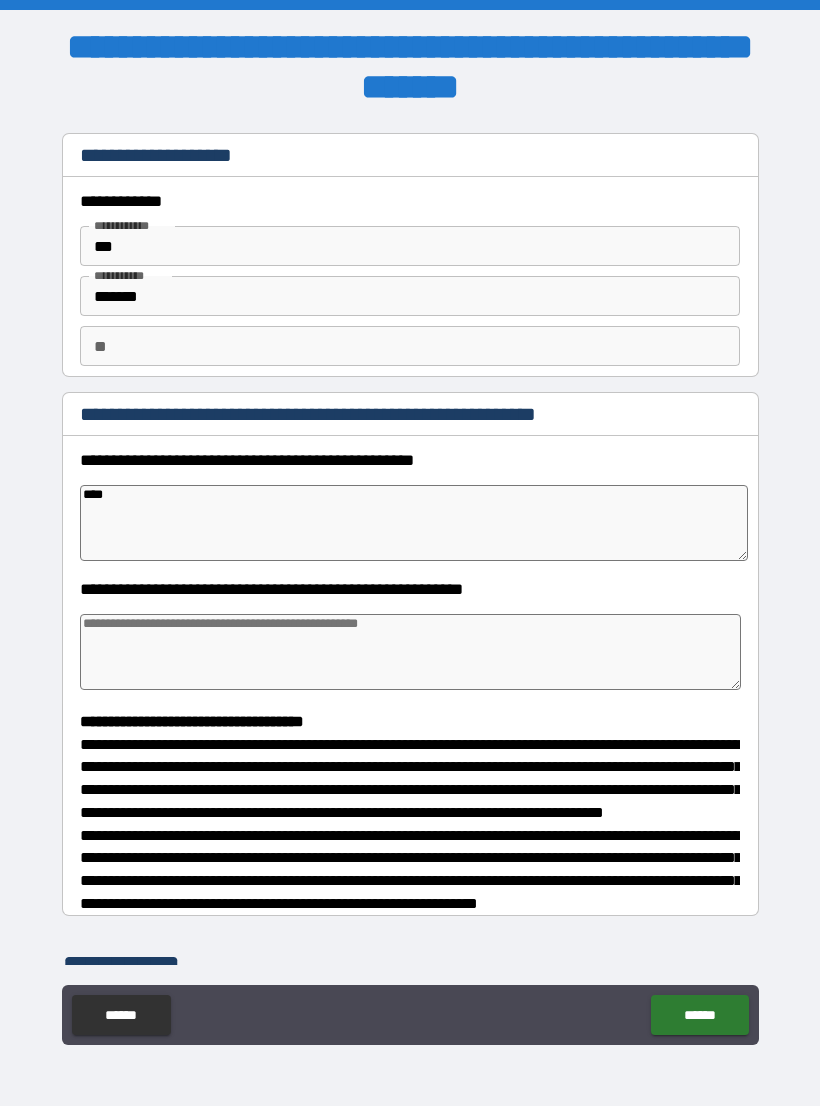 type on "*" 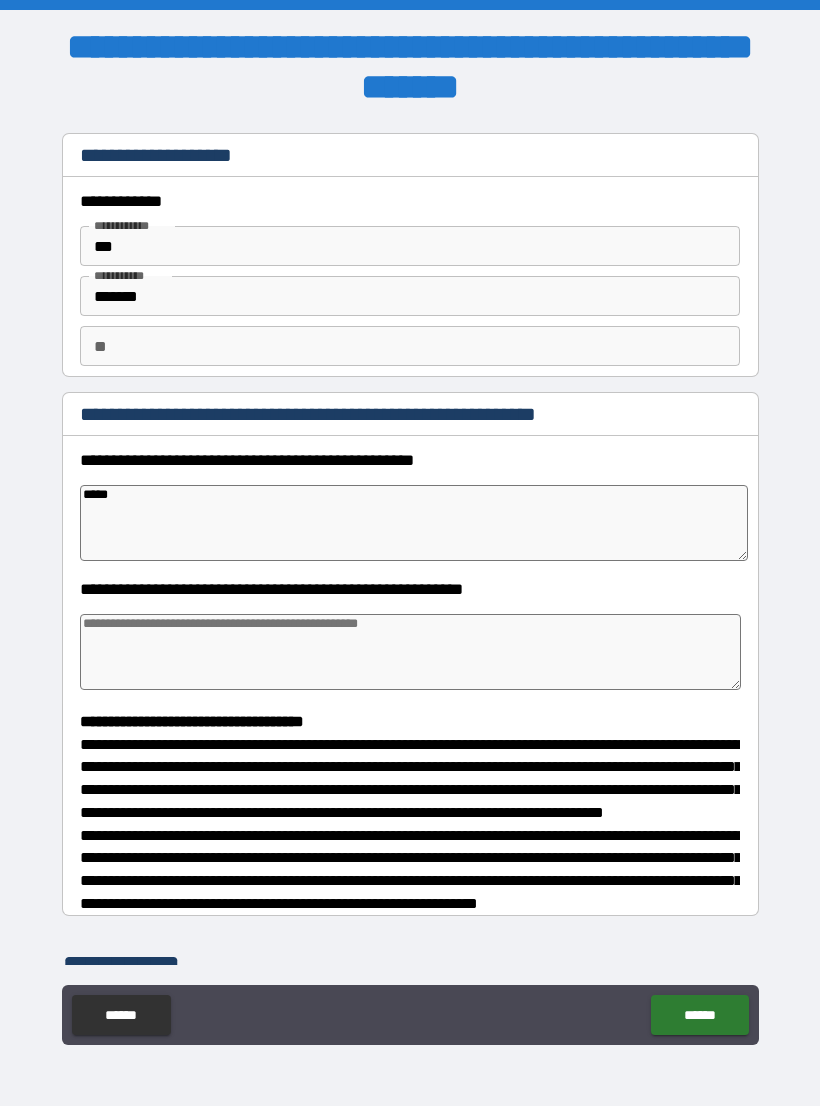 type on "*" 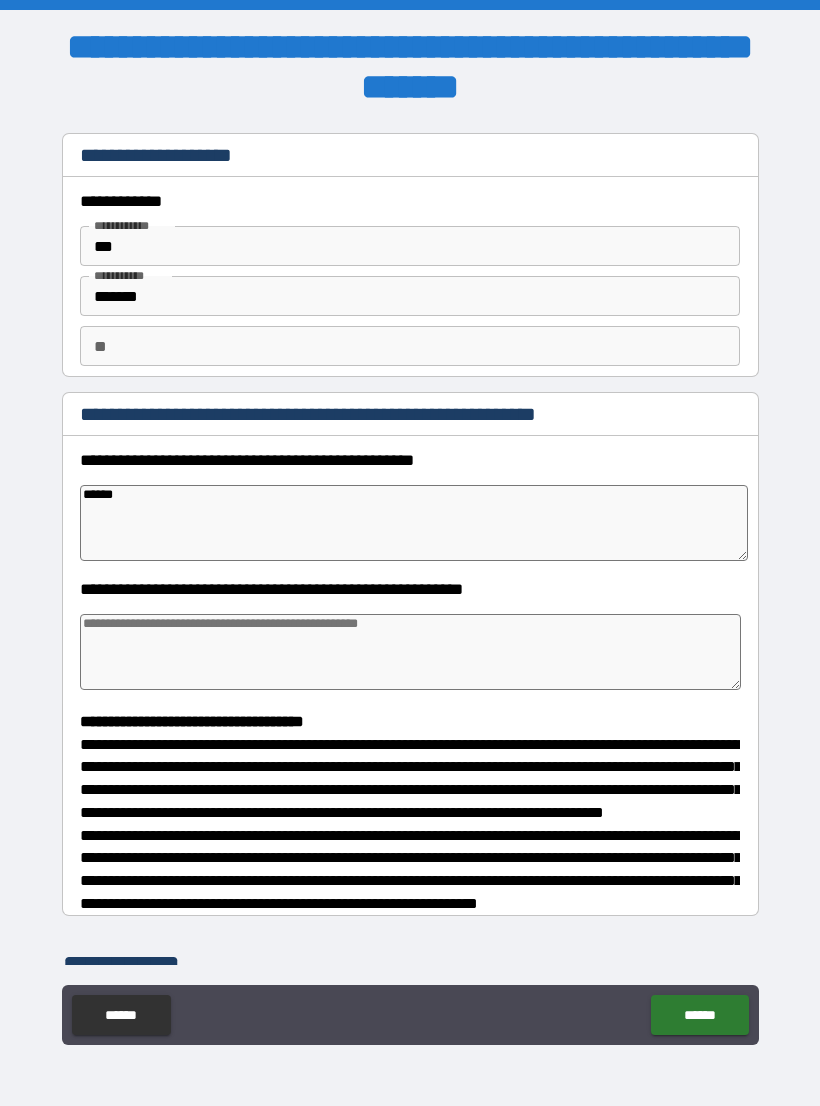type on "*******" 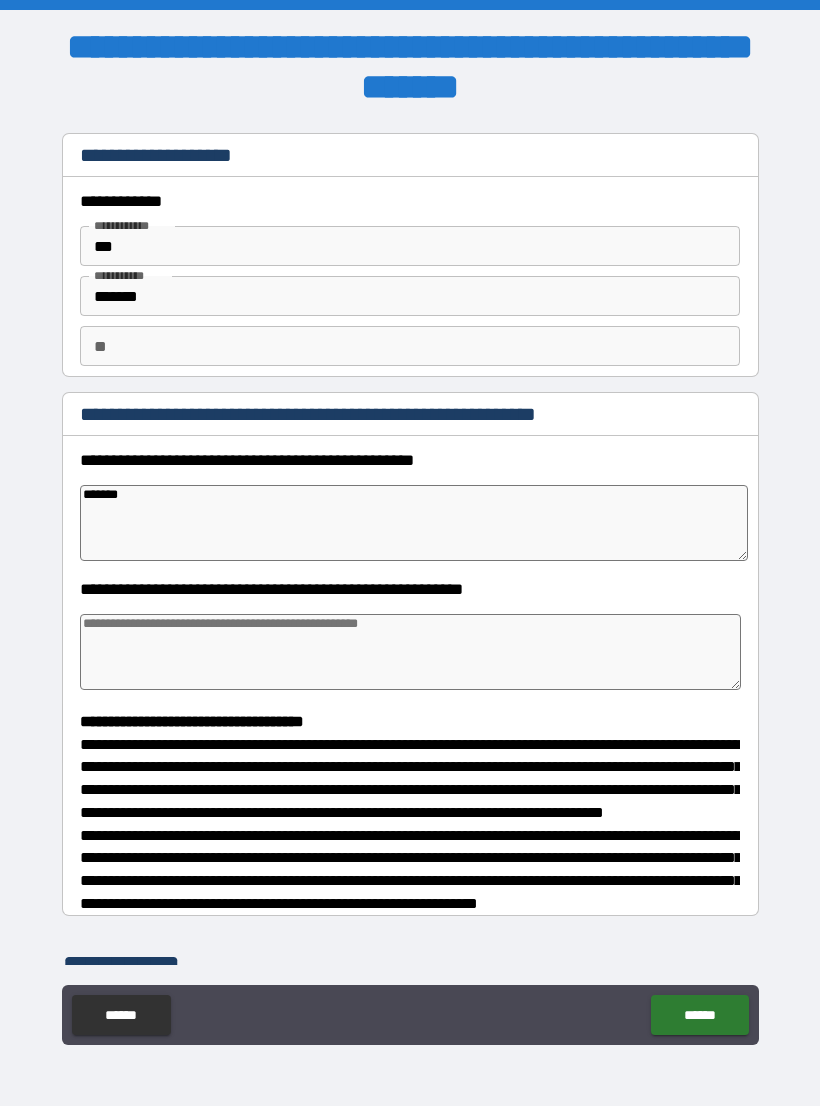 type on "*" 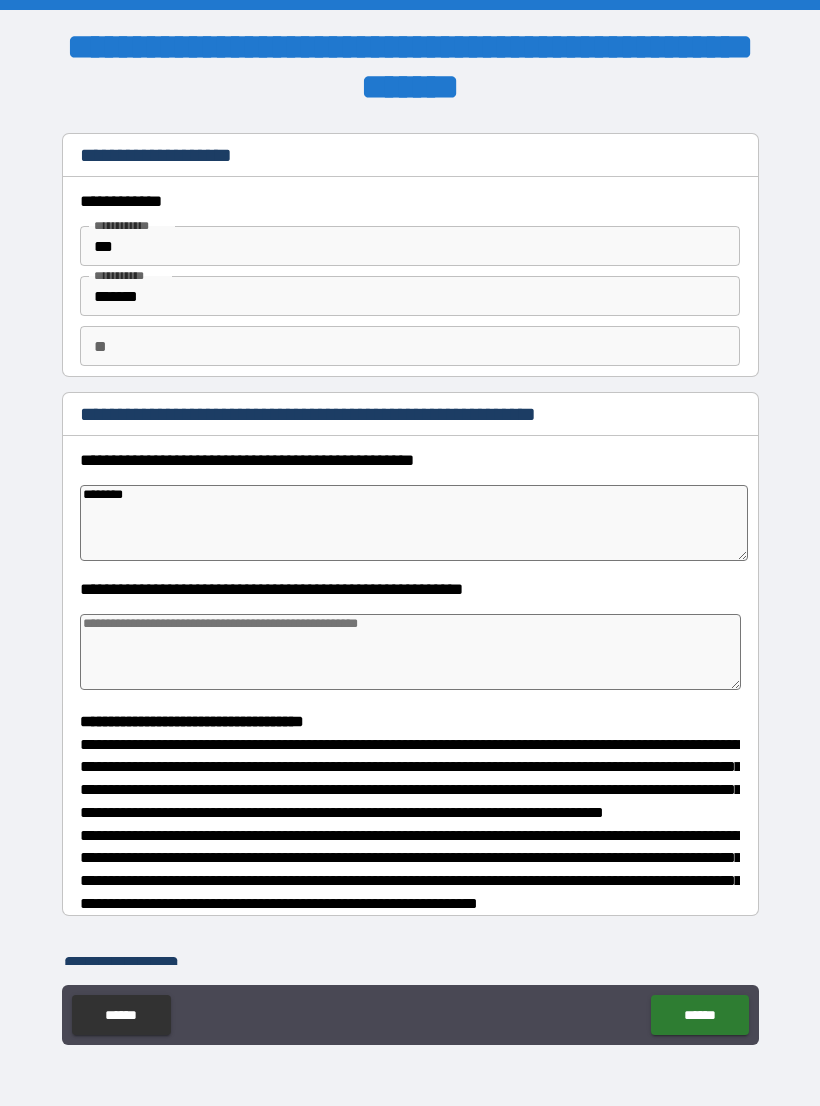 type on "*" 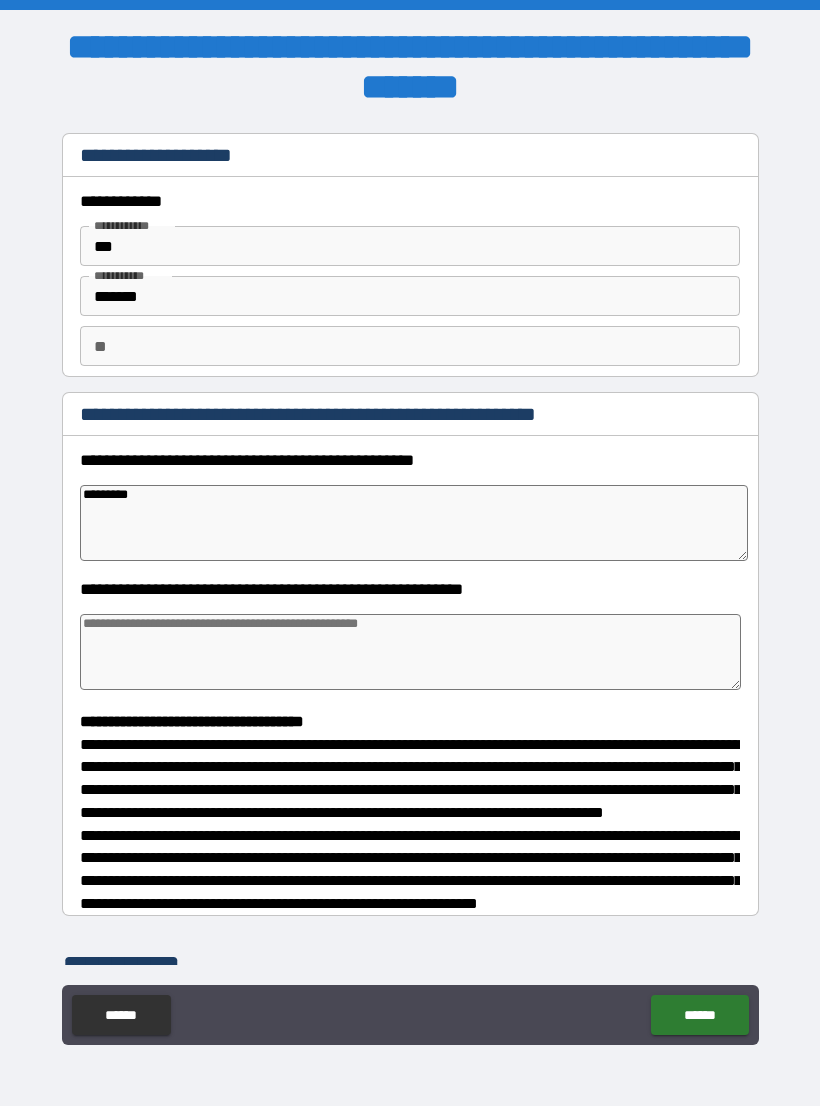 type on "*" 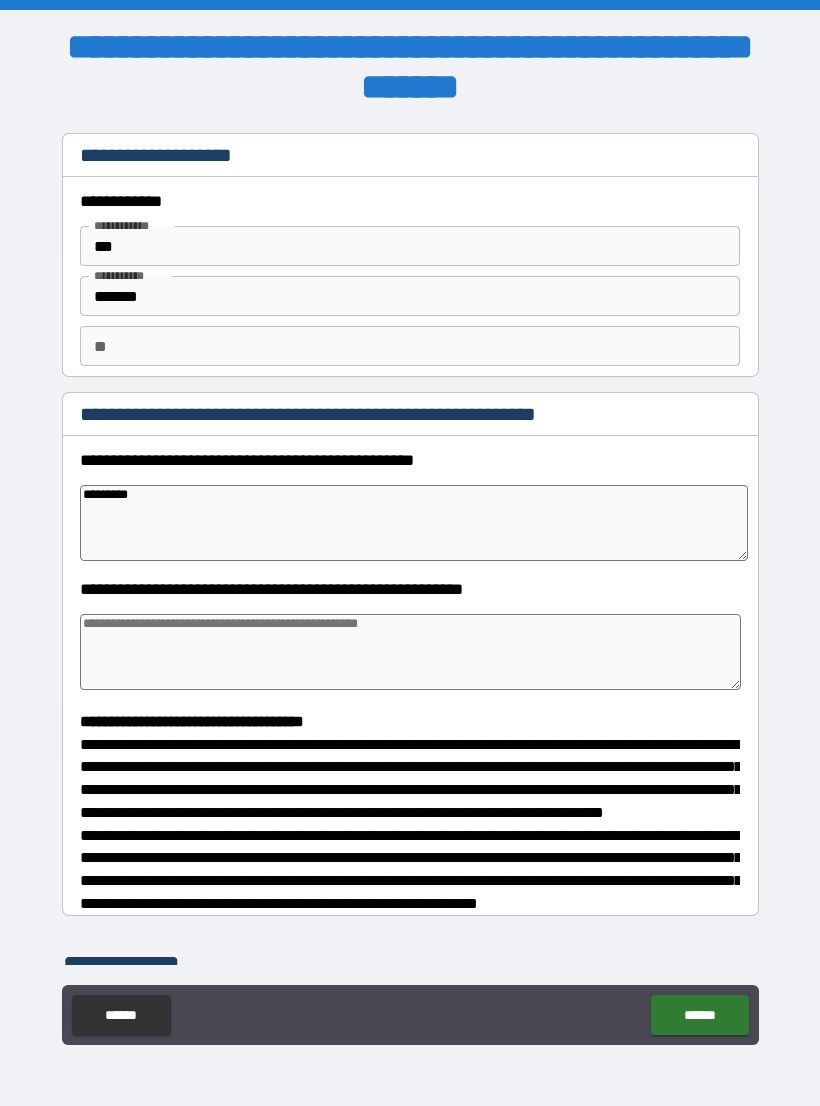 type on "**********" 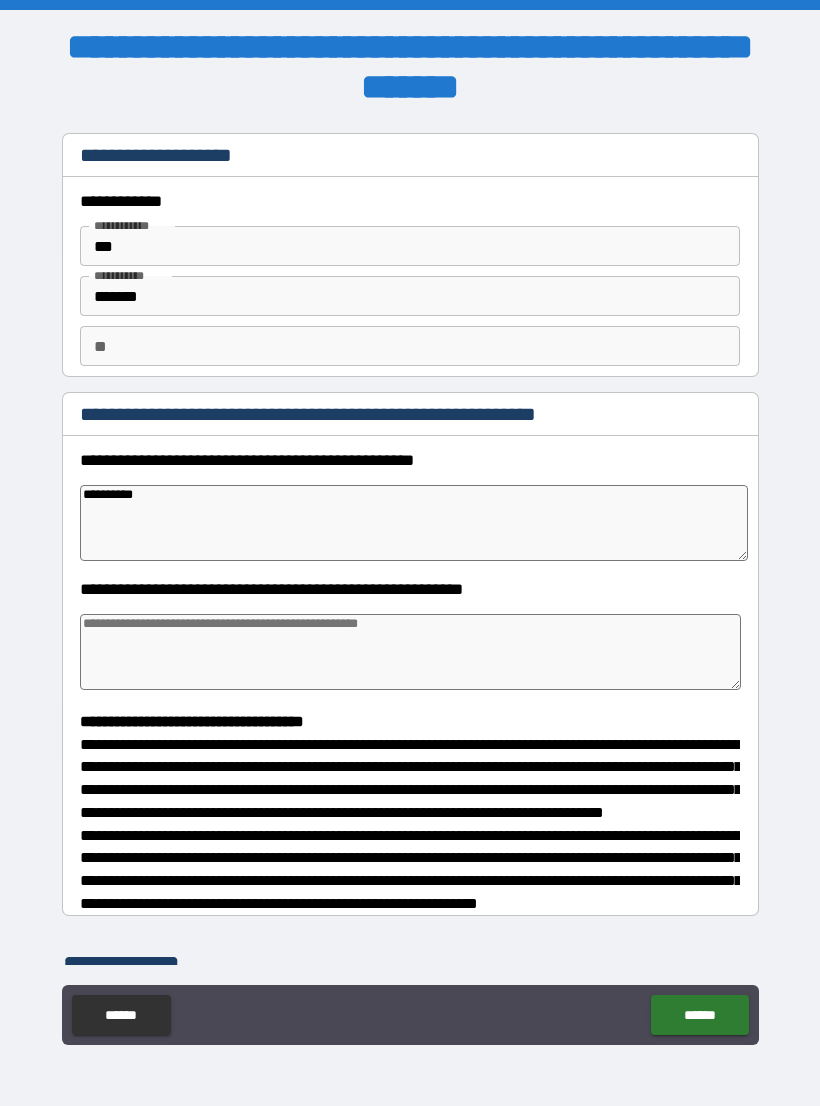 type on "*" 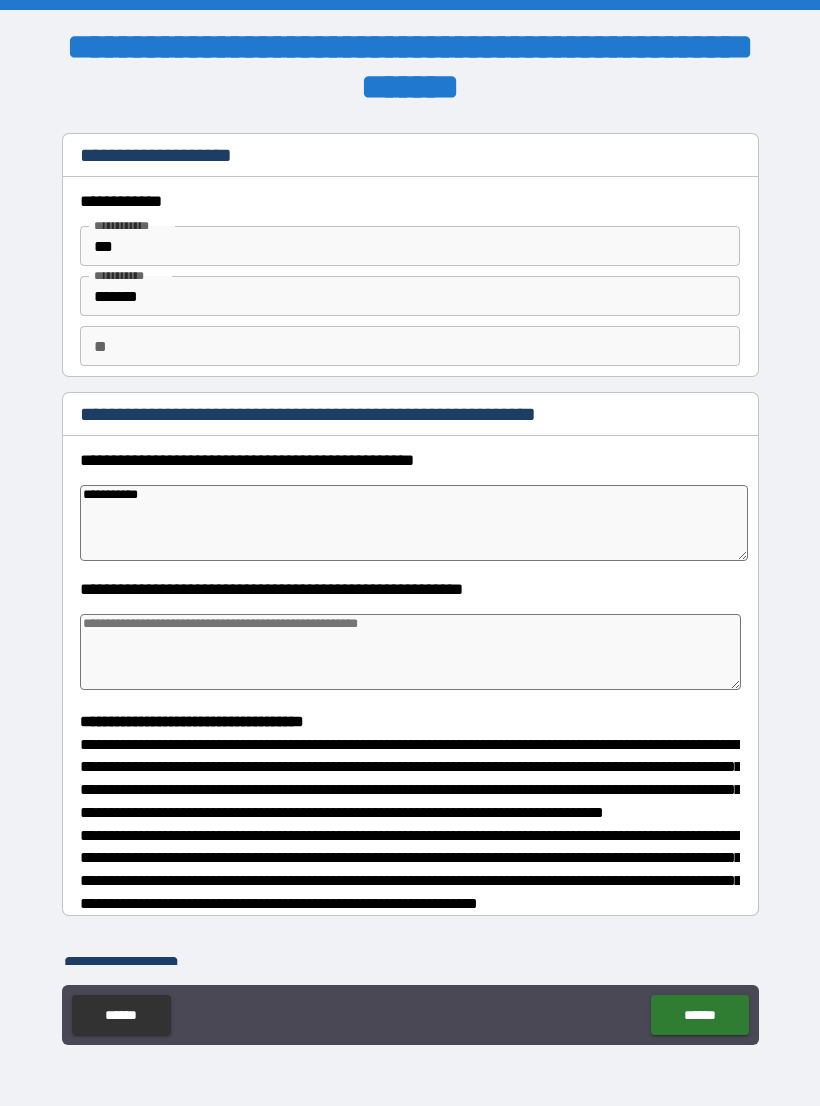 type on "*" 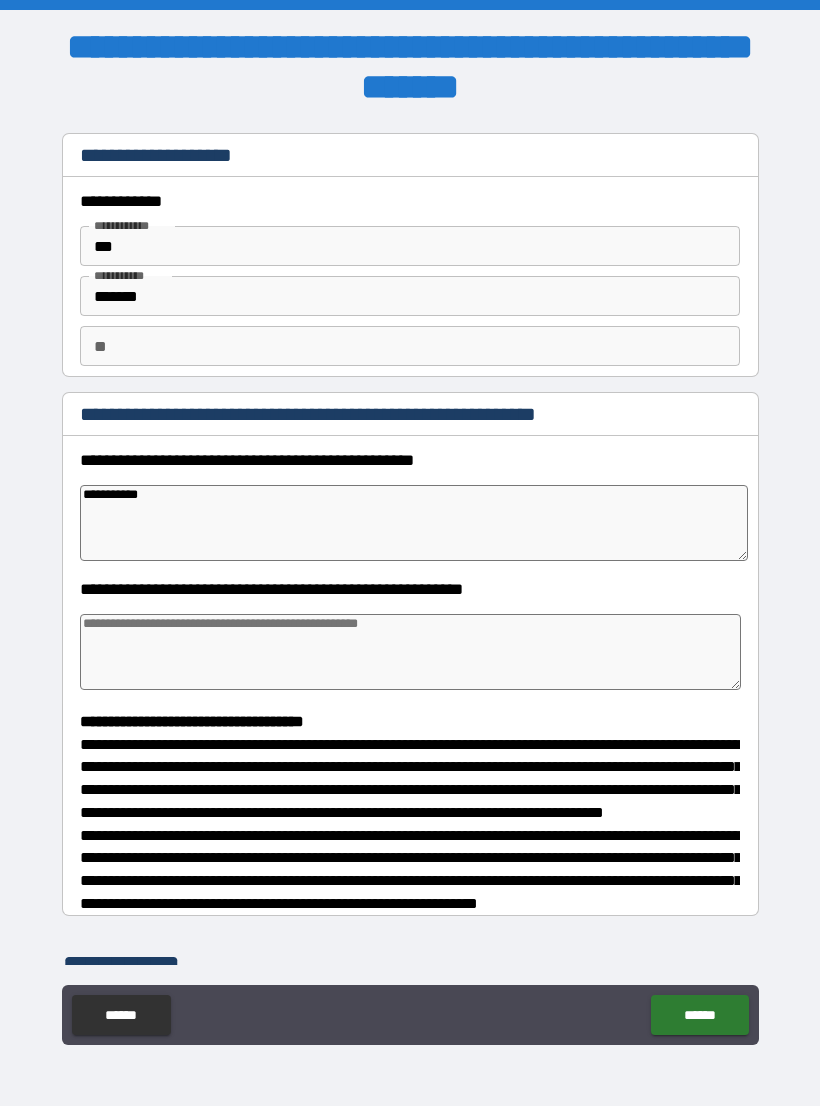type on "**********" 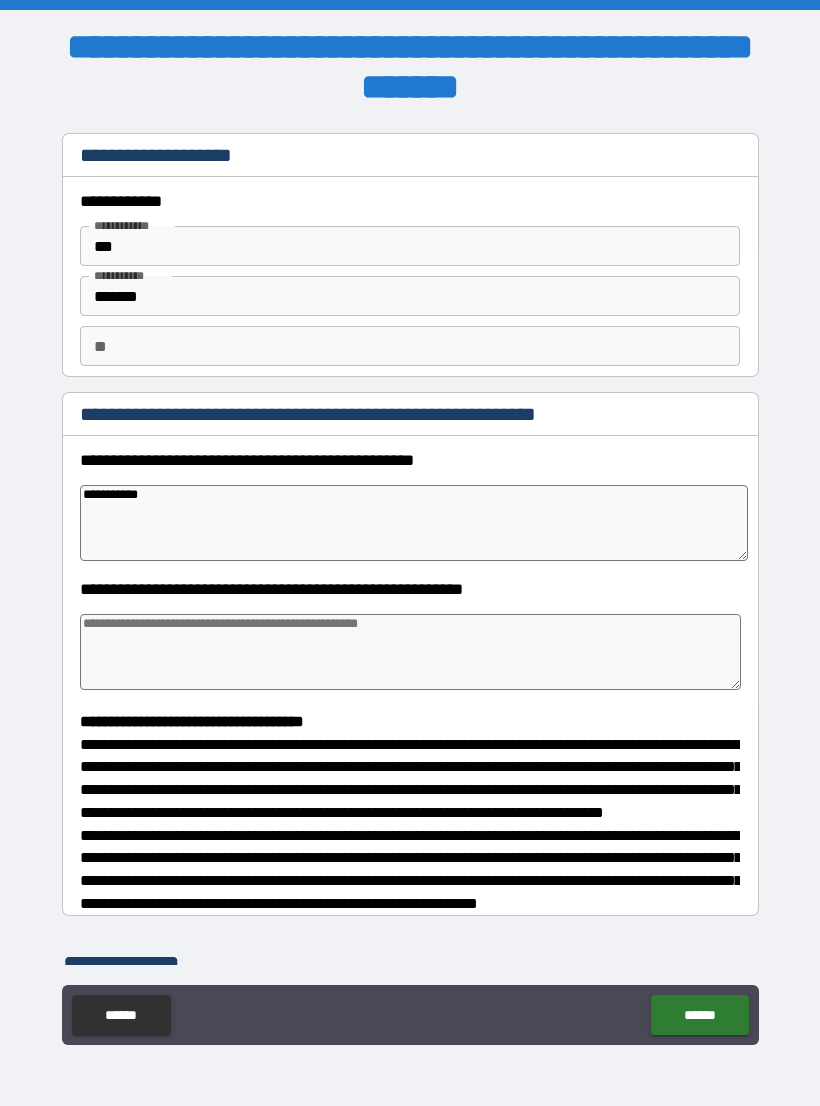 type on "*" 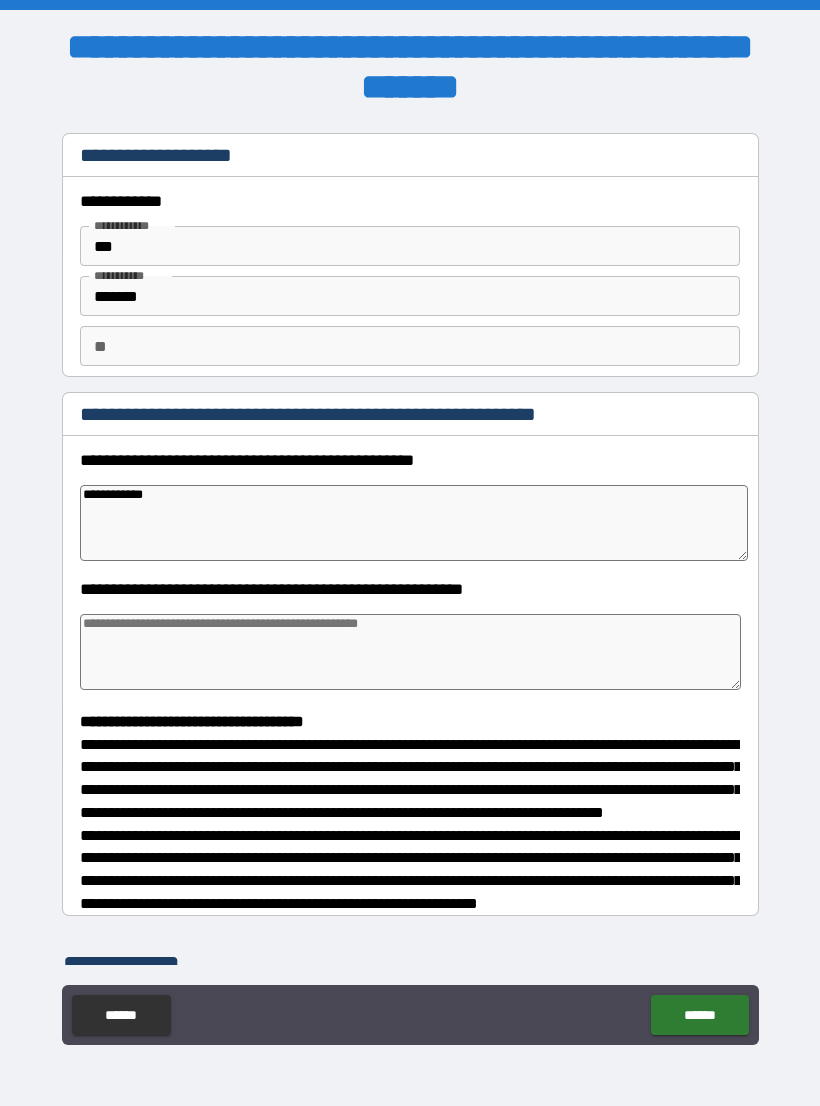 type on "**********" 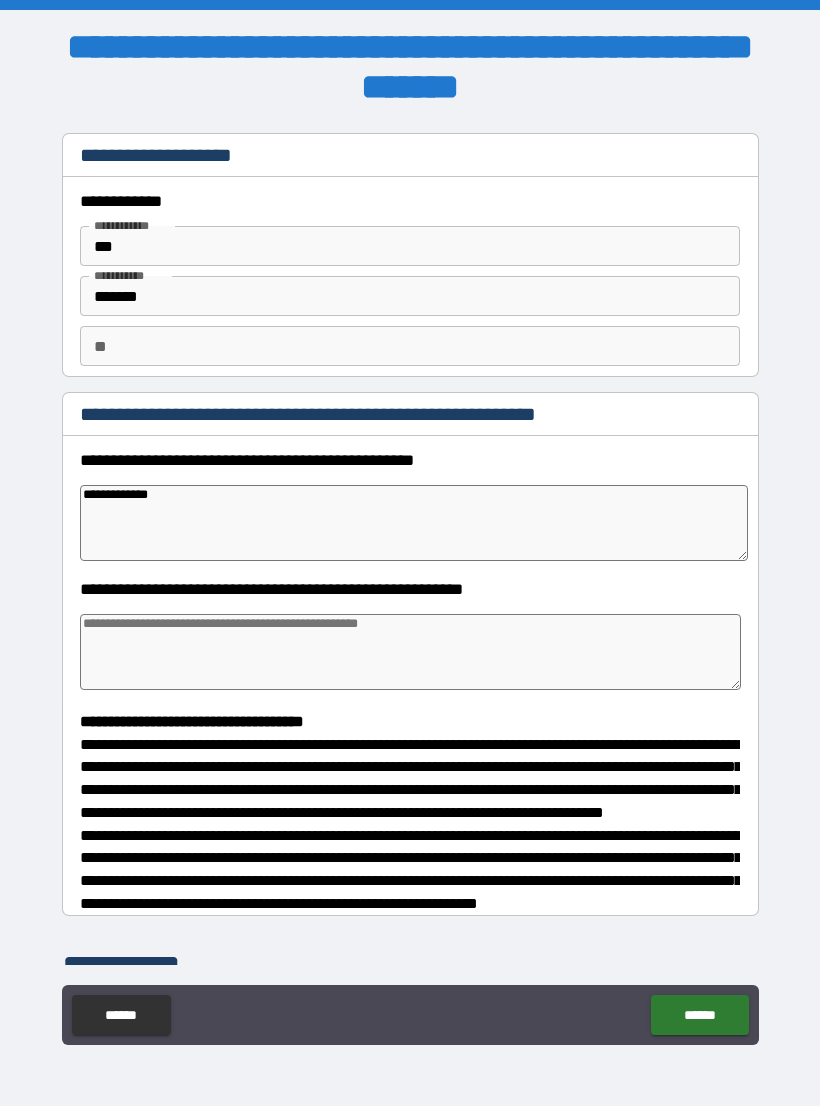 type on "*" 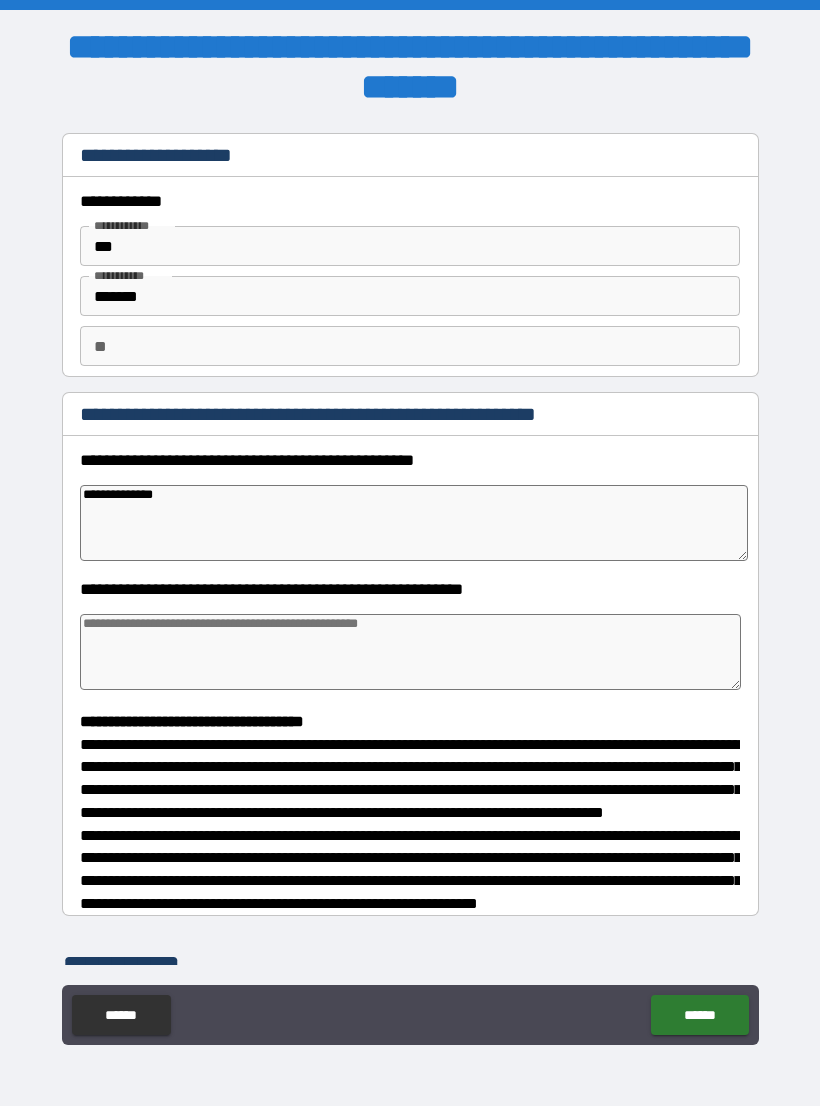 type on "*" 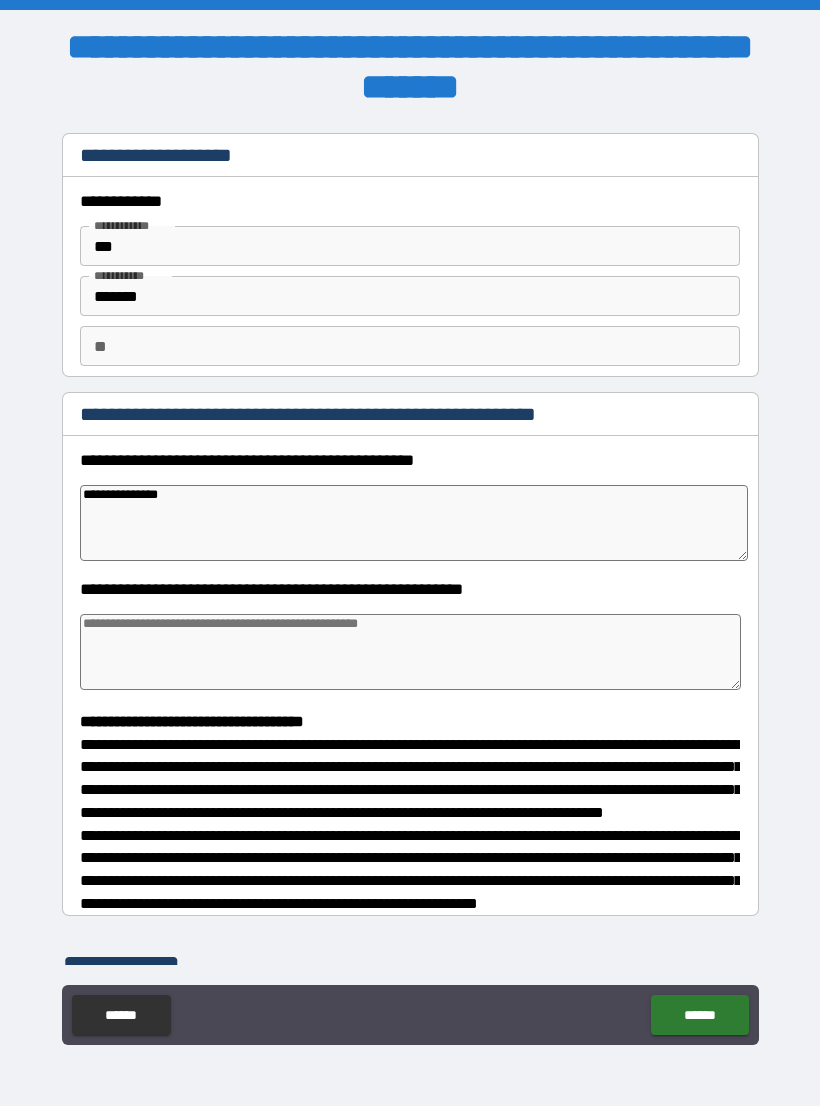 type on "**********" 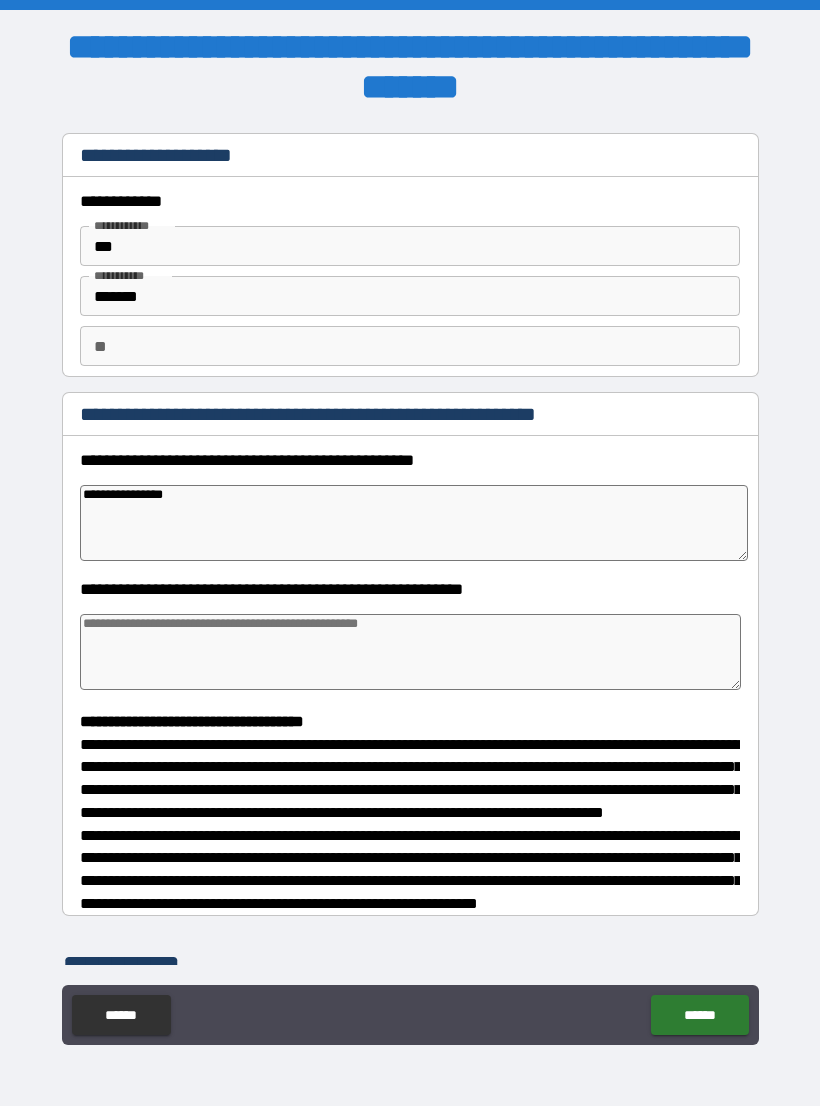 type on "**********" 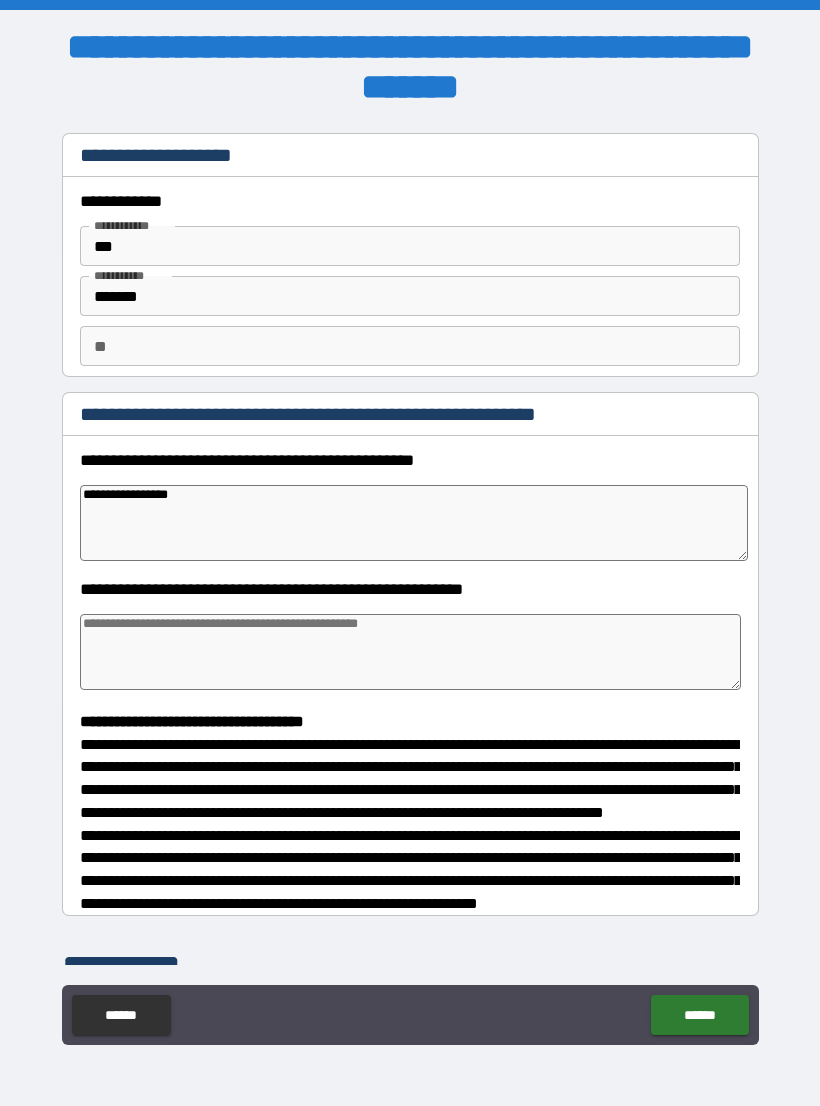 type on "*" 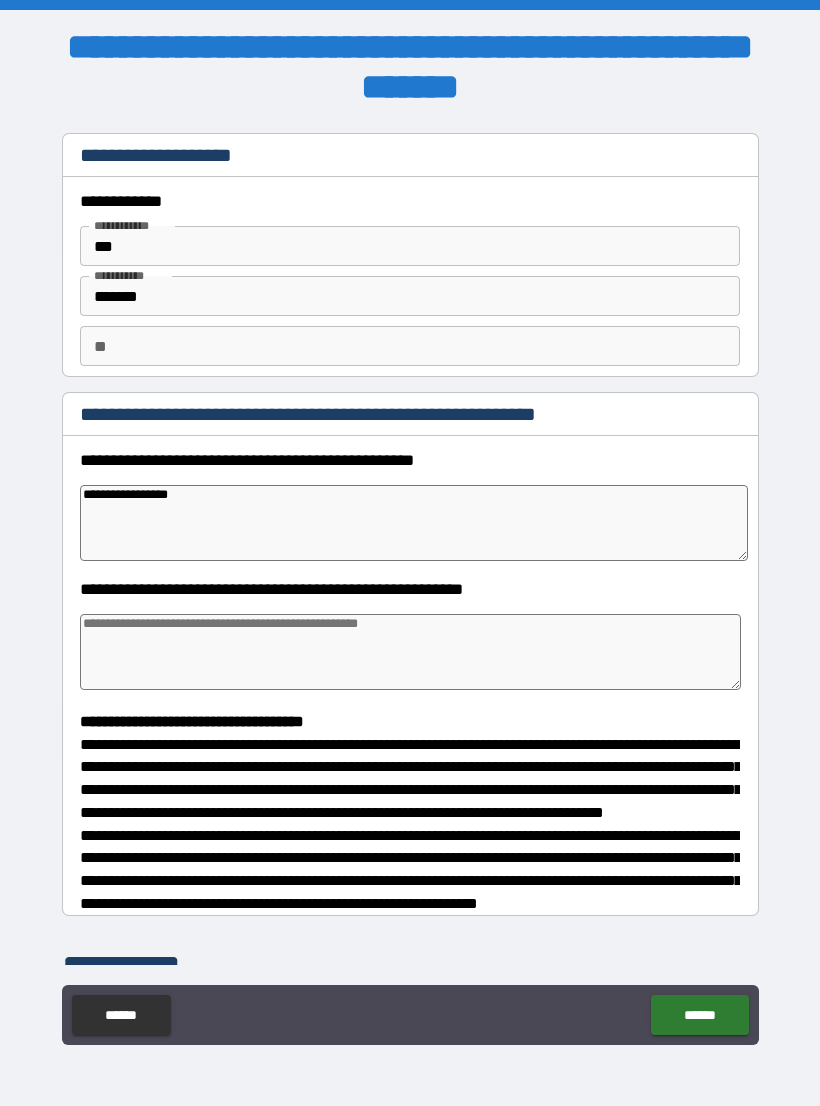 type on "**********" 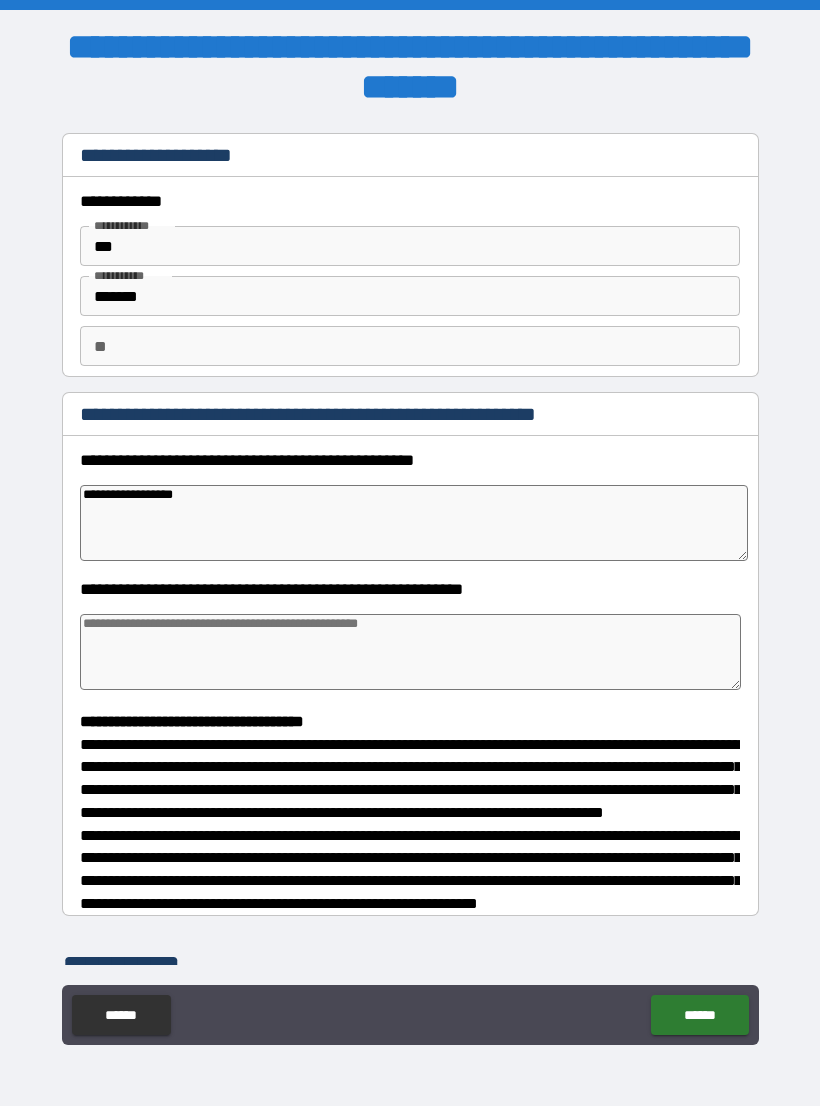 type on "*" 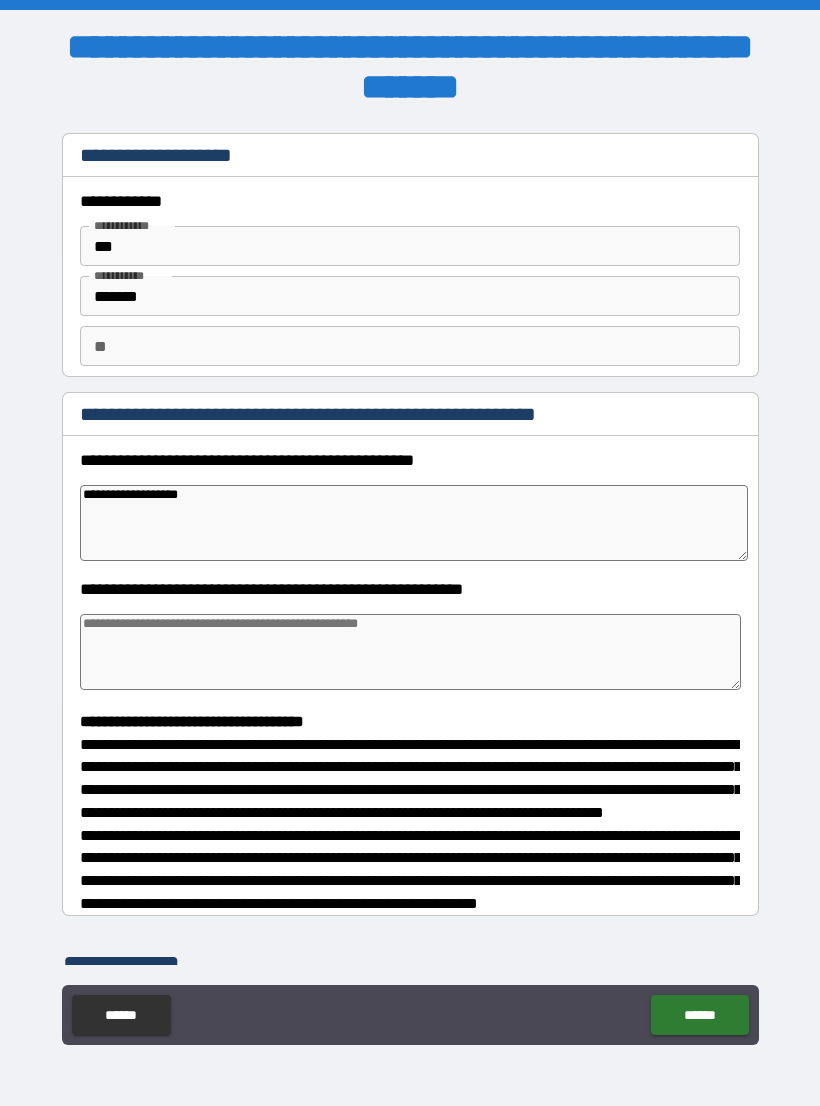 type on "*" 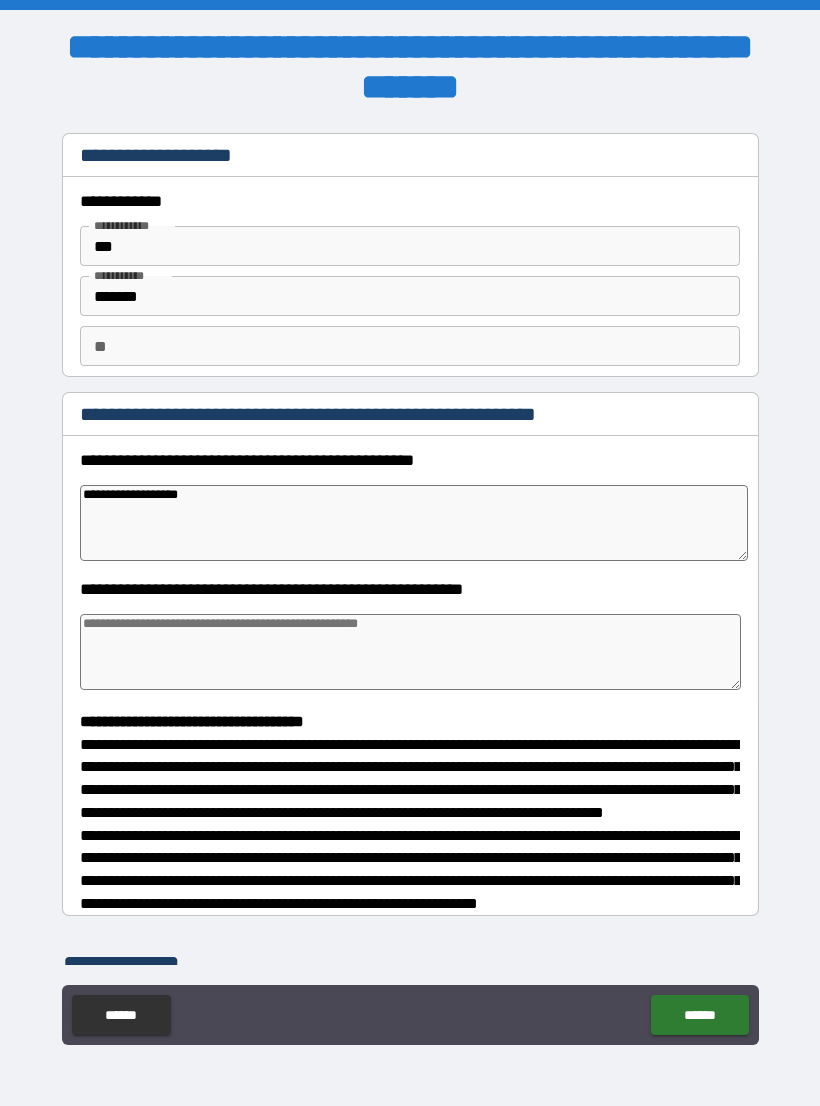 type on "**********" 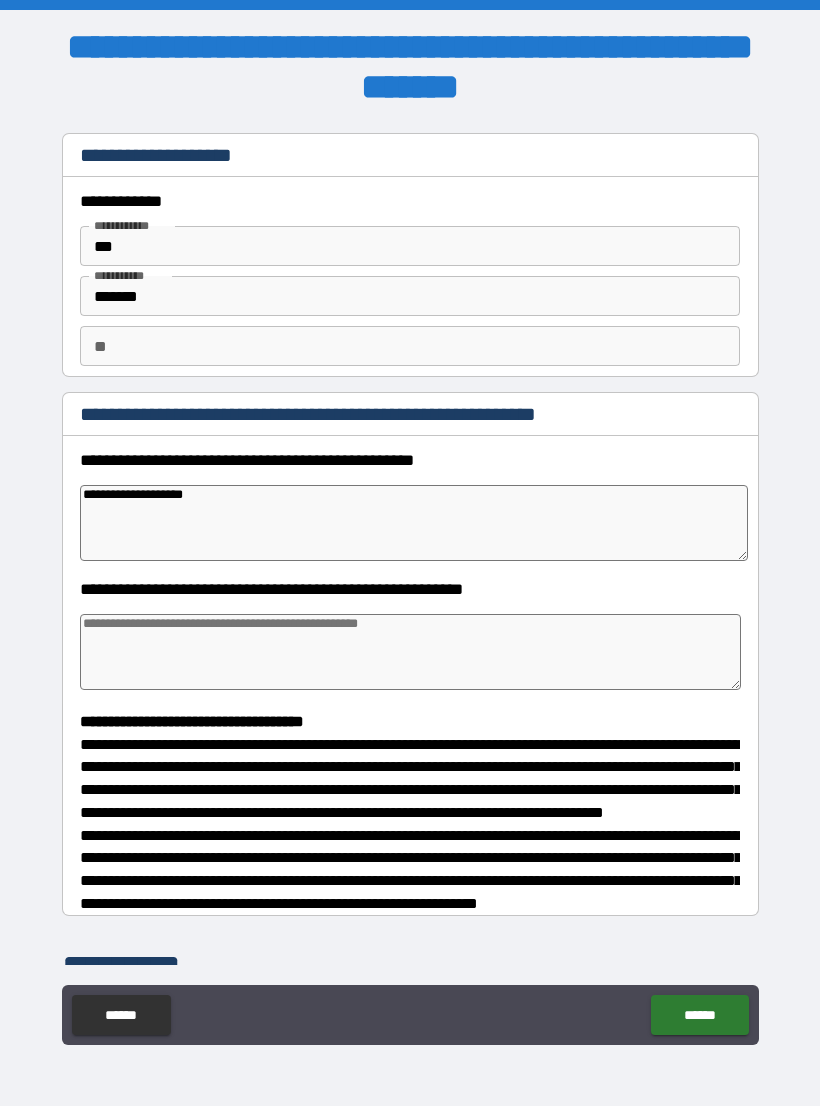 type on "*" 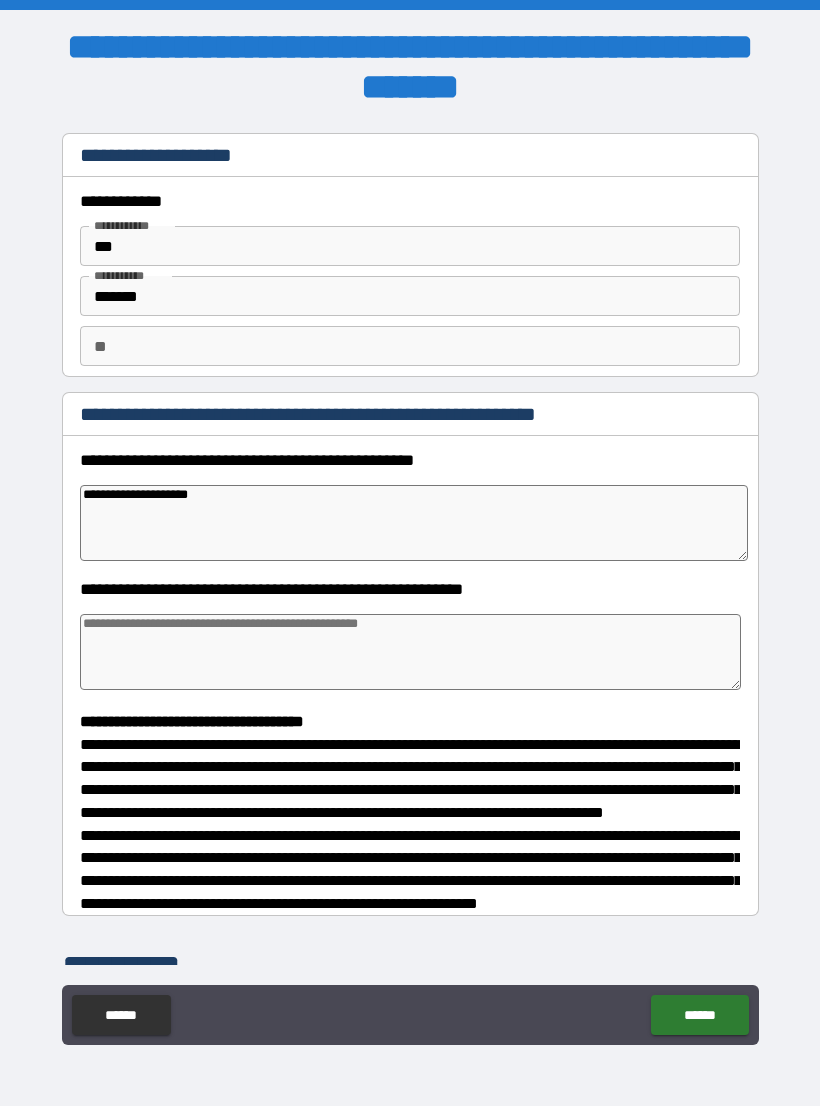 type on "*" 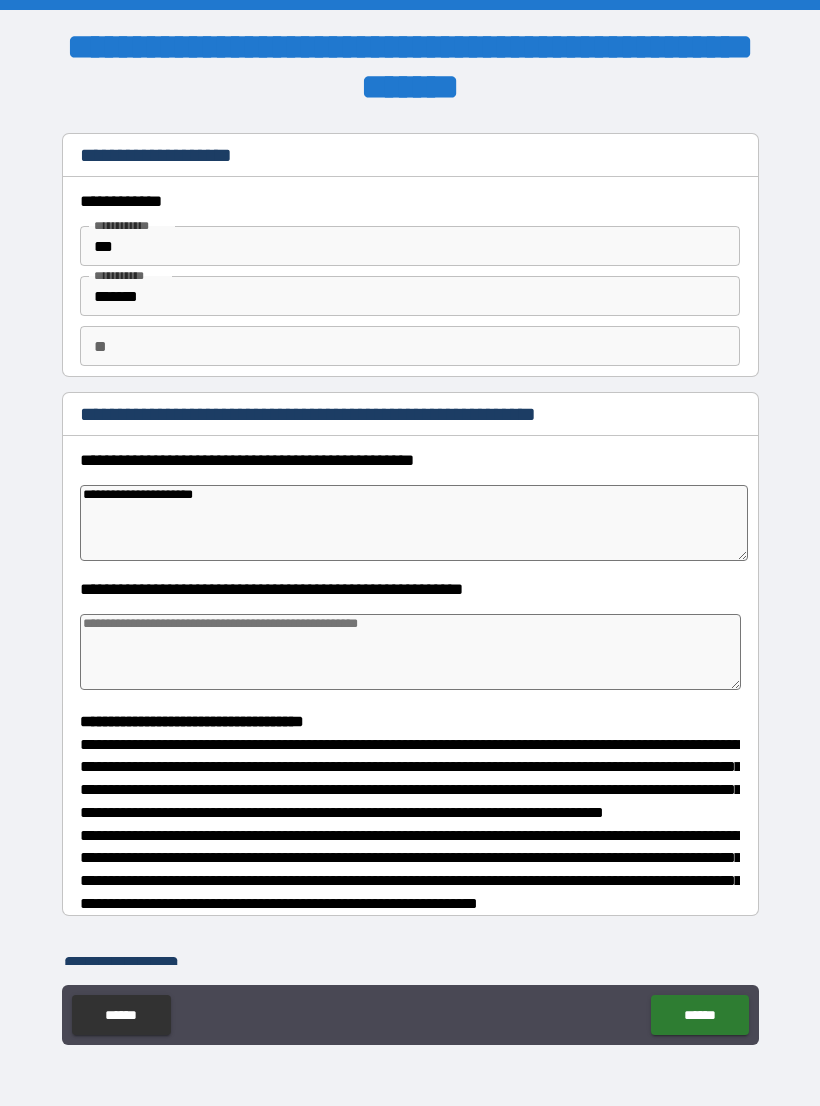 type on "*" 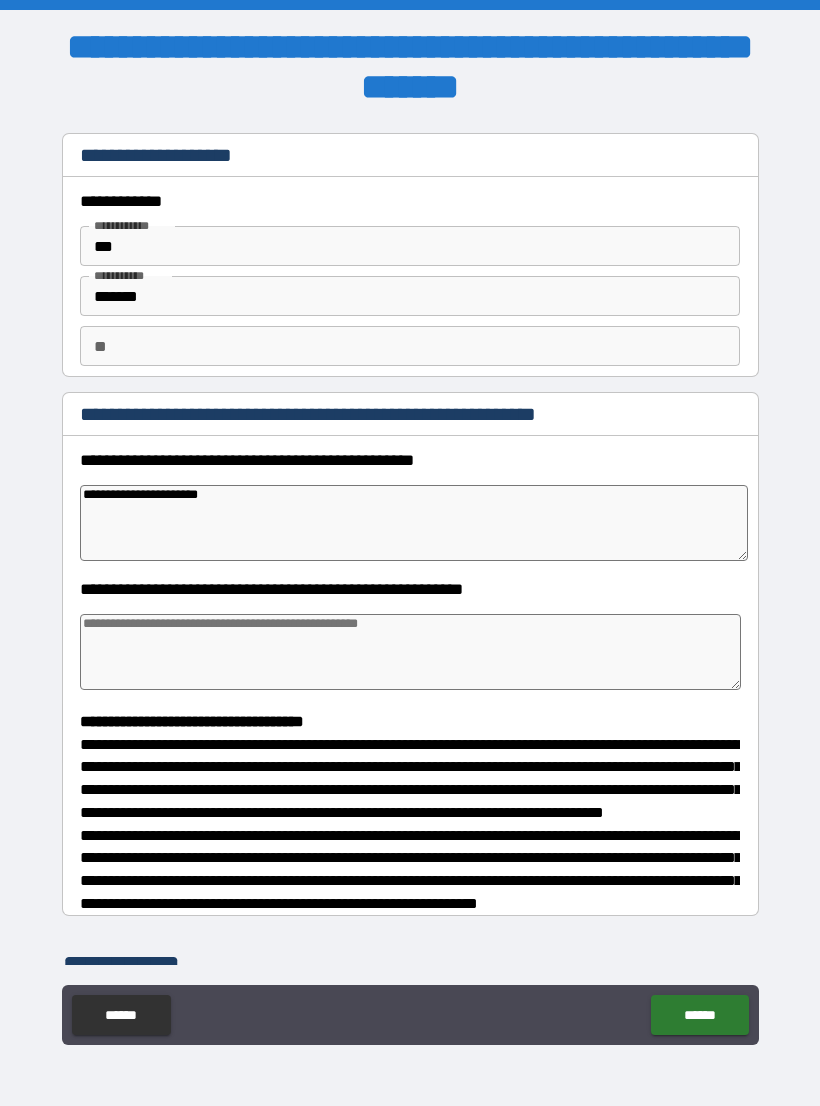 type on "*" 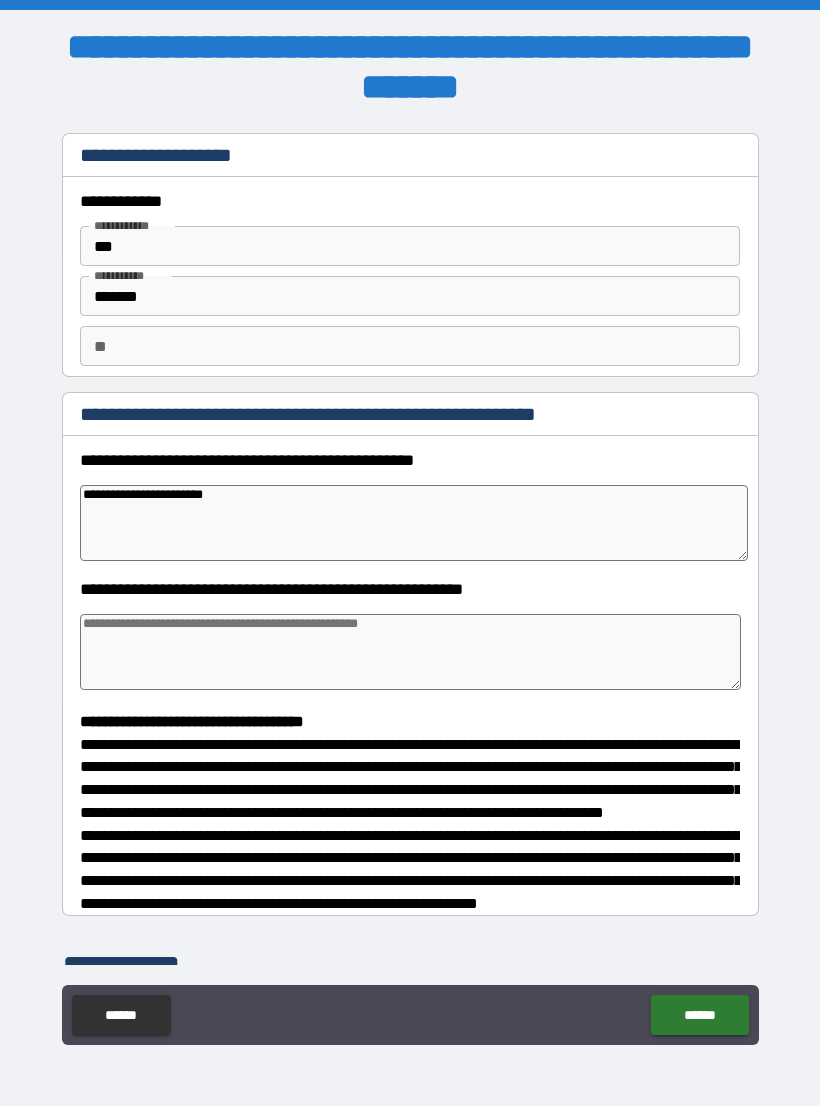 type on "*" 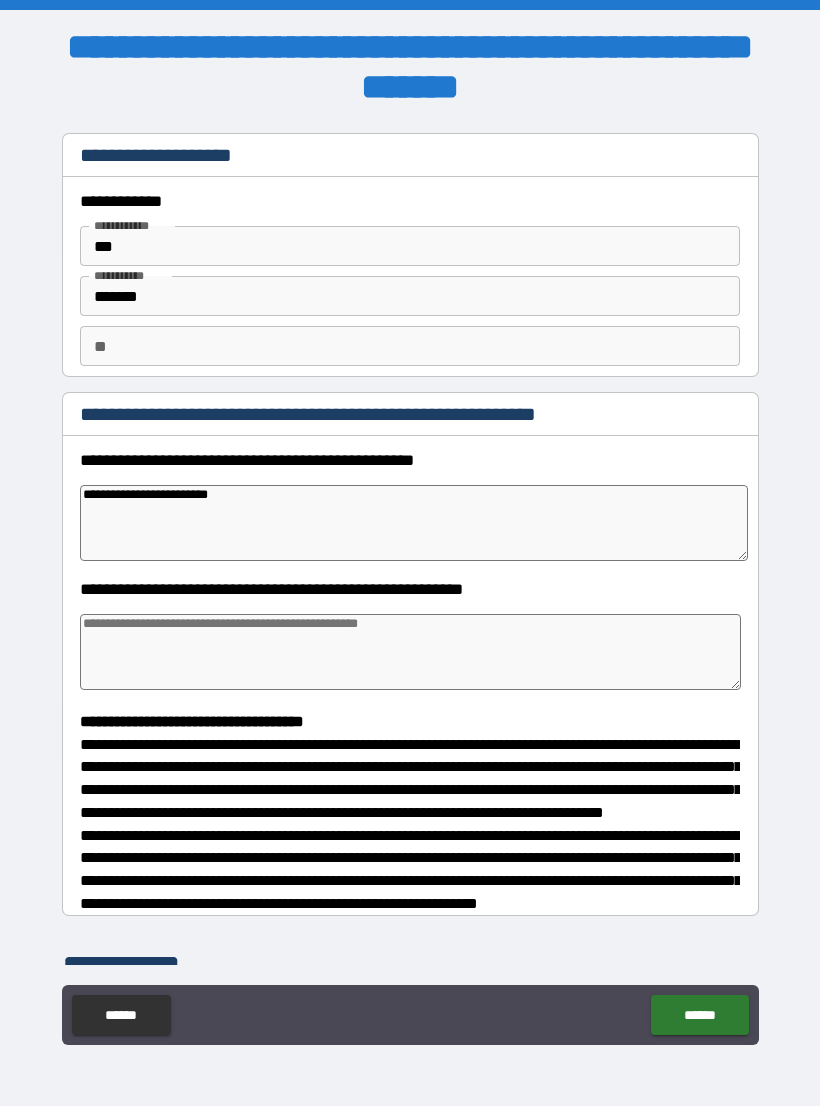 type on "*" 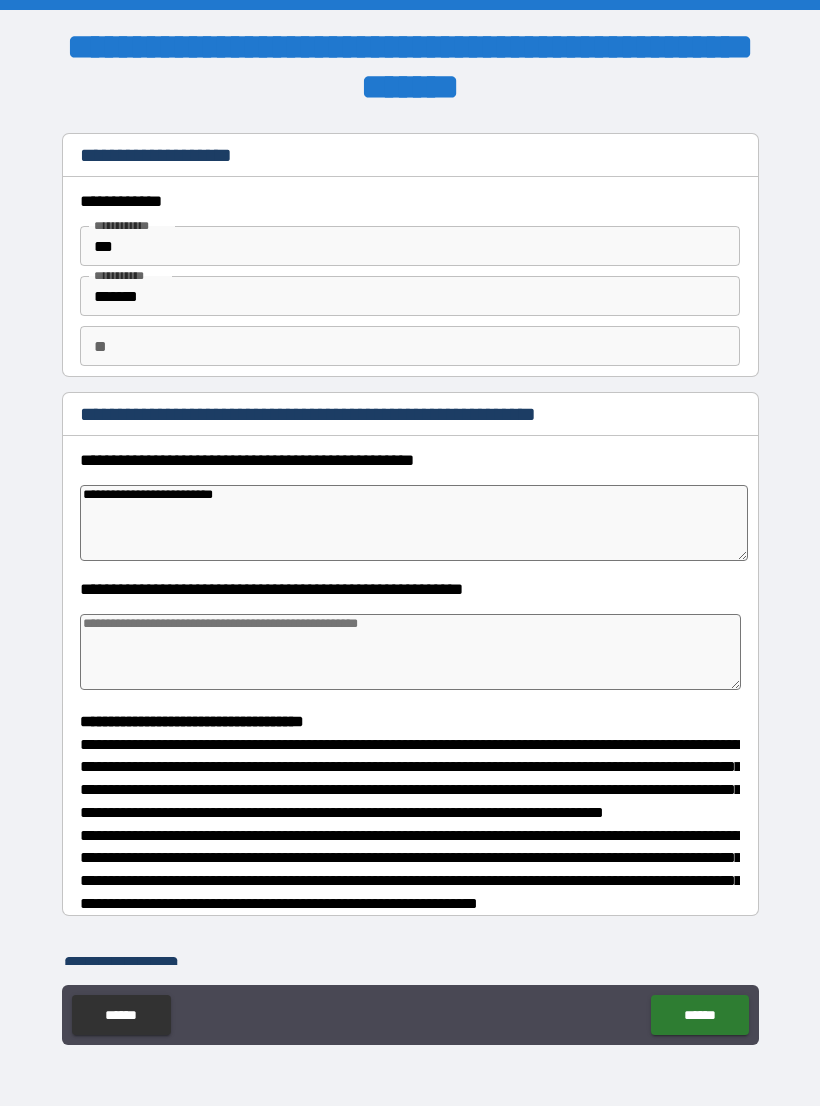 type on "*" 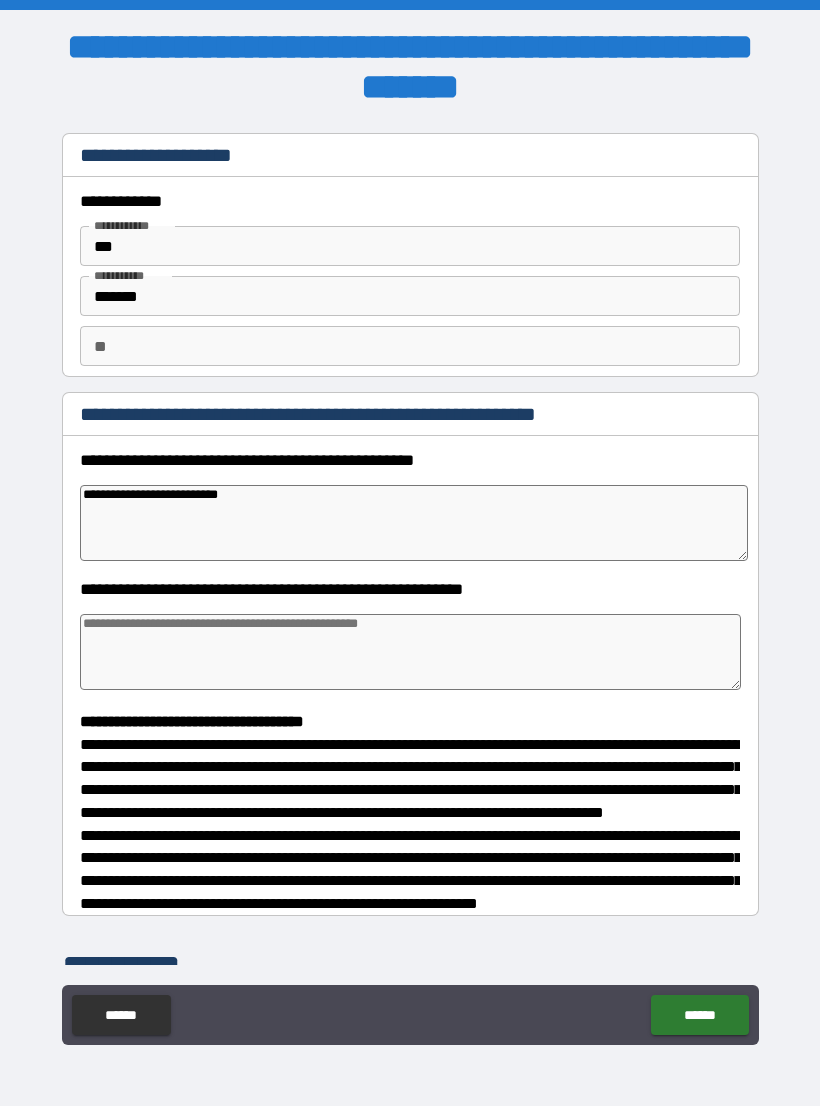 type on "*" 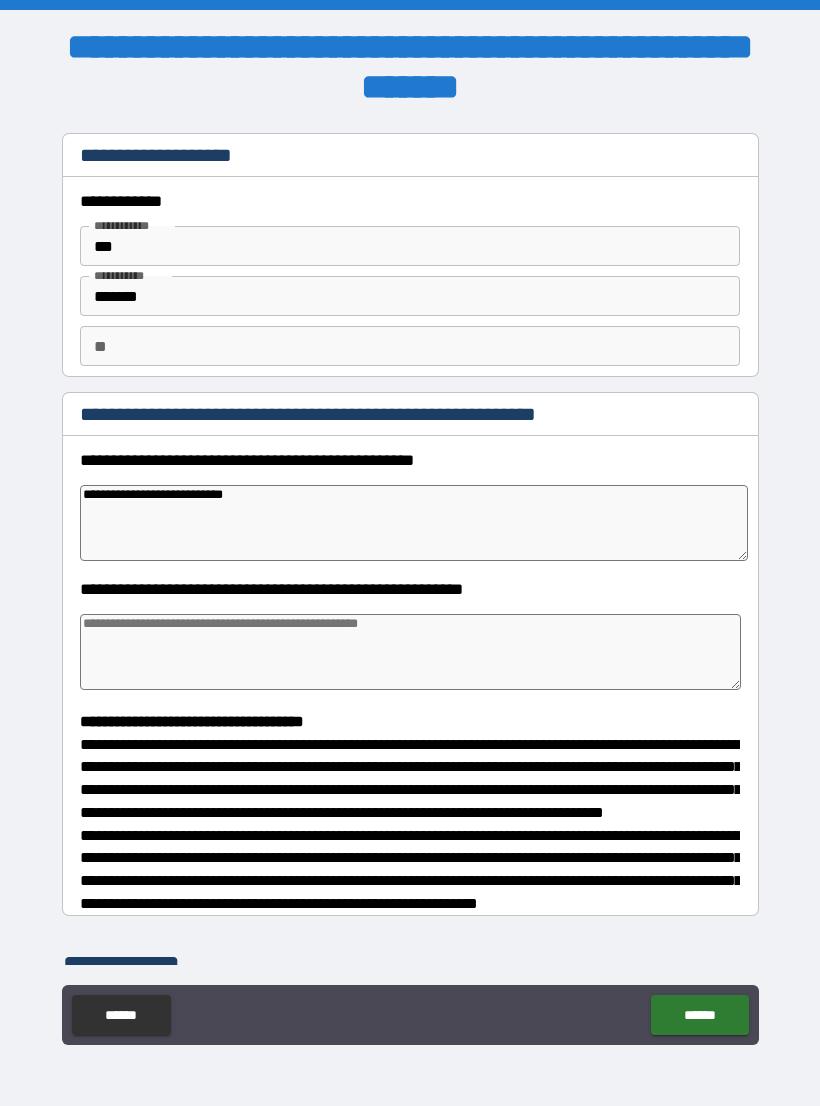 type on "*" 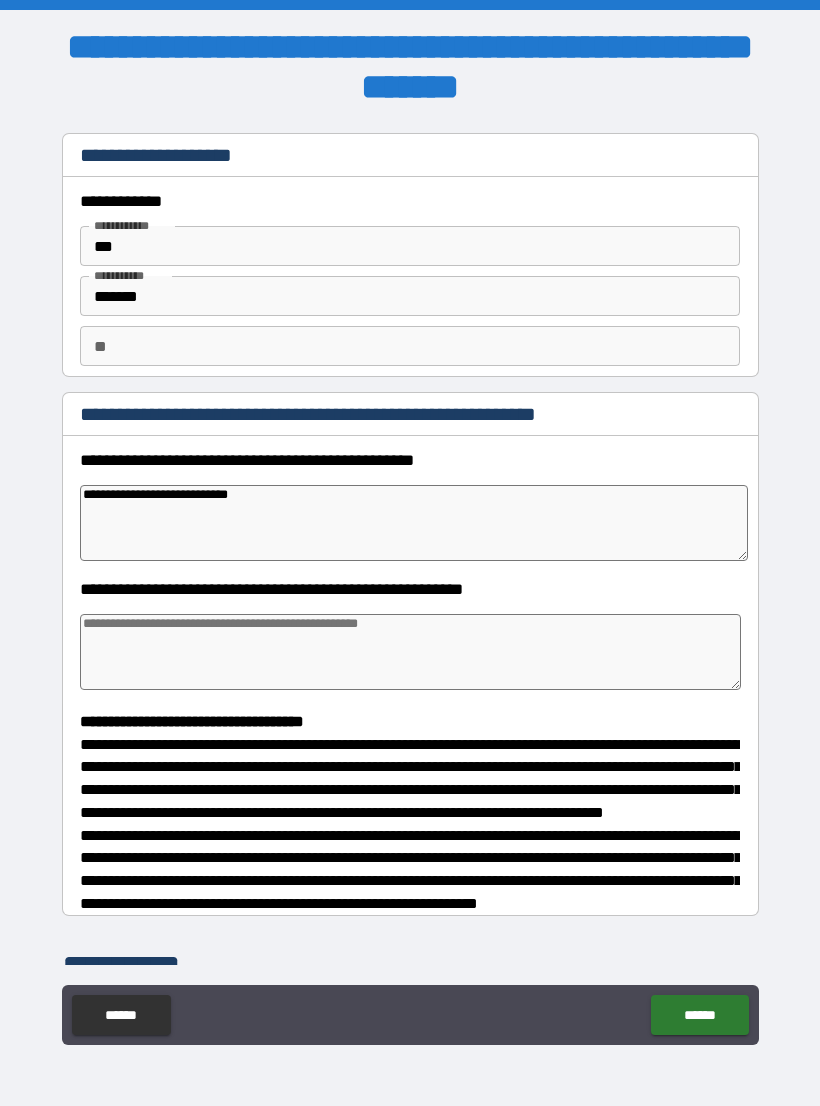 type on "*" 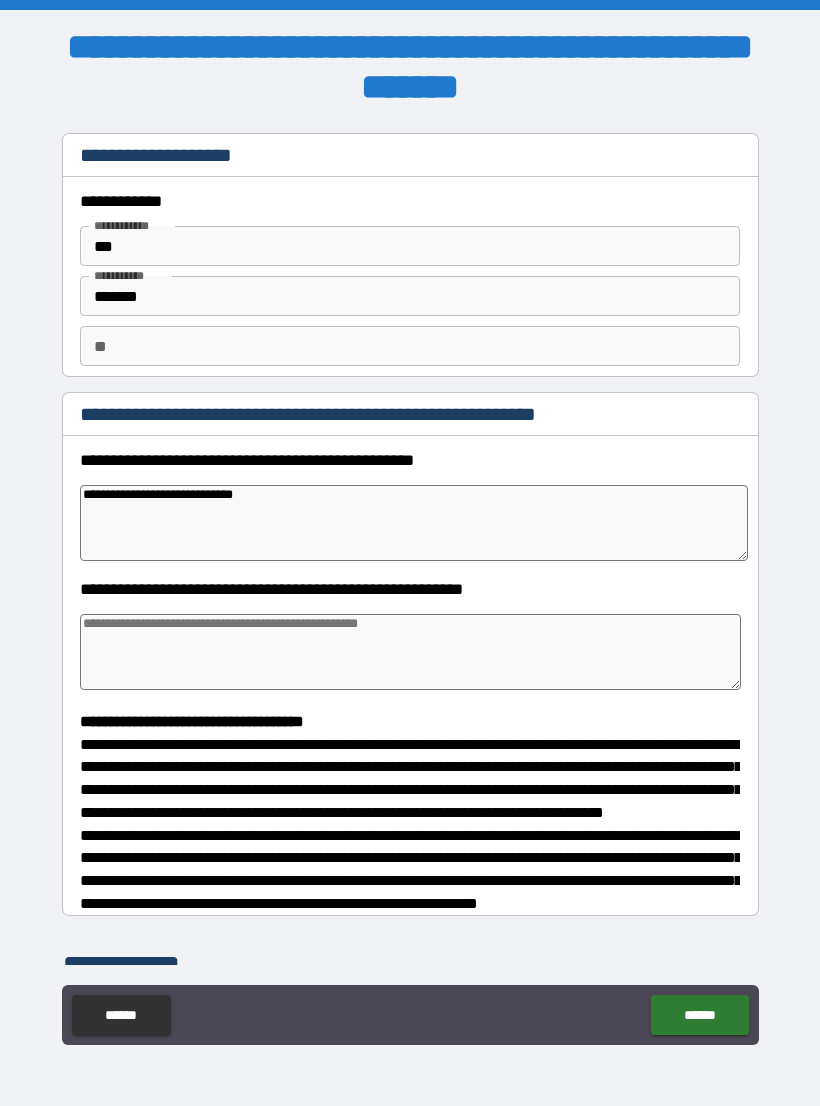 type on "*" 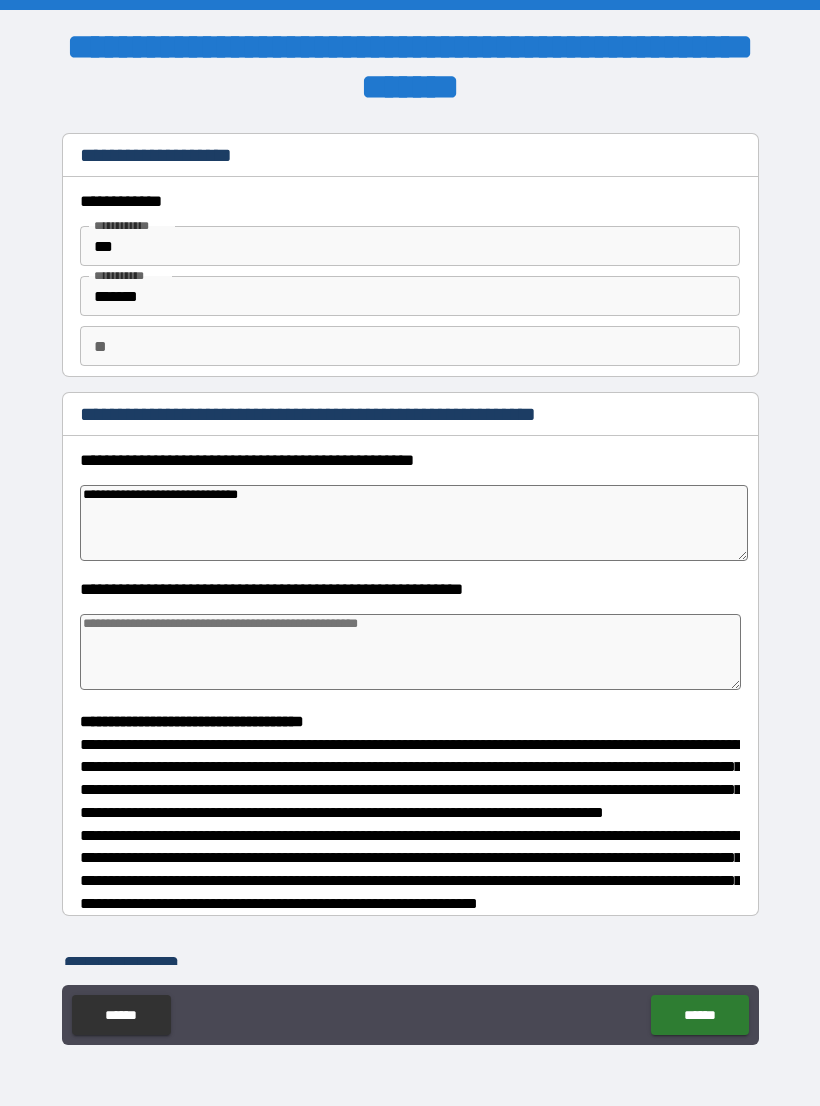 type on "*" 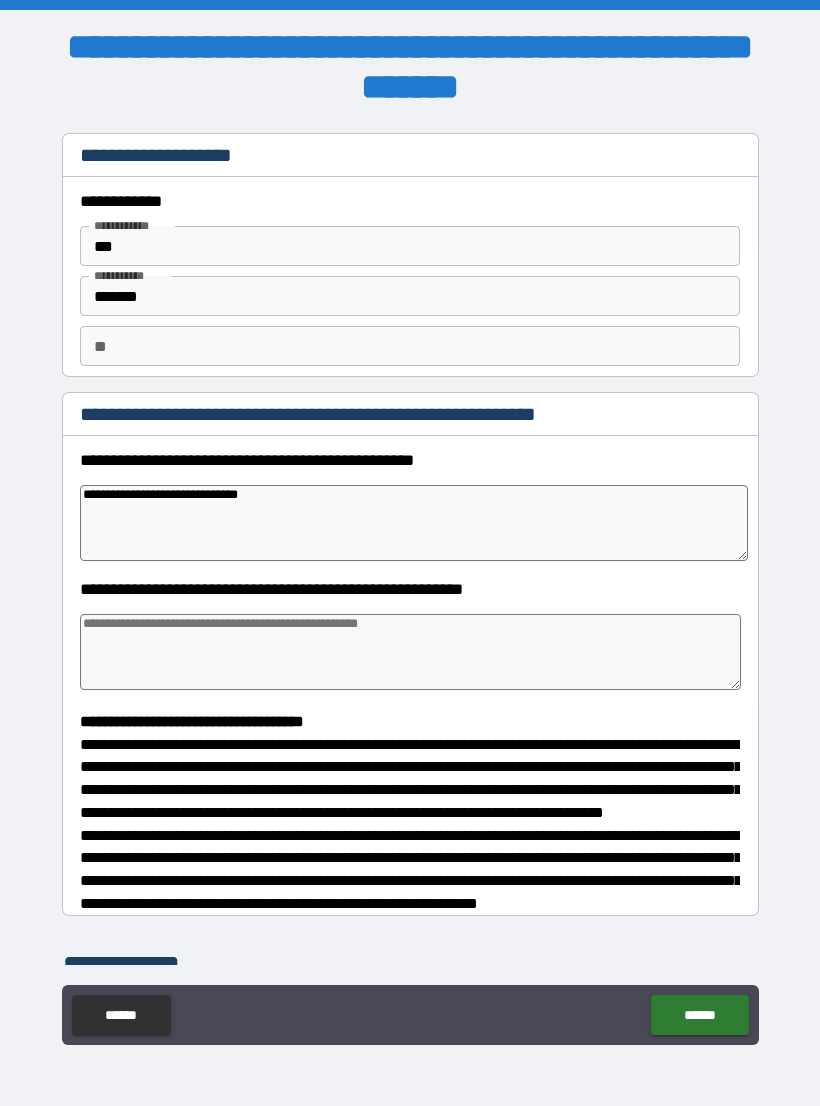 type on "*" 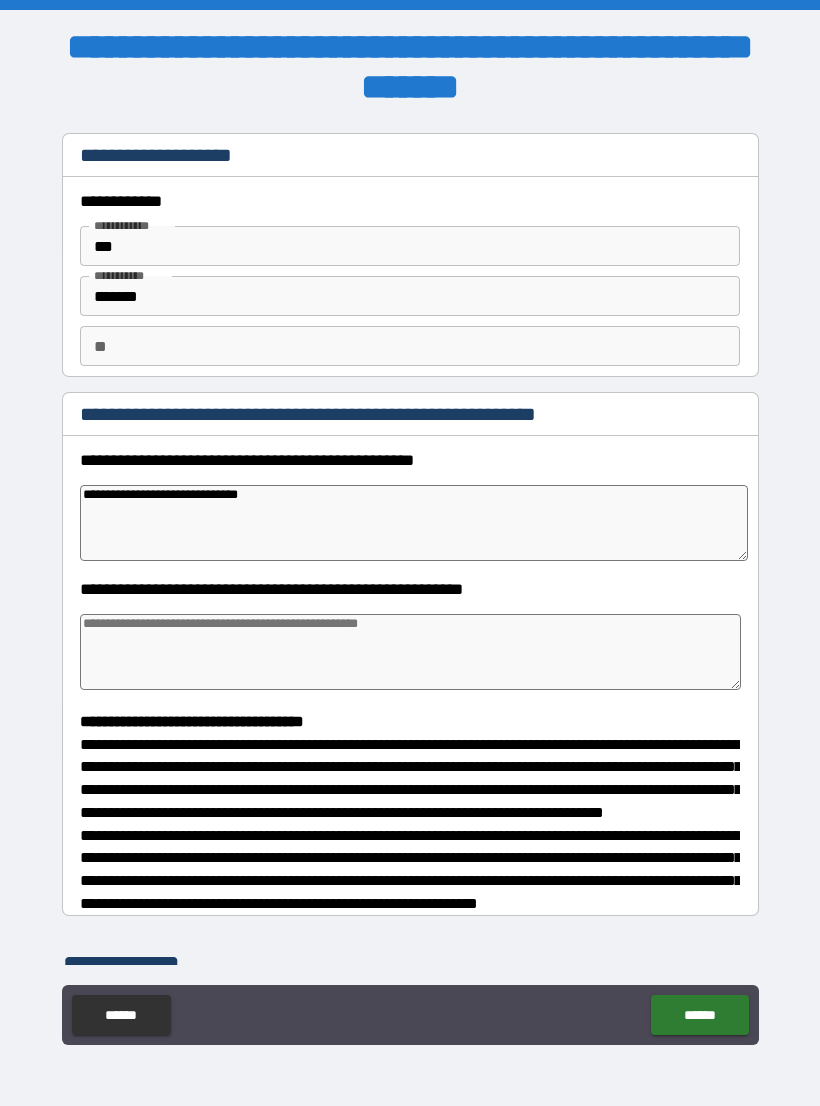 type on "*" 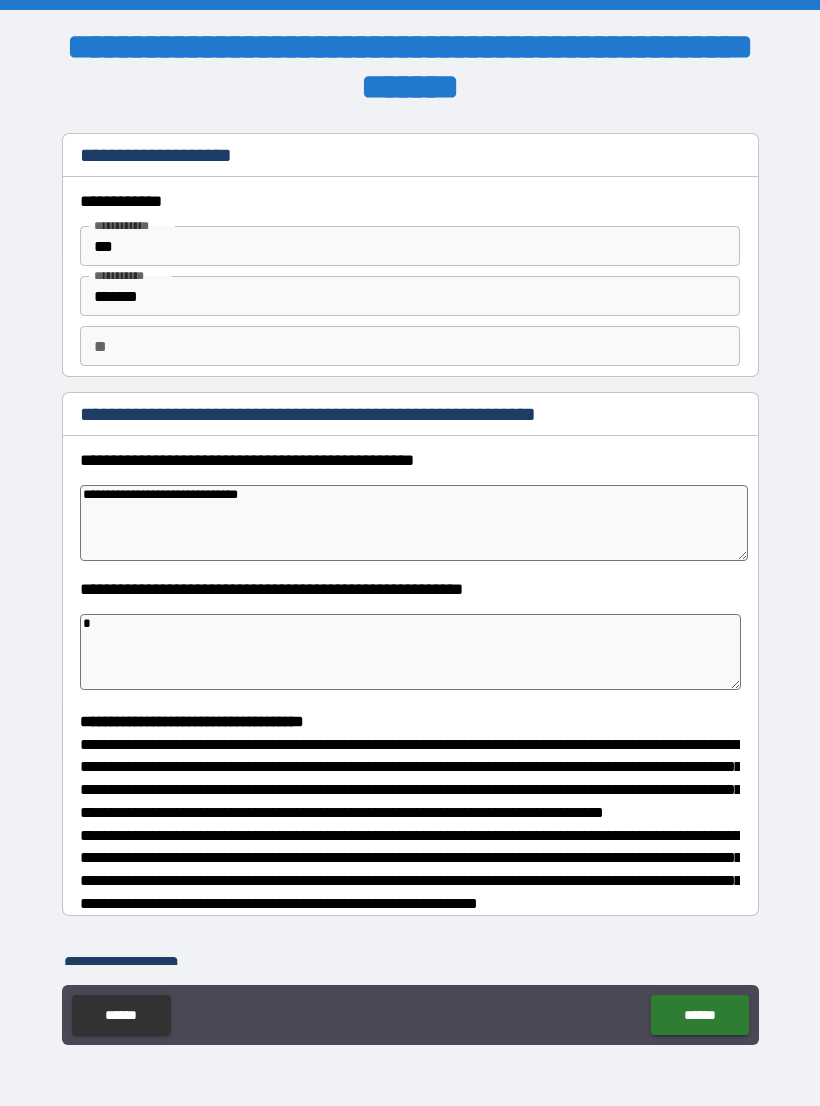 type on "*" 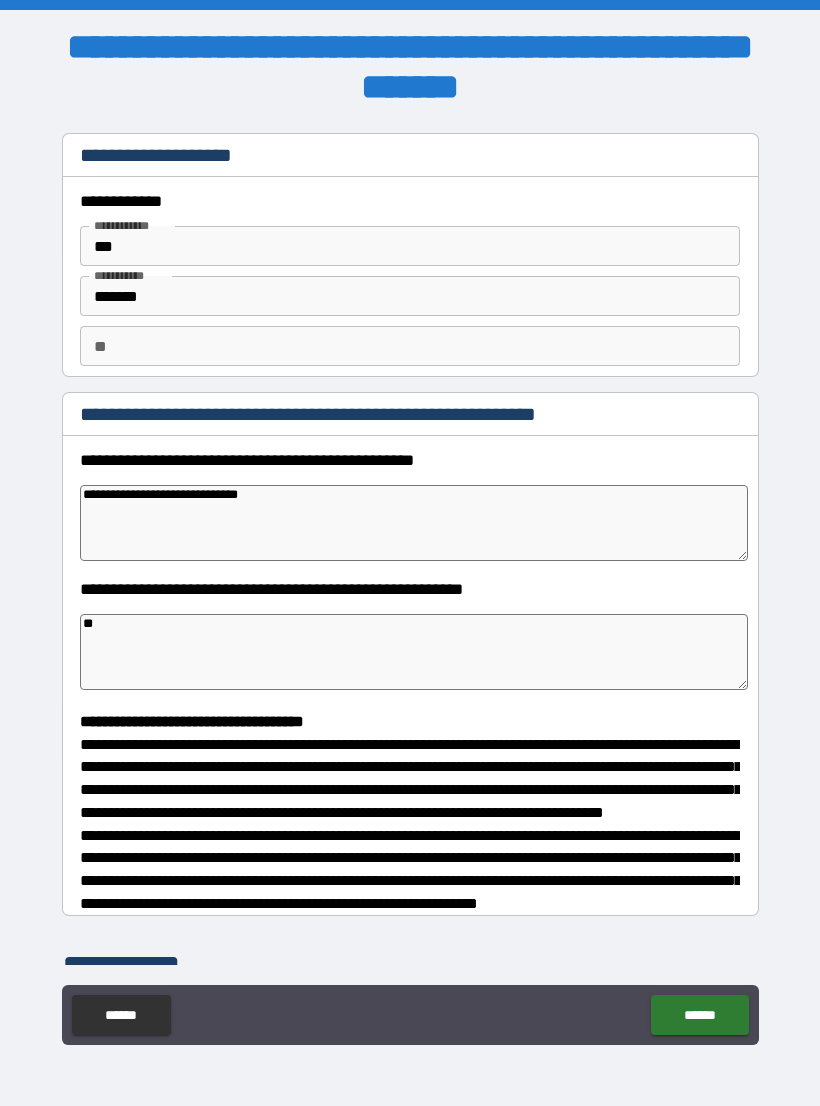 type on "*" 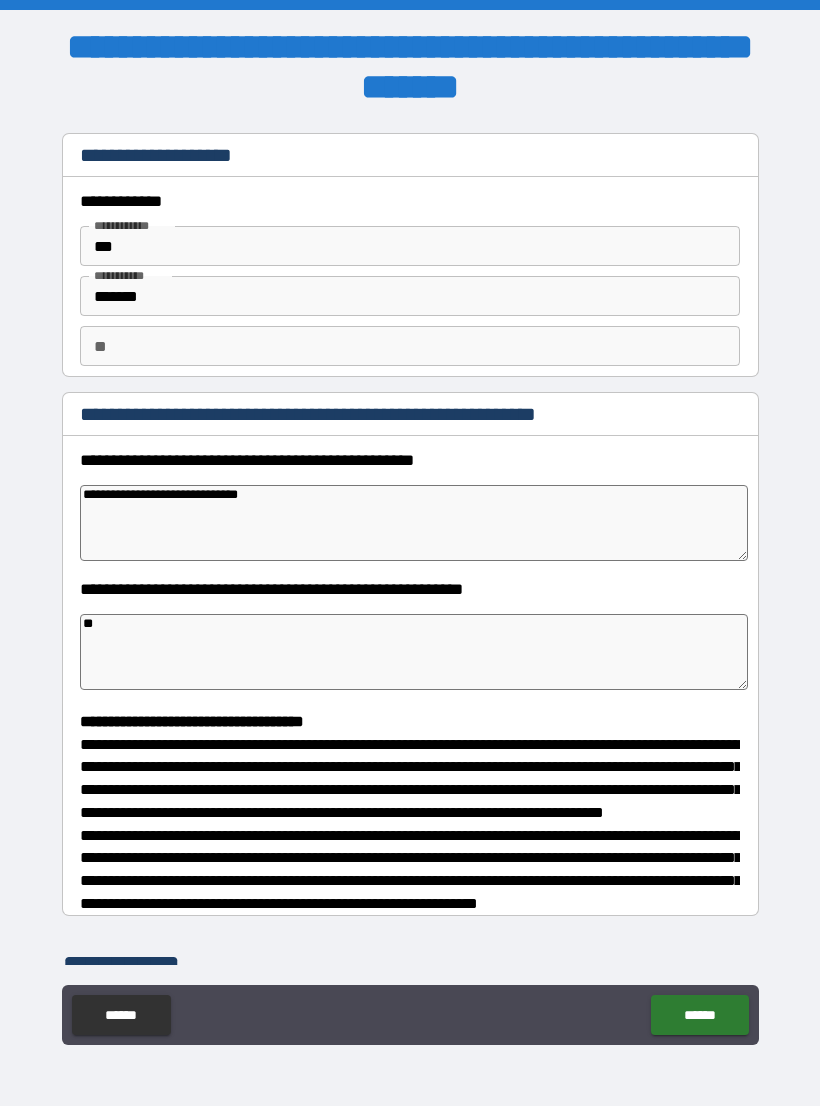 type on "*" 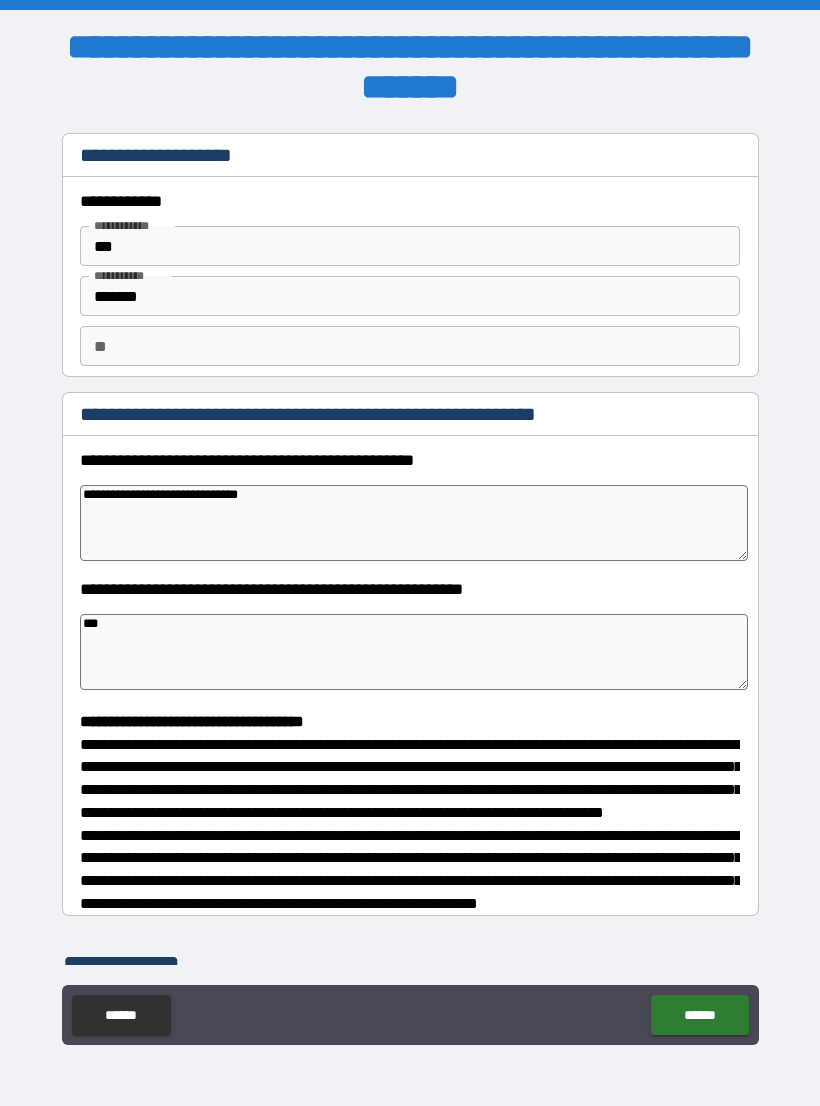 type on "*" 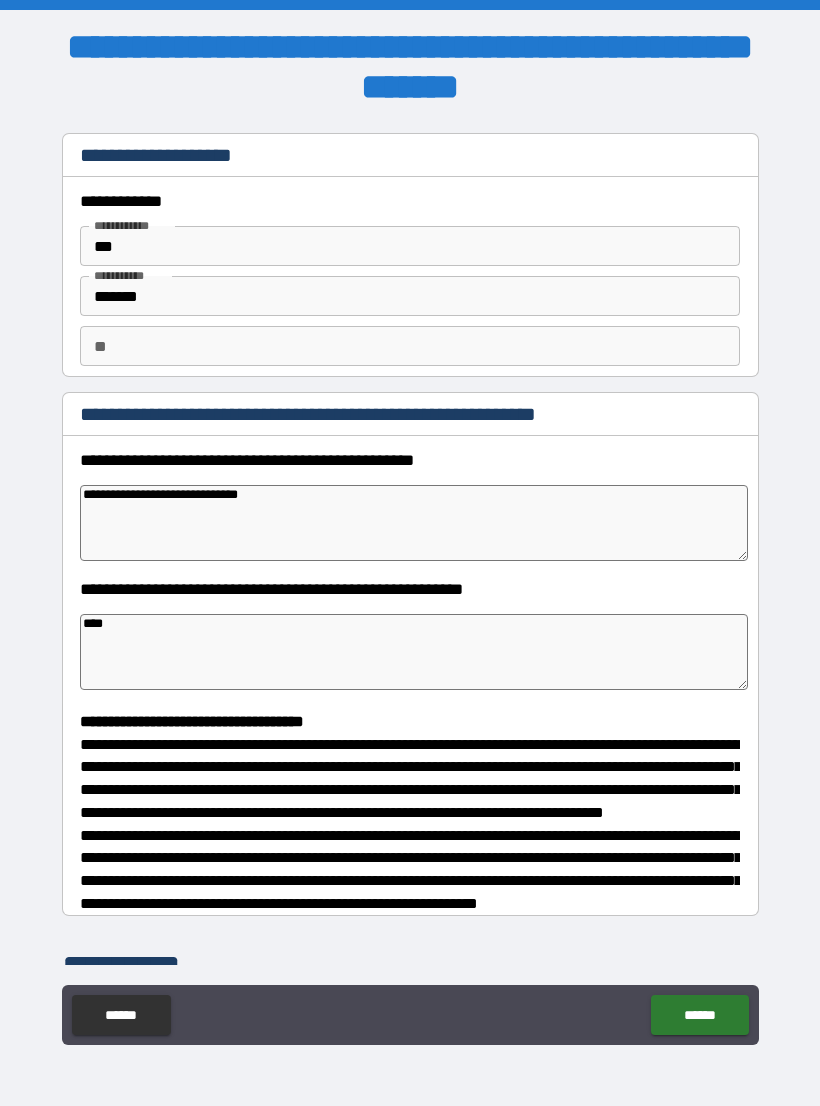 type on "*" 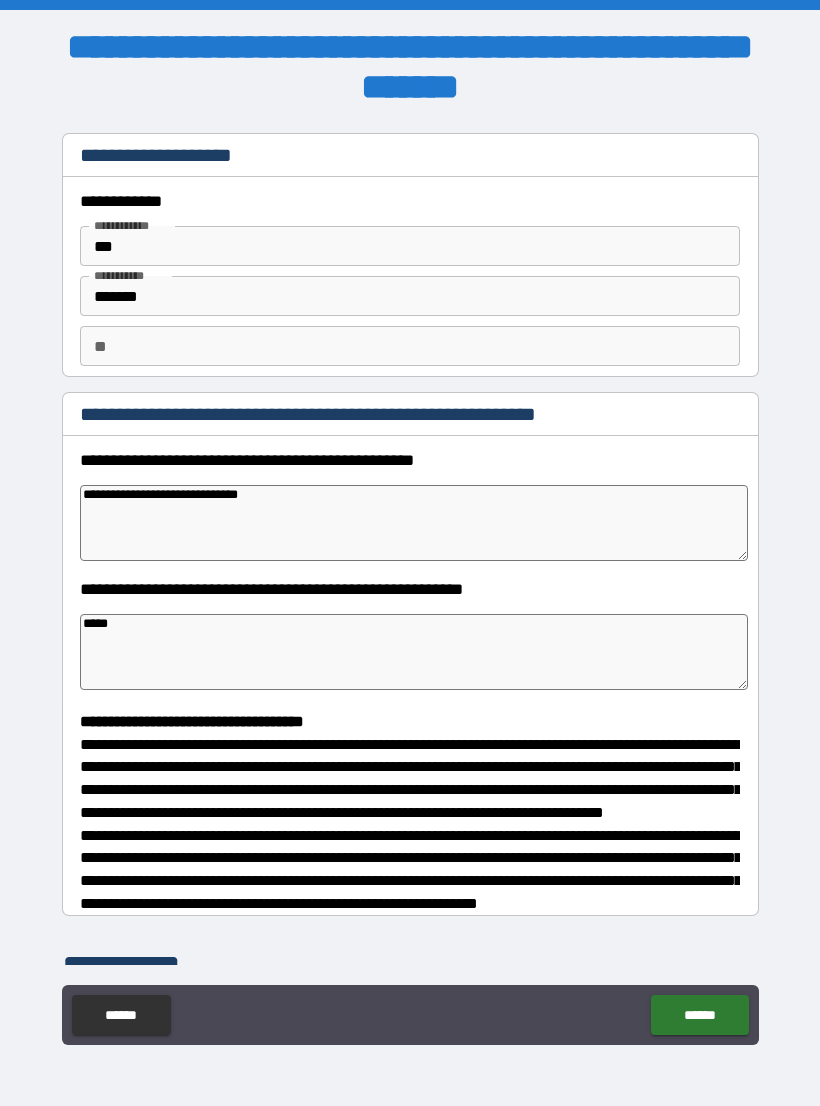 type on "*" 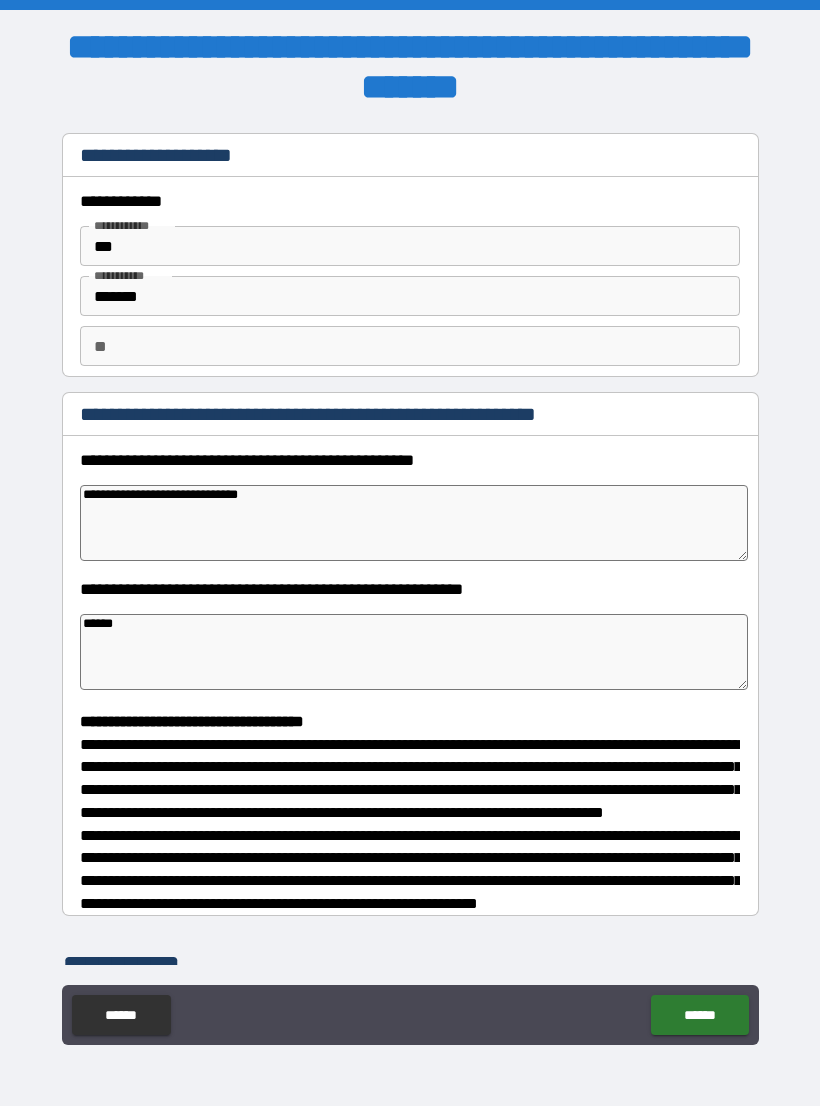 type on "*******" 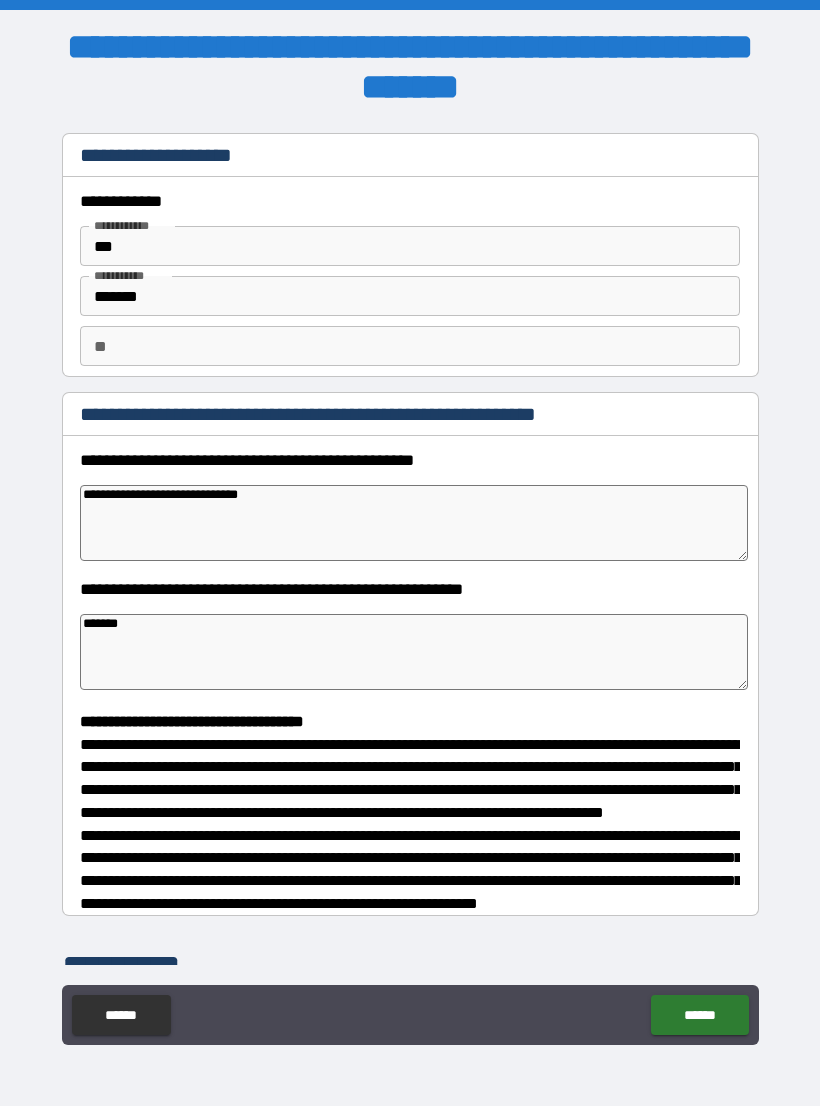 type on "*" 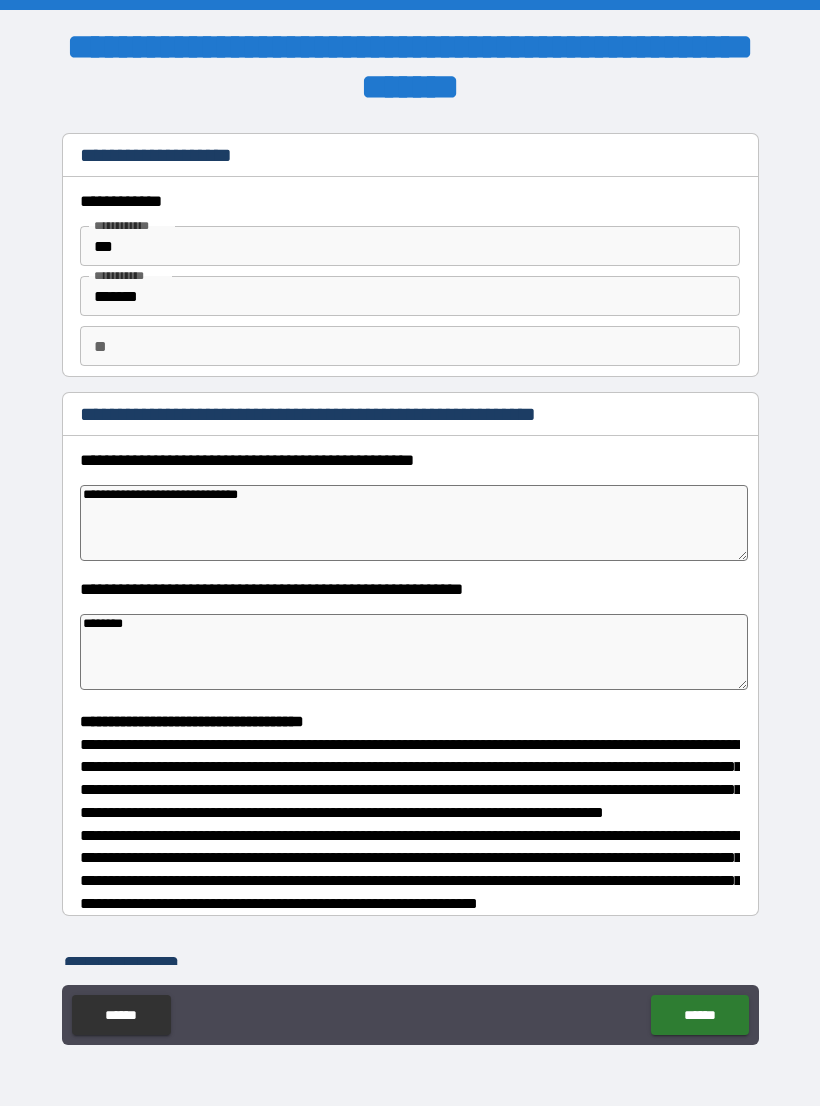 type on "*********" 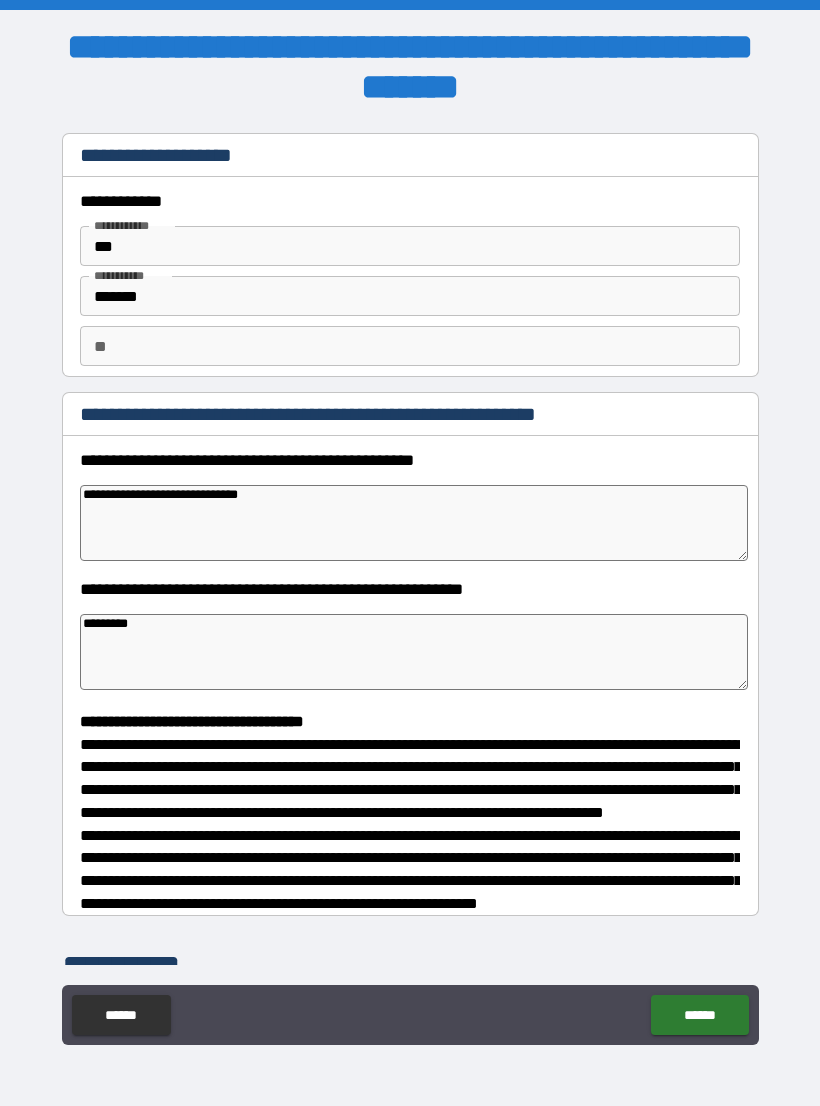type on "*" 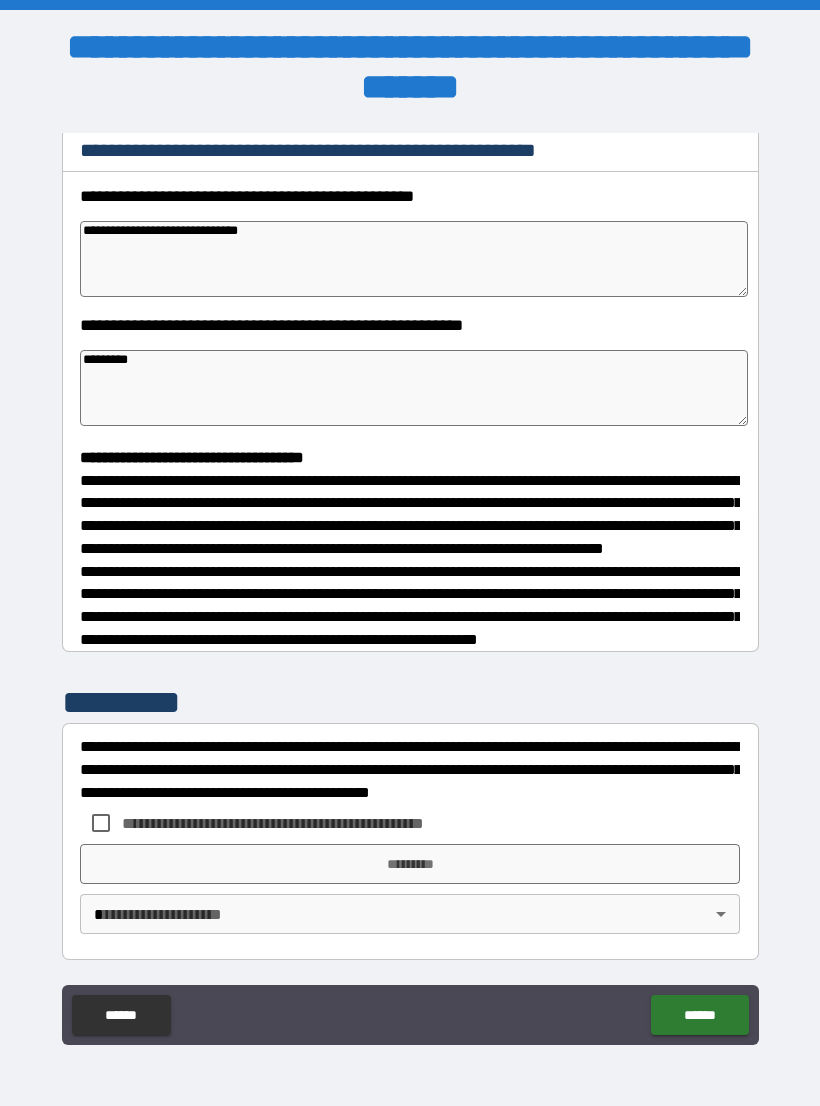 scroll, scrollTop: 302, scrollLeft: 0, axis: vertical 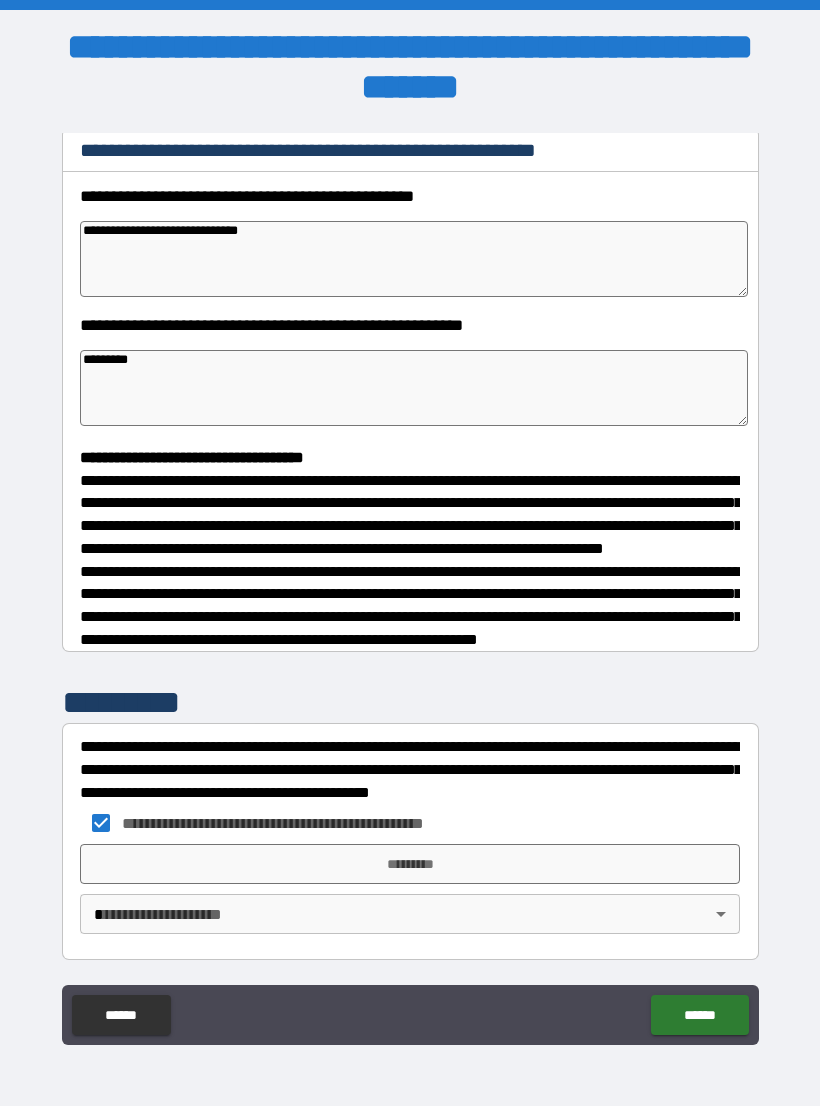 click on "*********" at bounding box center (410, 864) 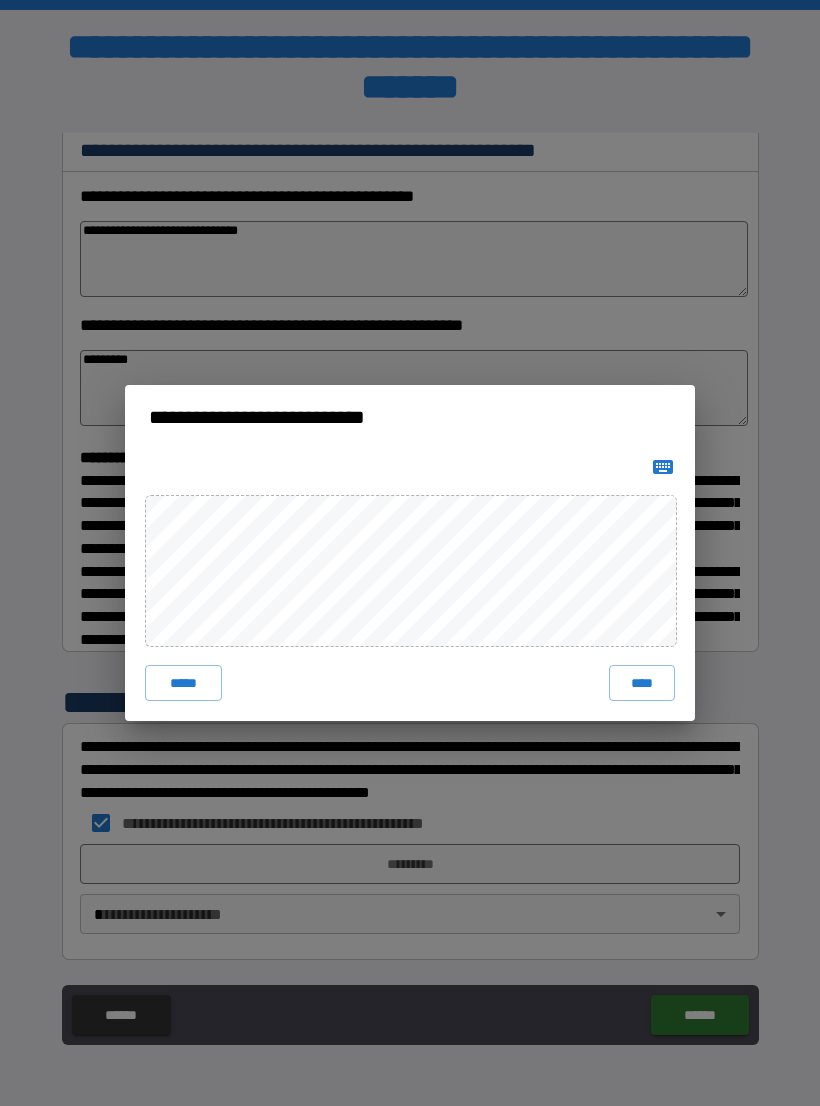 click on "****" at bounding box center (642, 683) 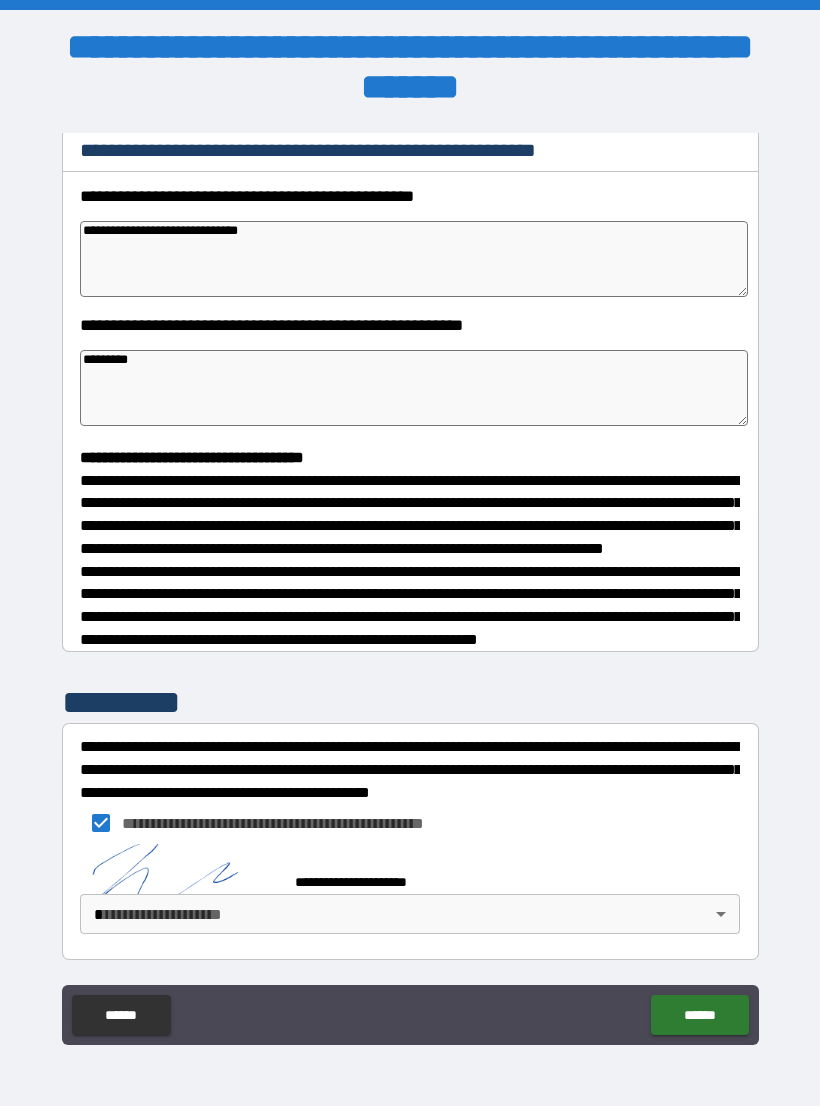 type on "*" 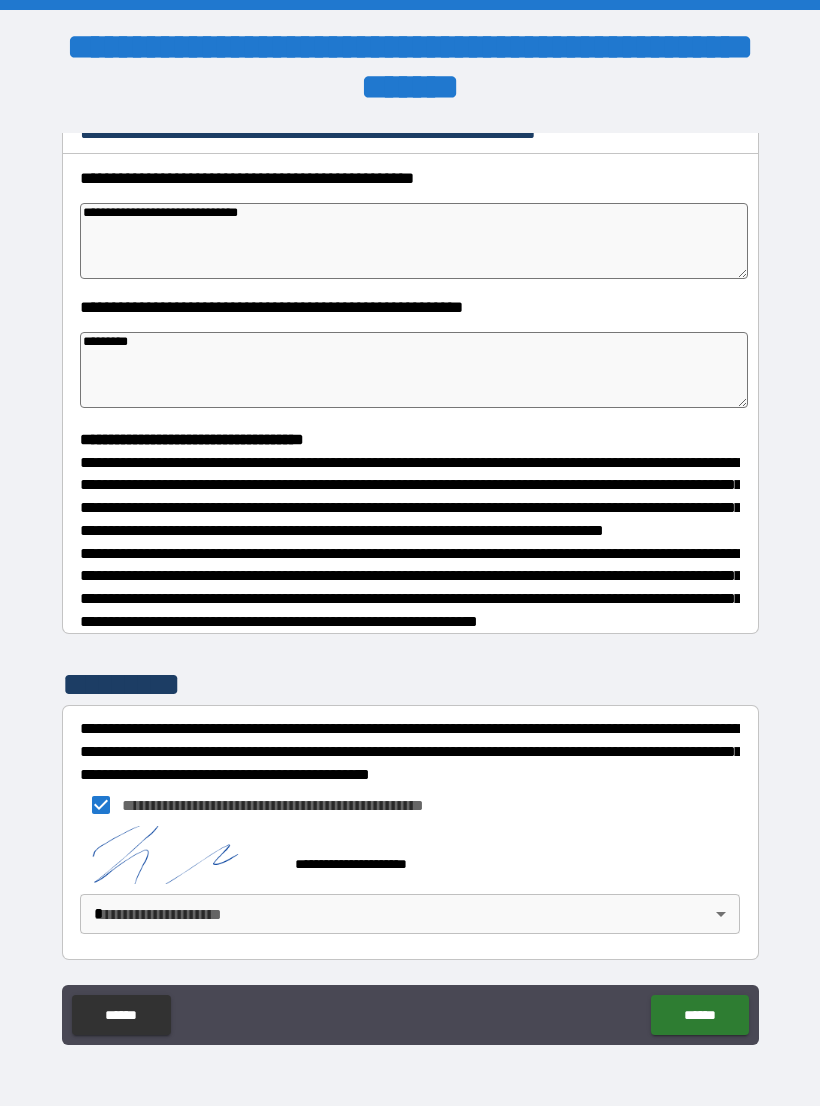 click on "**********" at bounding box center [410, 568] 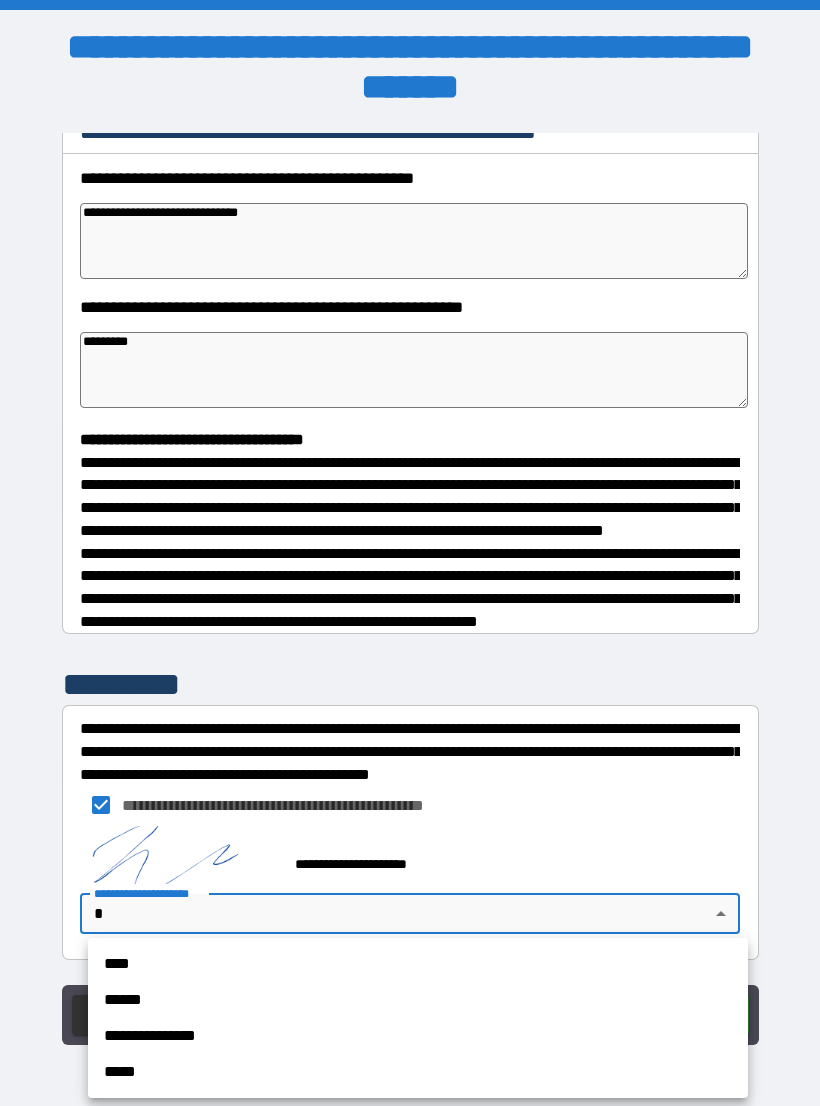 click on "**********" at bounding box center [418, 1036] 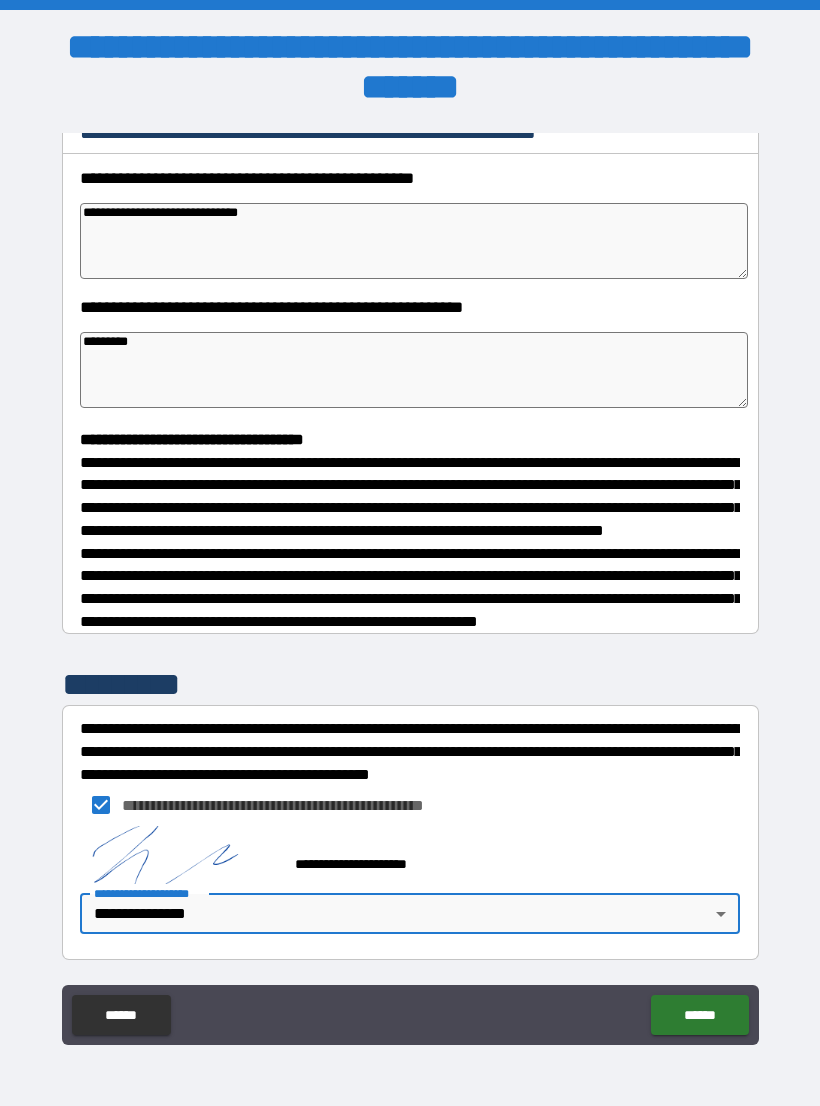 click on "**********" at bounding box center (410, 568) 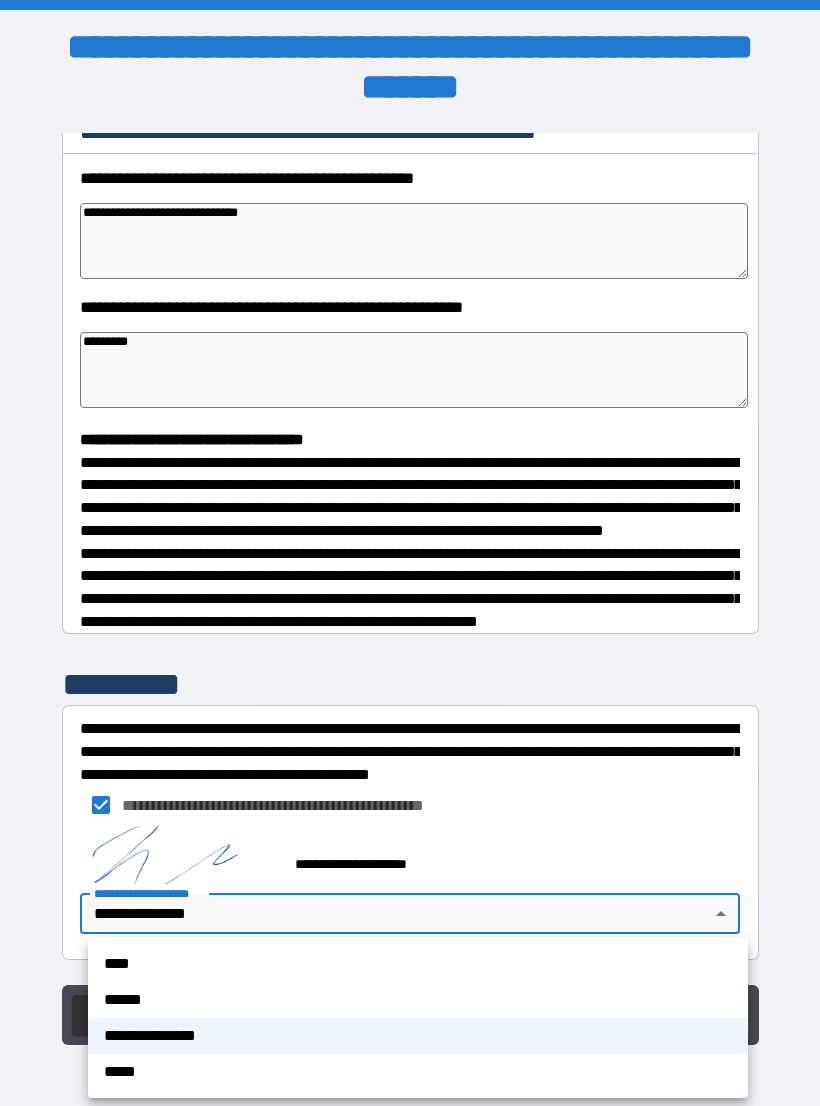 click on "****" at bounding box center [418, 964] 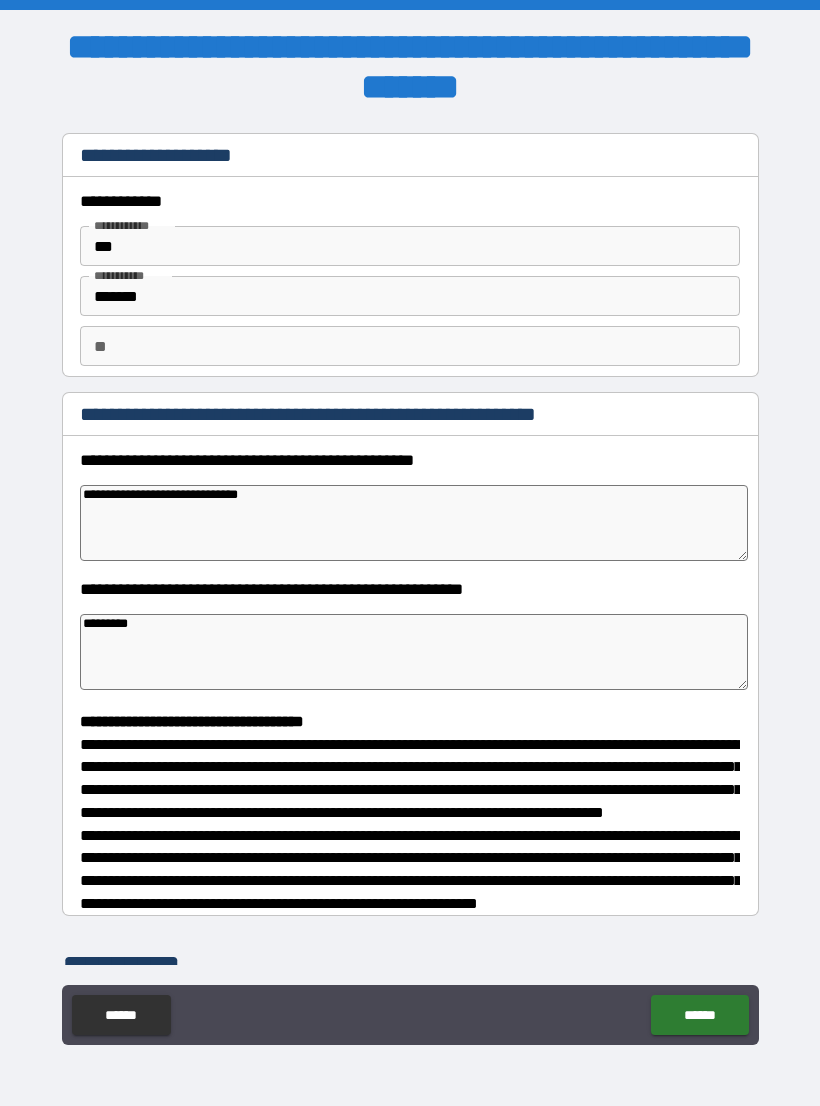 scroll, scrollTop: 0, scrollLeft: 0, axis: both 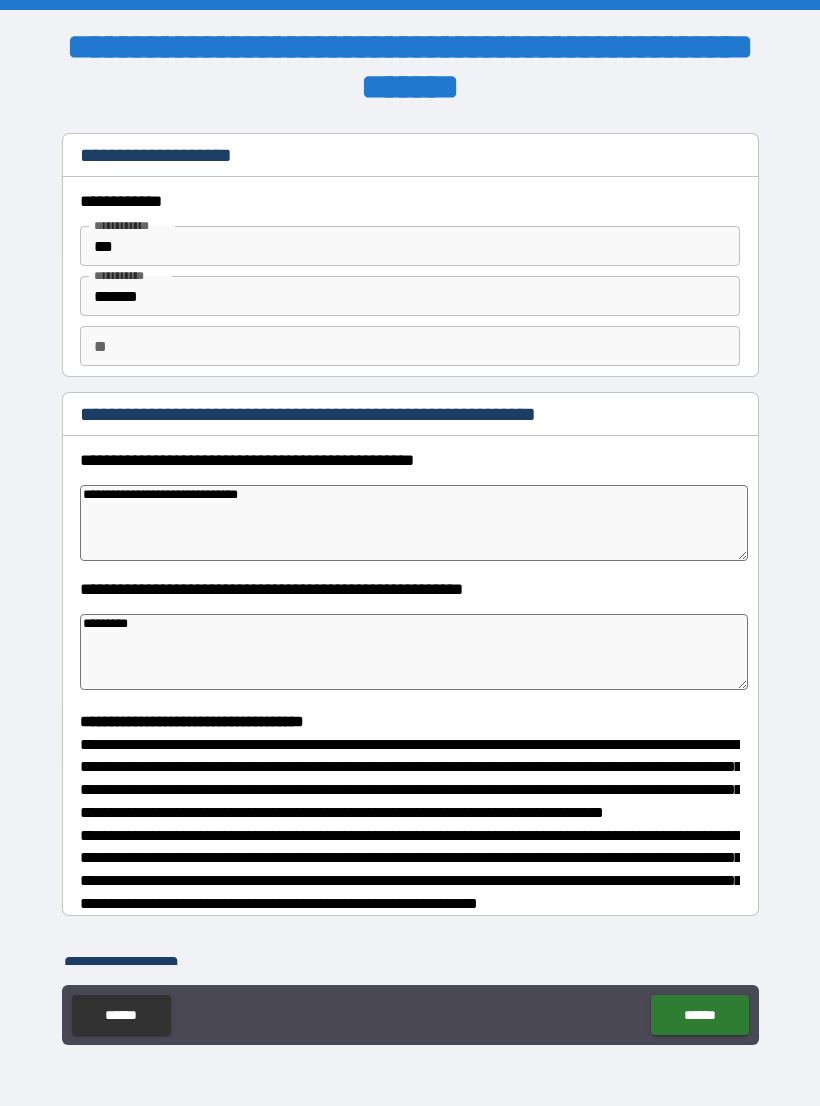 click on "** **" at bounding box center (410, 346) 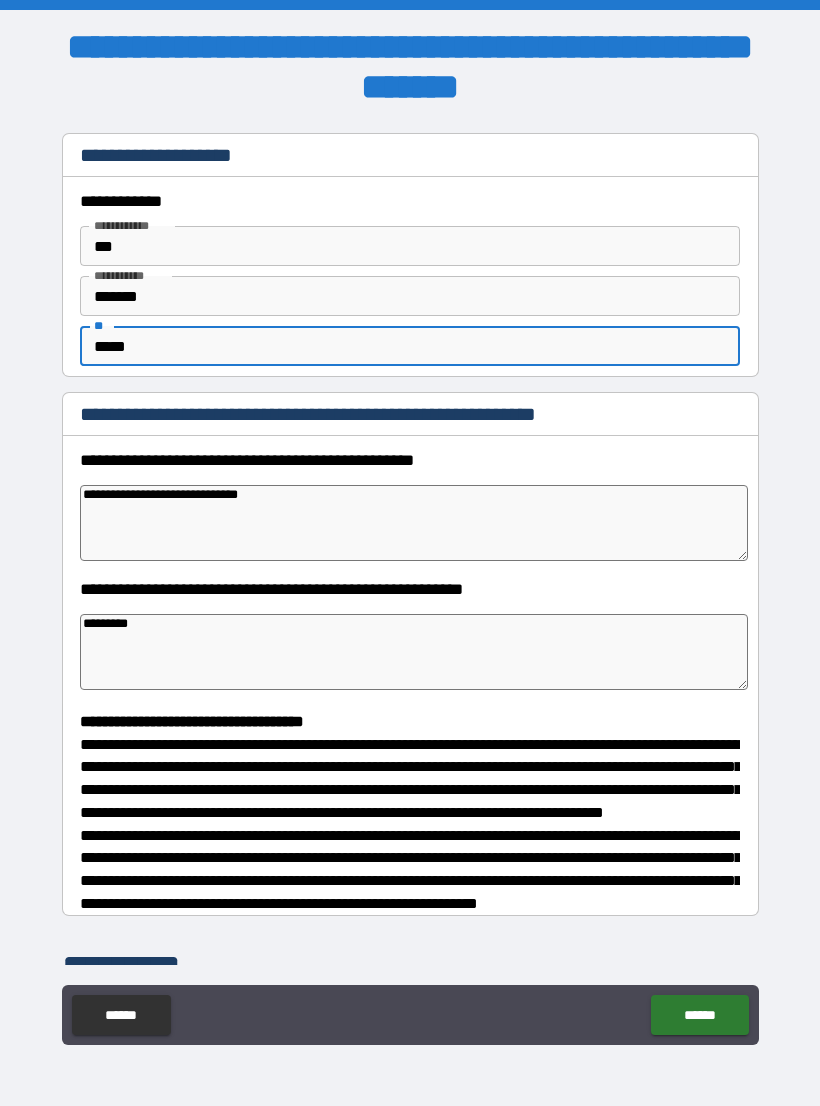 click on "**********" at bounding box center (410, 571) 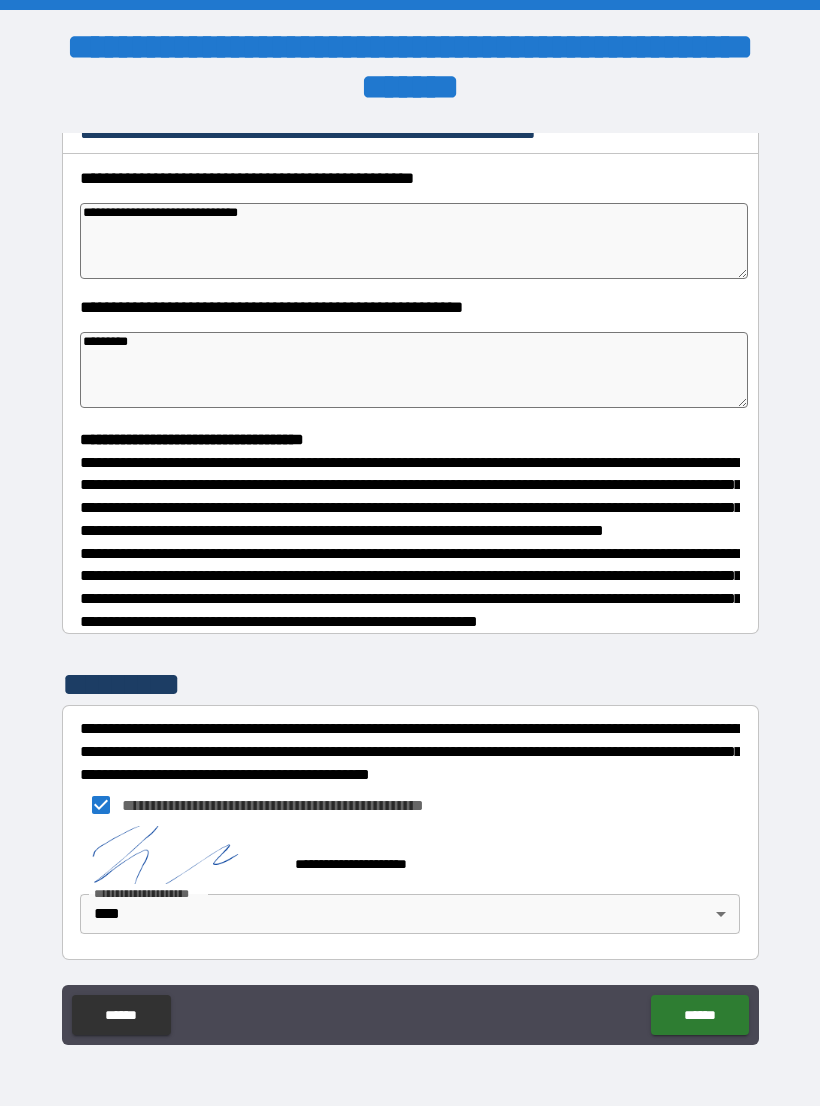 scroll, scrollTop: 319, scrollLeft: 0, axis: vertical 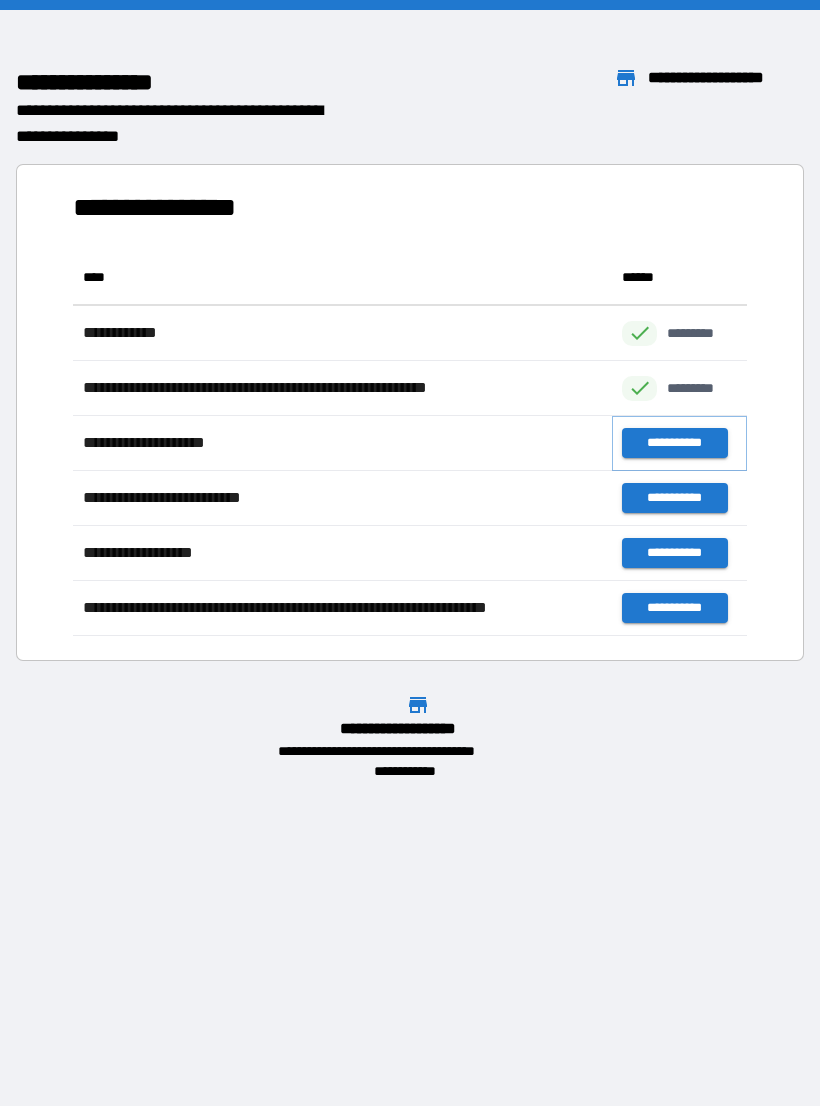 click on "**********" at bounding box center (674, 443) 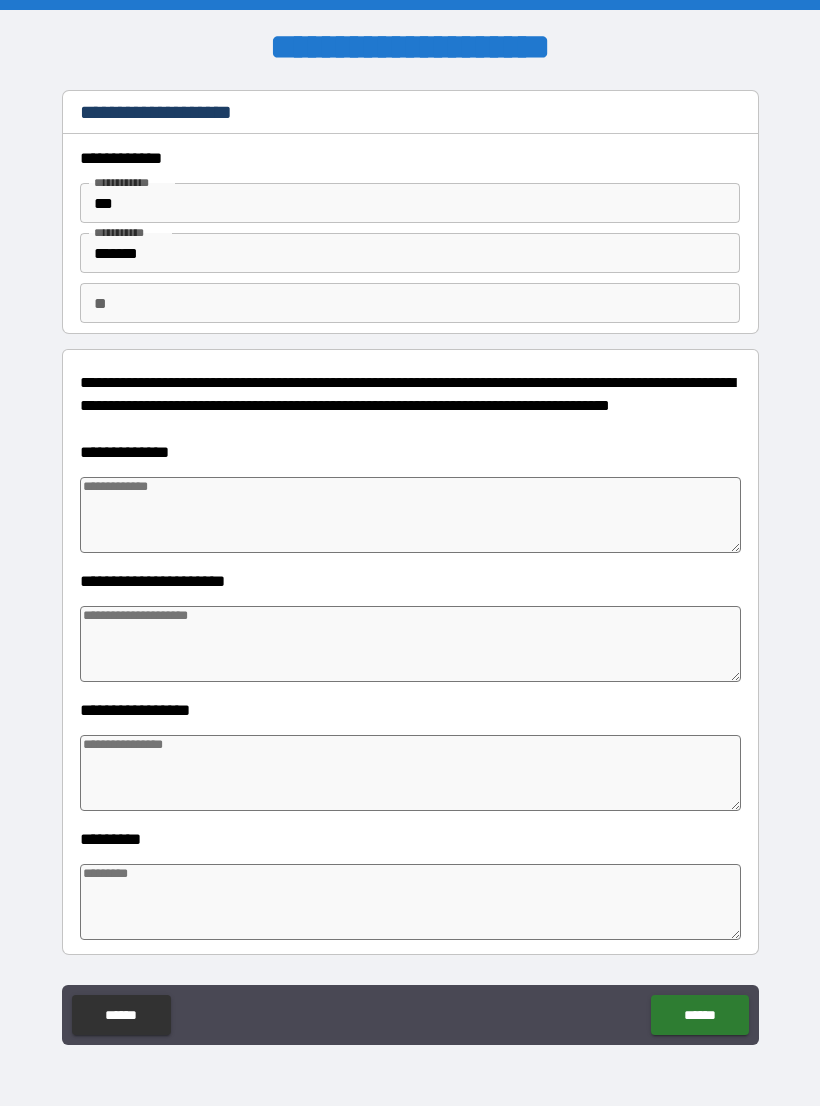 click at bounding box center [410, 515] 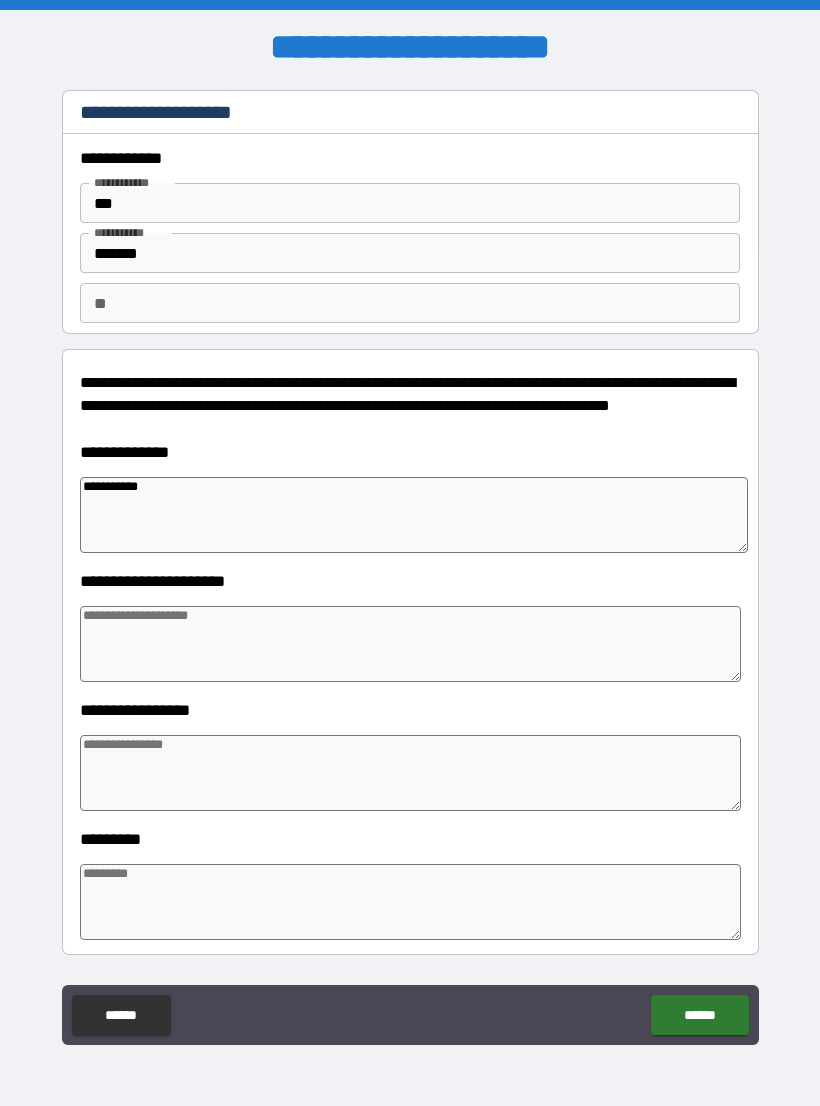 click at bounding box center [410, 644] 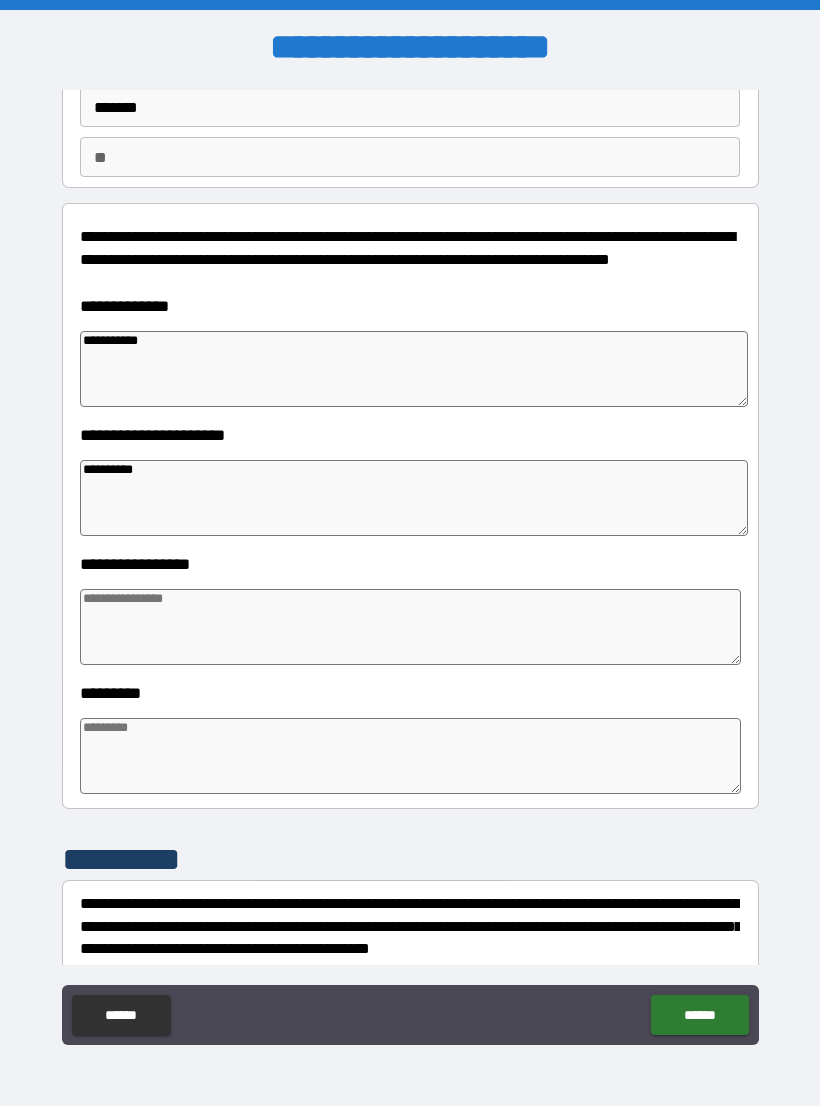 scroll, scrollTop: 148, scrollLeft: 0, axis: vertical 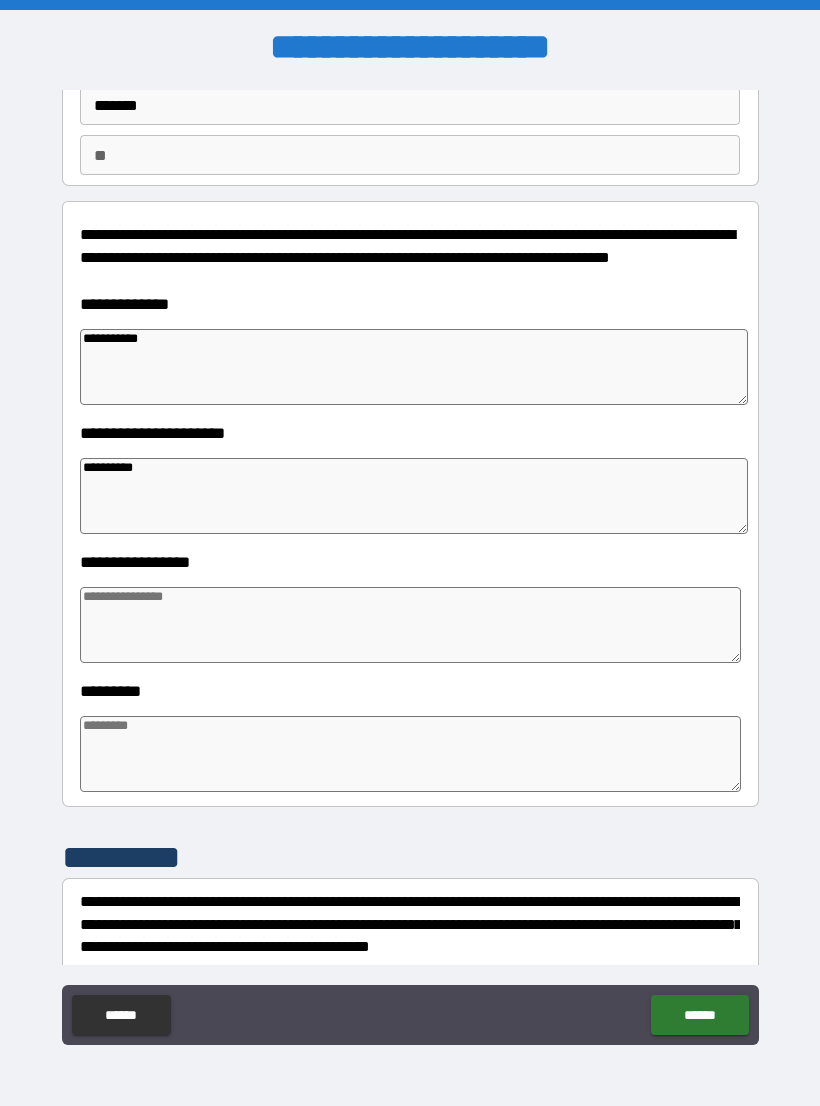 click on "**********" at bounding box center [414, 496] 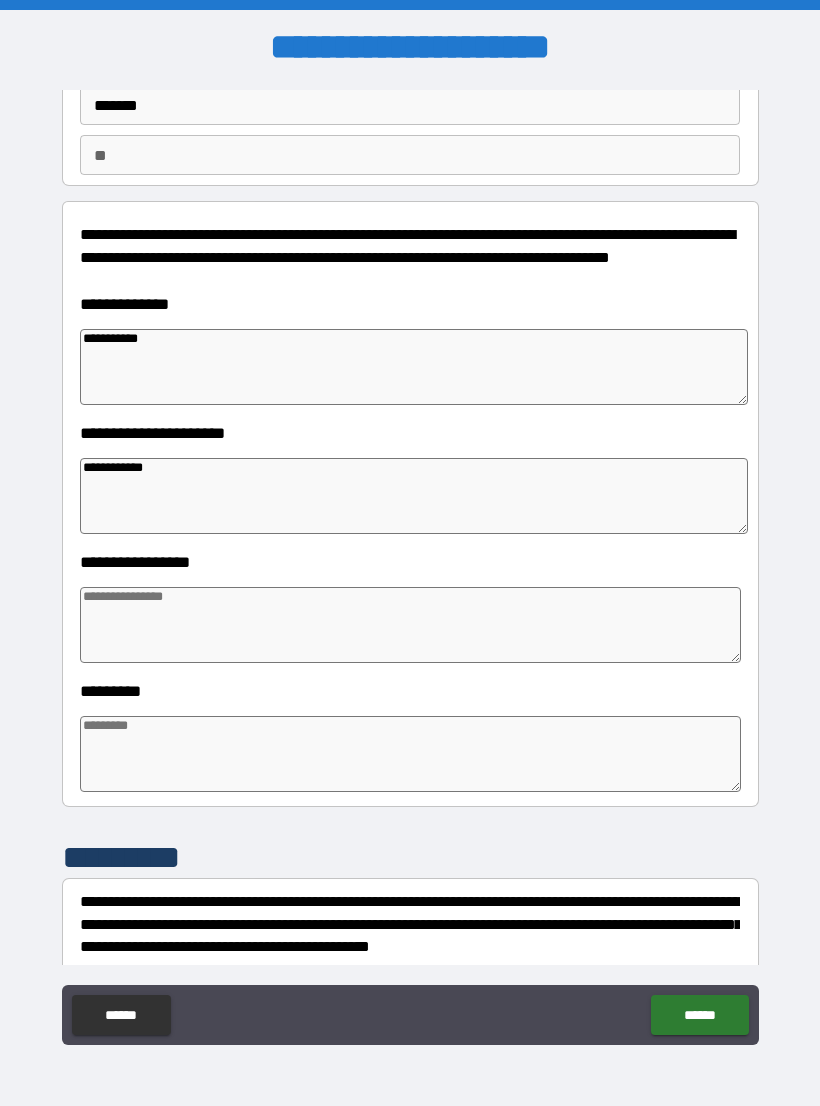click at bounding box center (410, 625) 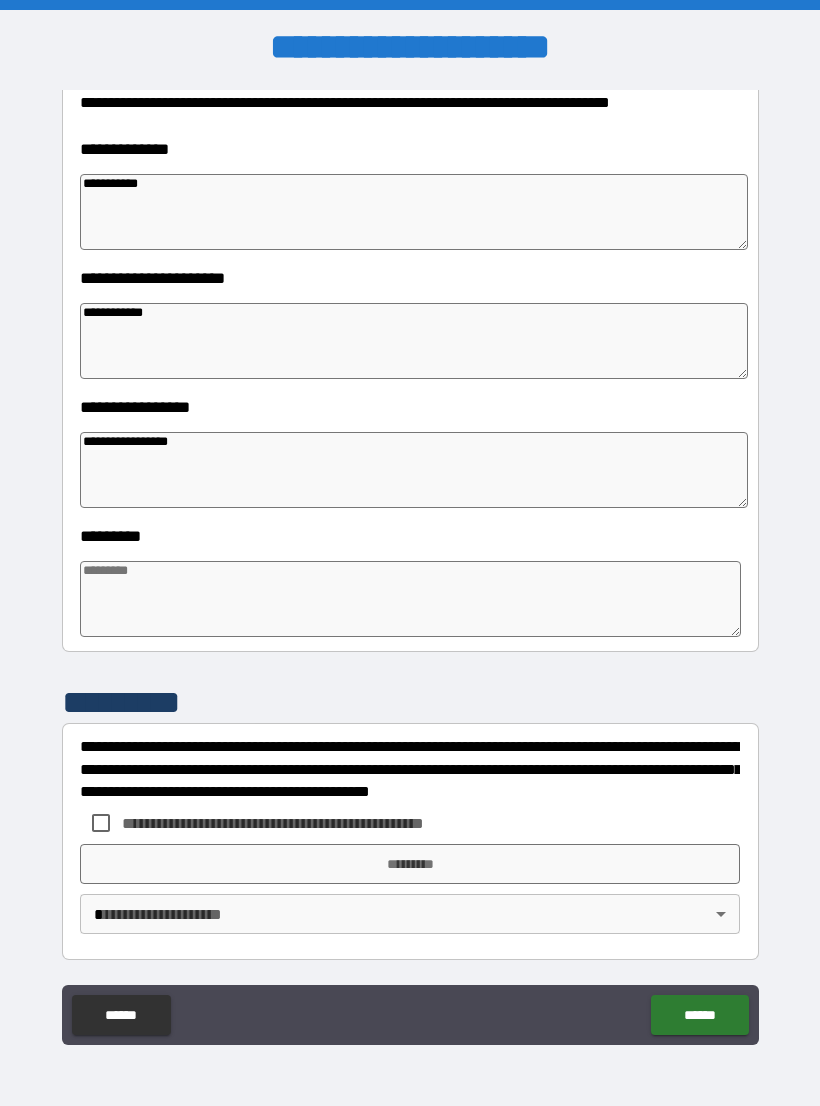 scroll, scrollTop: 303, scrollLeft: 0, axis: vertical 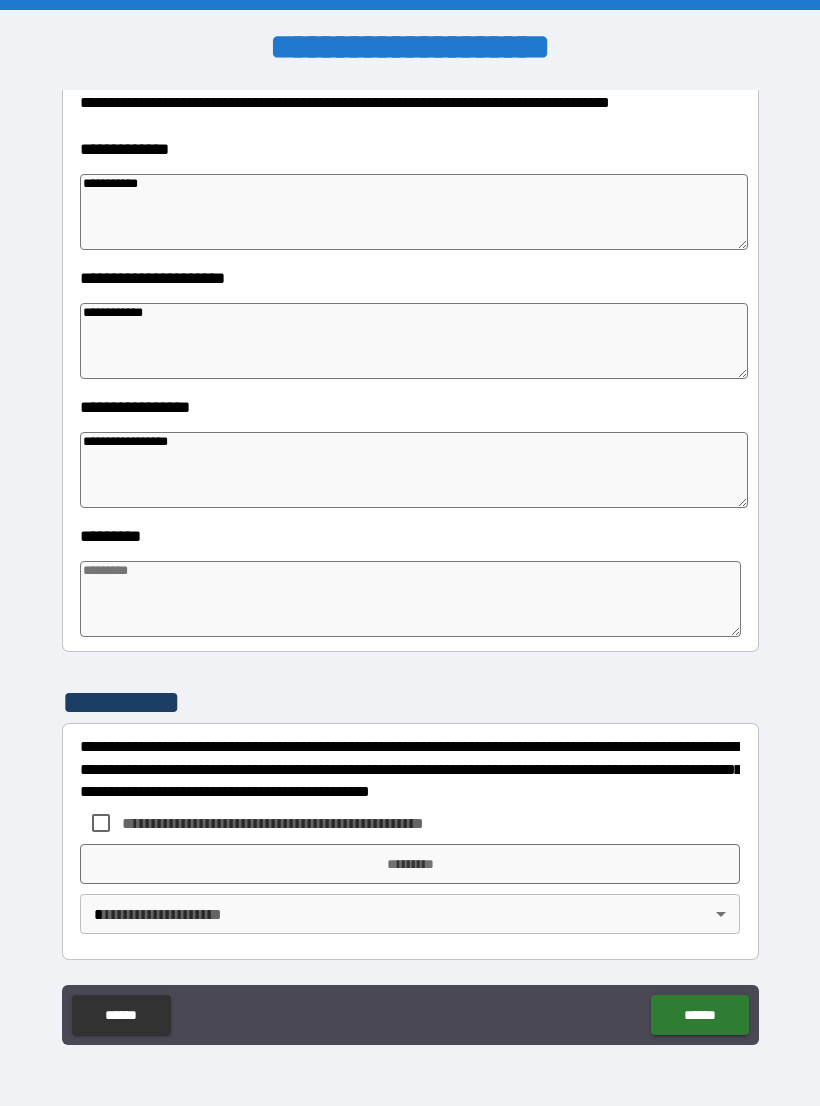 click at bounding box center (410, 599) 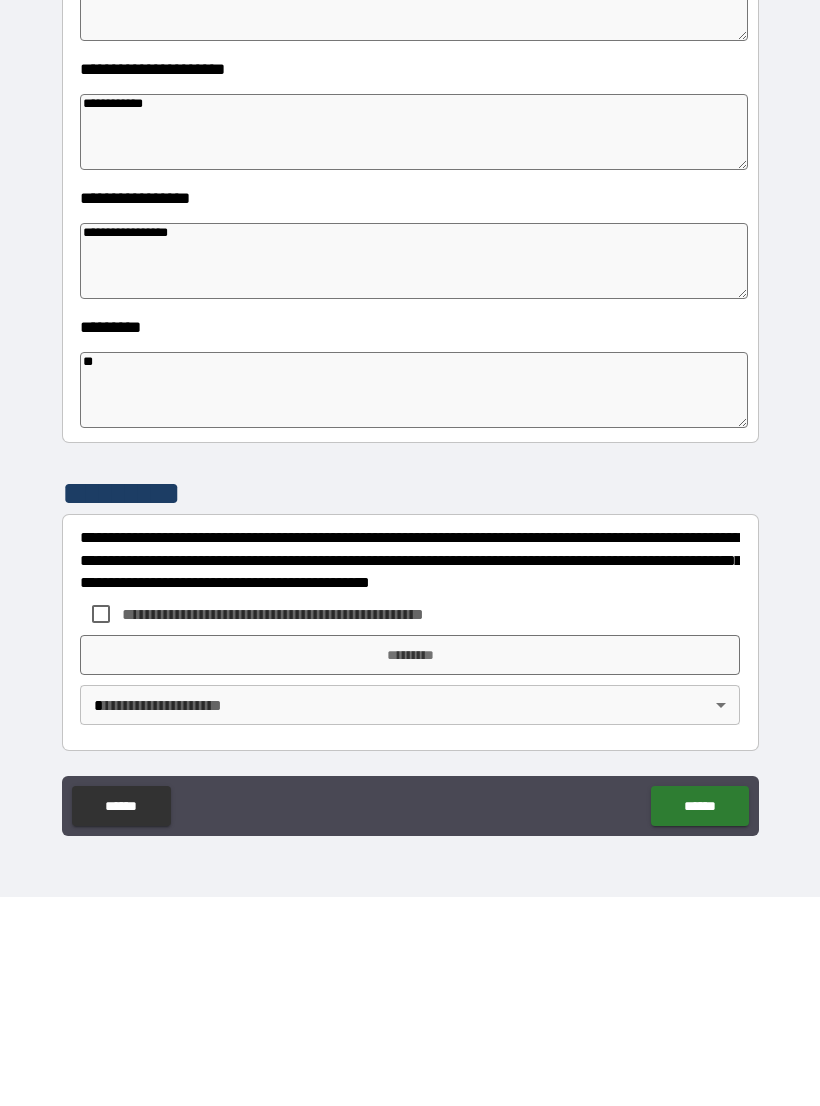 scroll, scrollTop: 31, scrollLeft: 0, axis: vertical 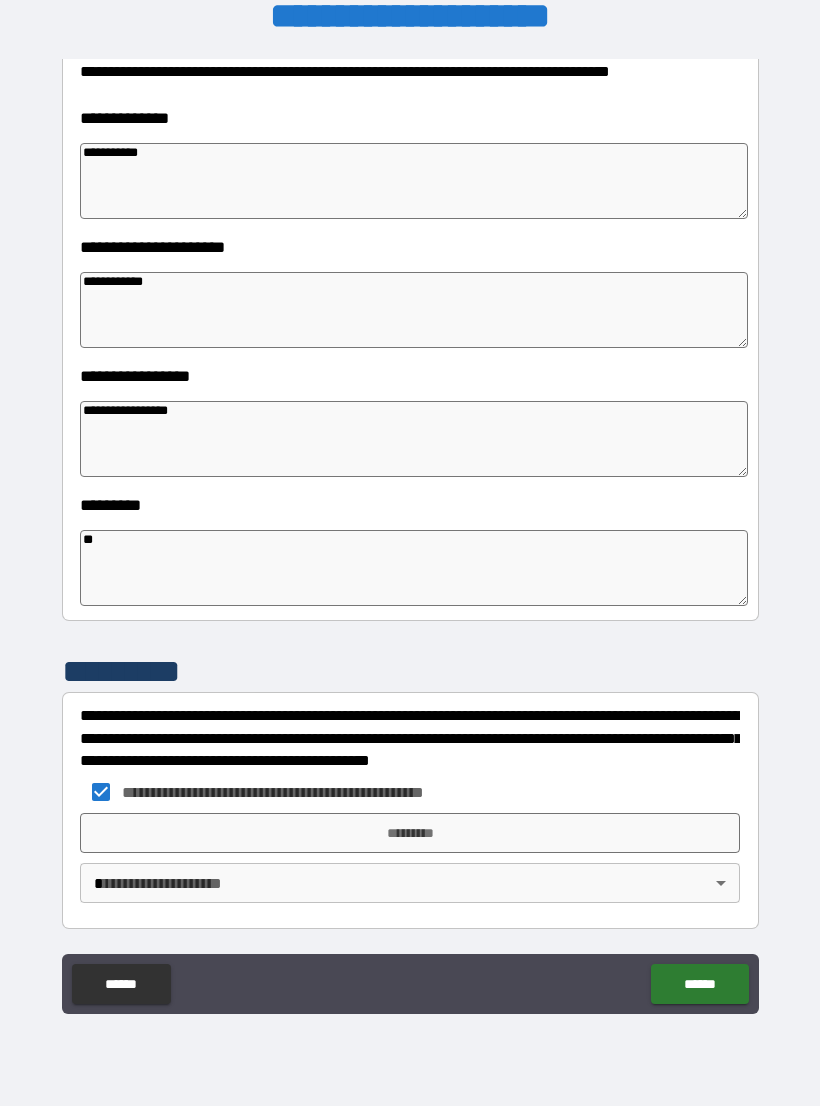 click on "**********" at bounding box center [410, 537] 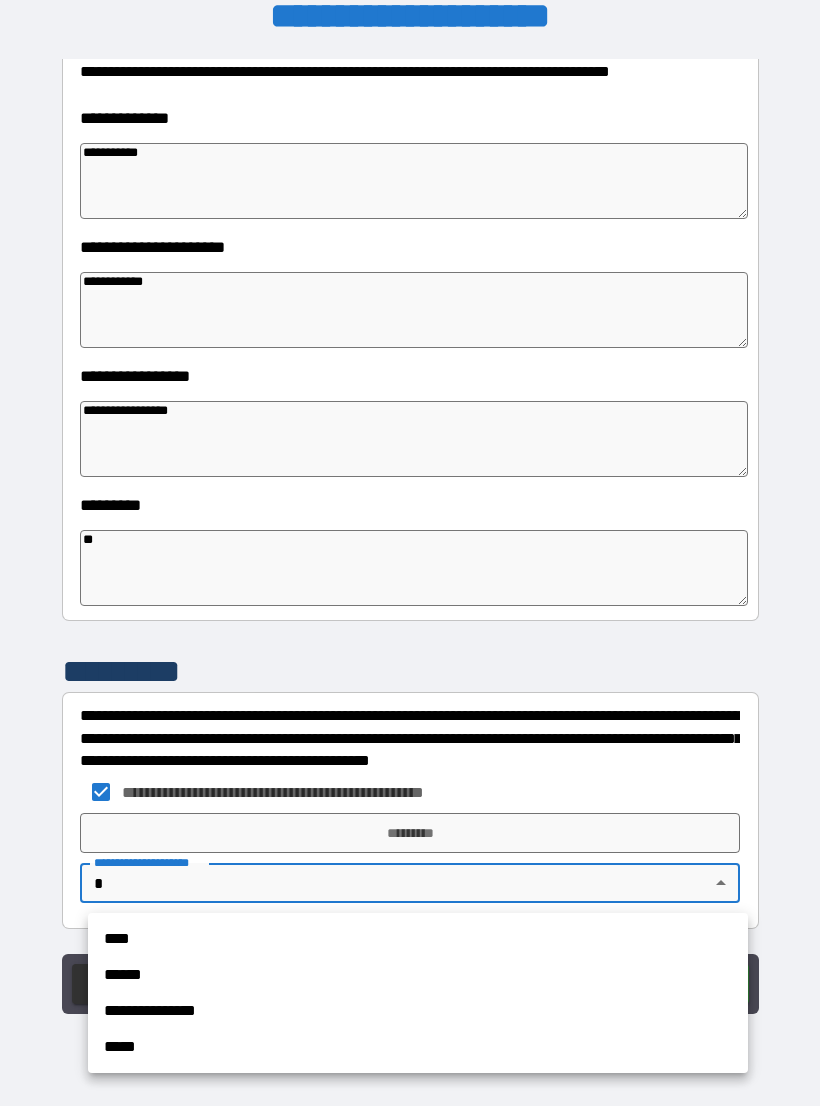 click on "****" at bounding box center (418, 939) 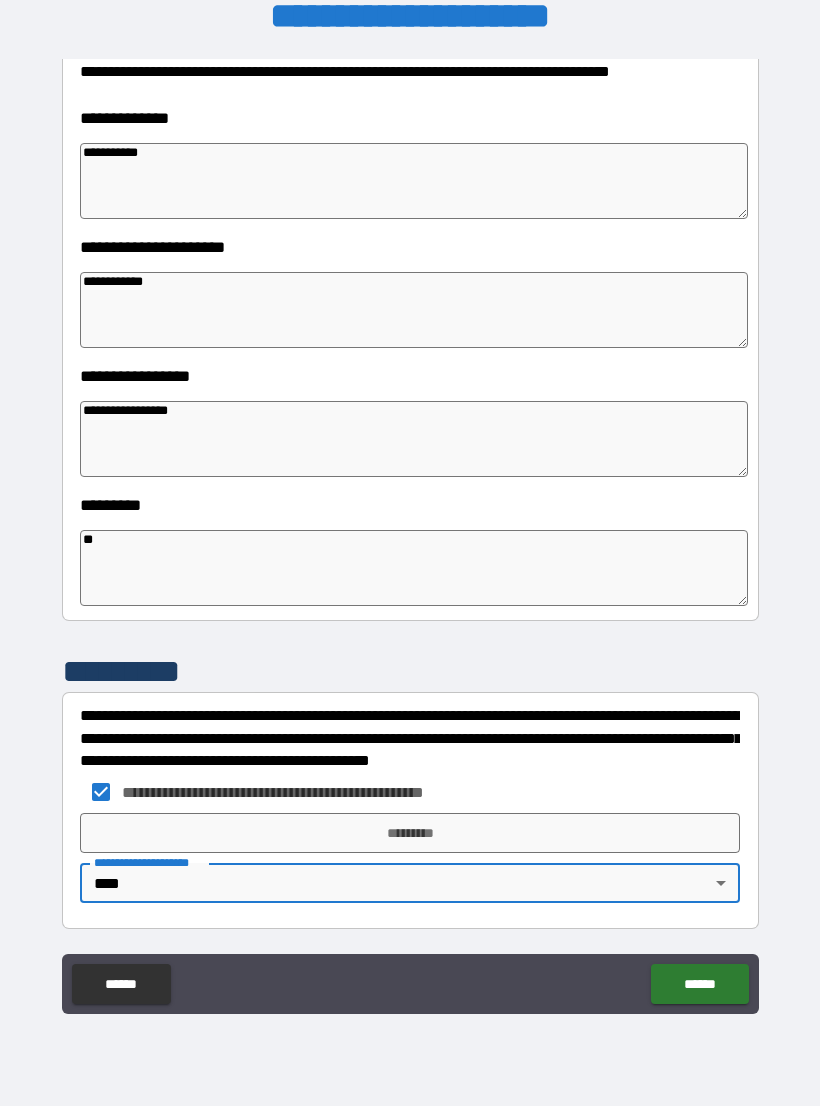 click on "*********" at bounding box center (410, 833) 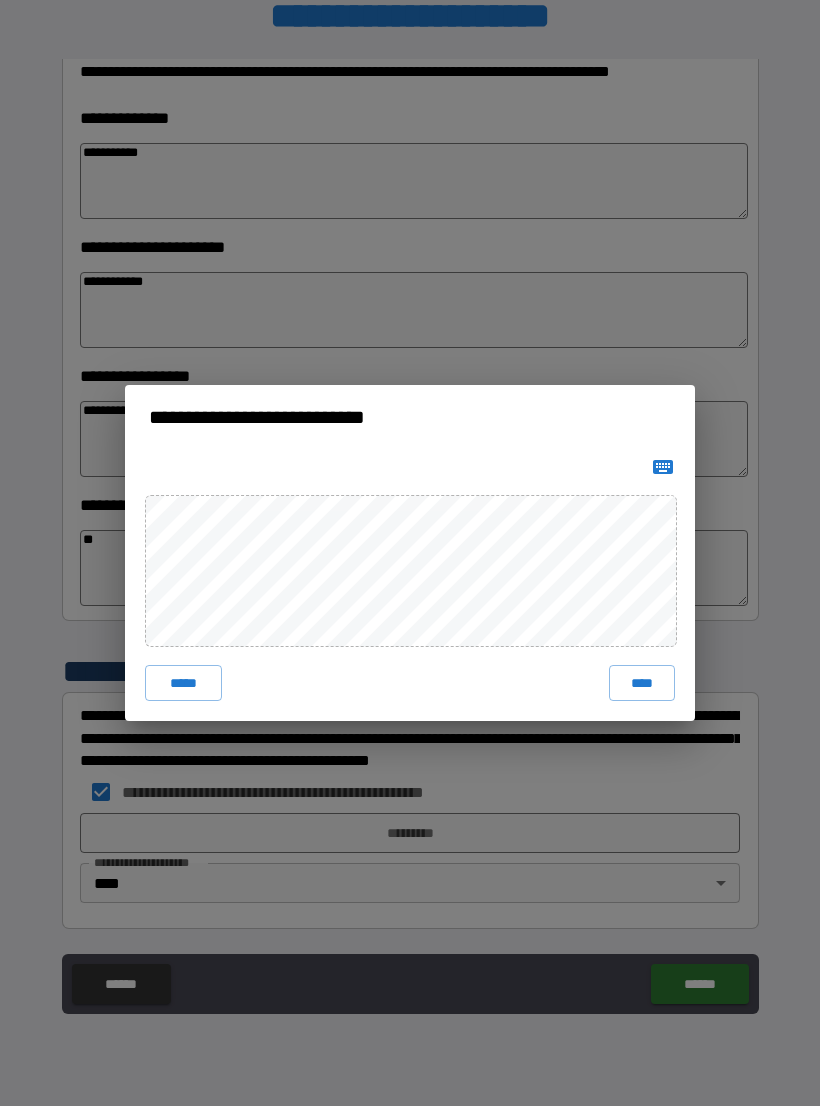 click on "****" at bounding box center (642, 683) 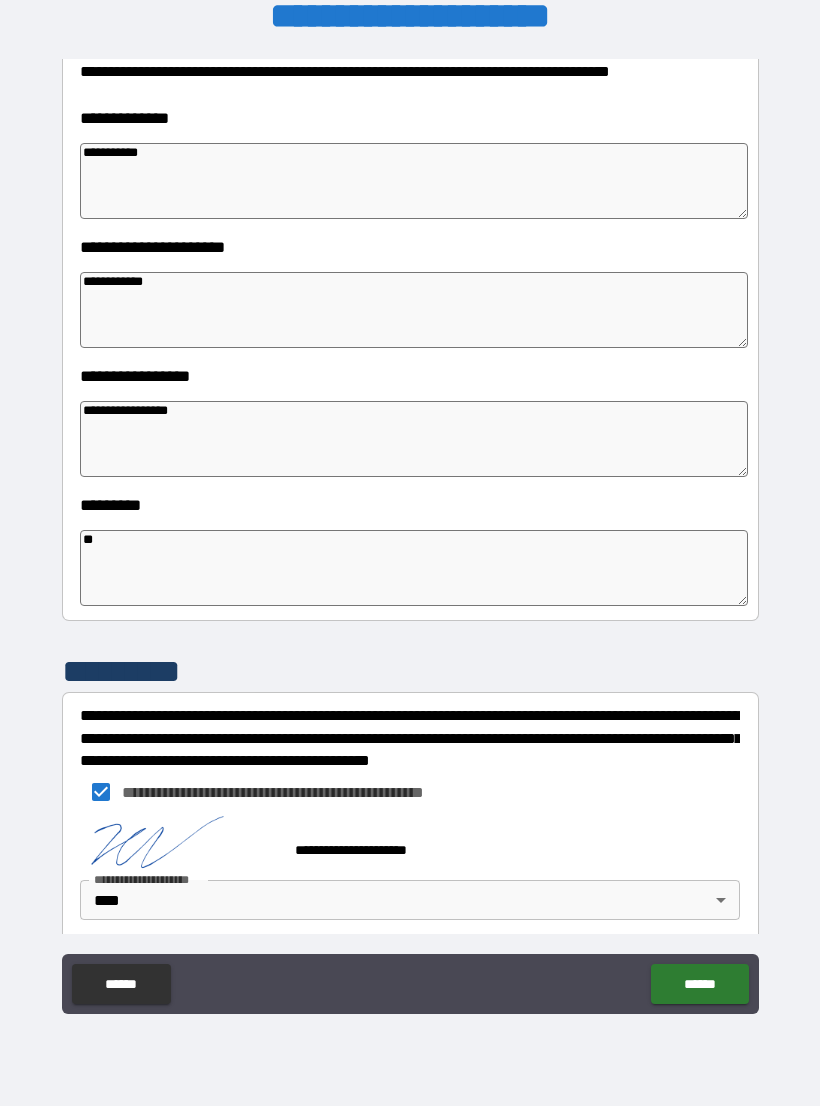scroll, scrollTop: 293, scrollLeft: 0, axis: vertical 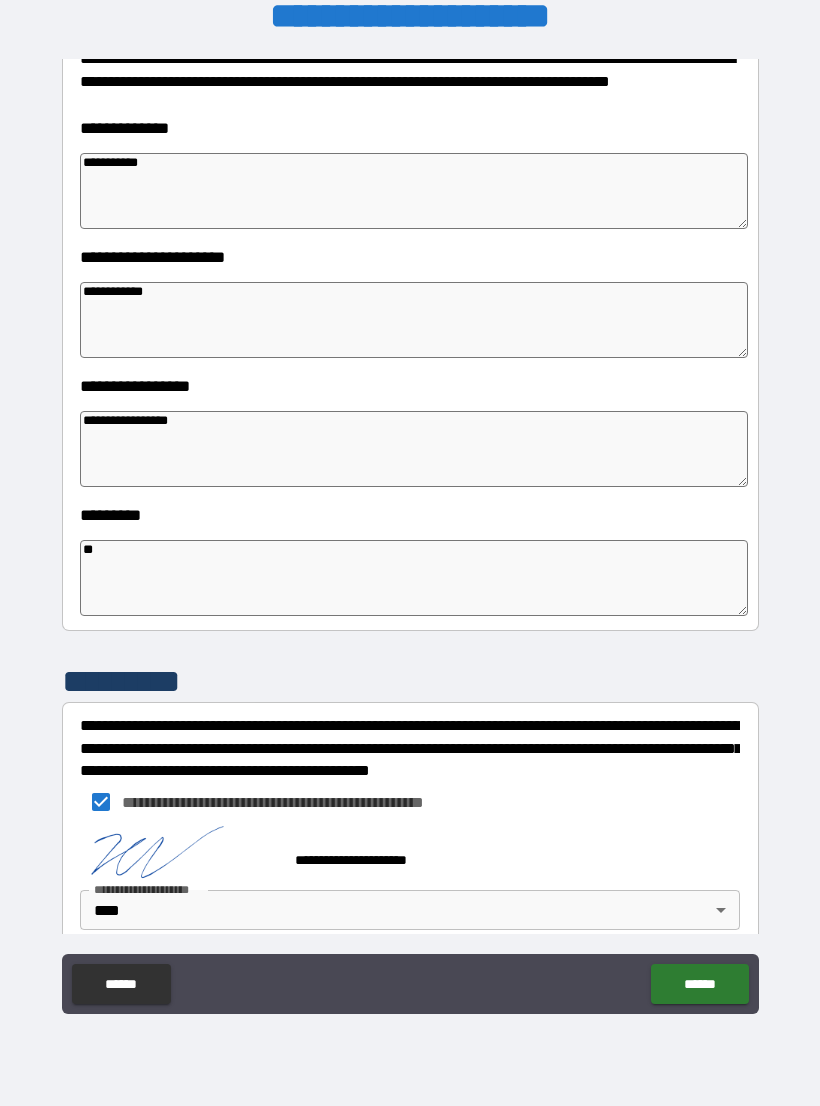 click on "******" at bounding box center [699, 984] 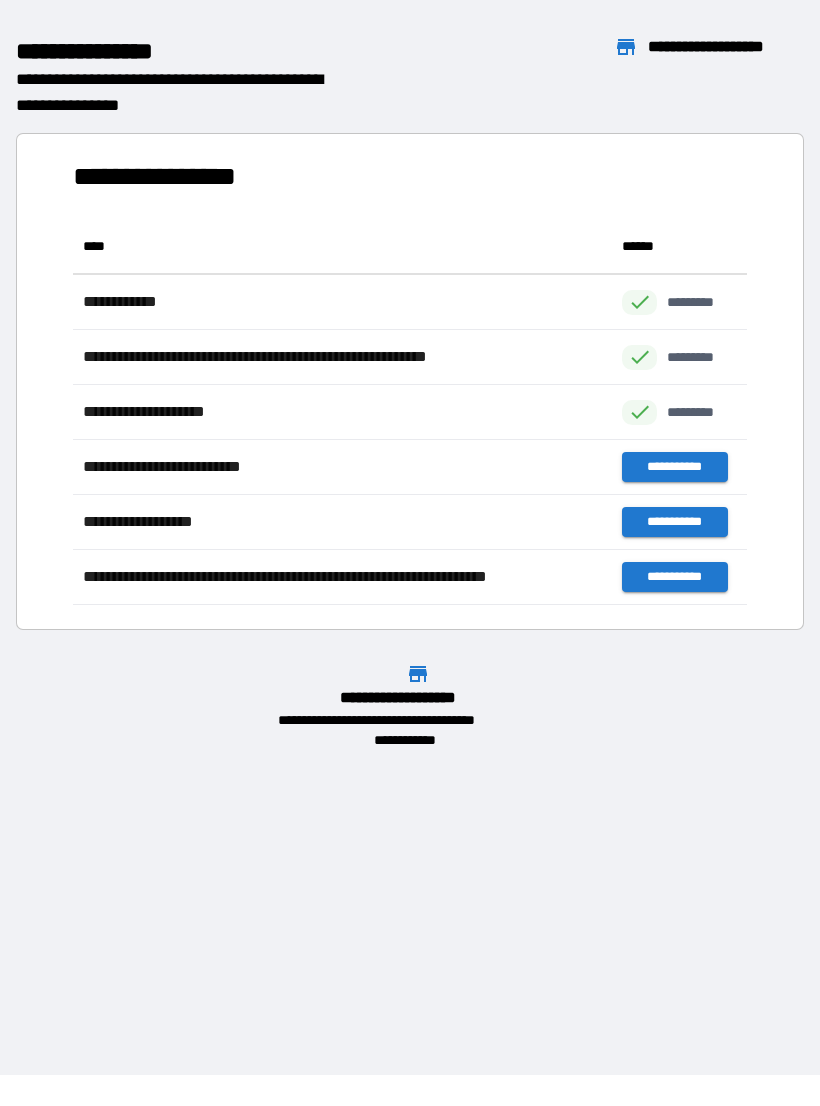 scroll, scrollTop: 386, scrollLeft: 674, axis: both 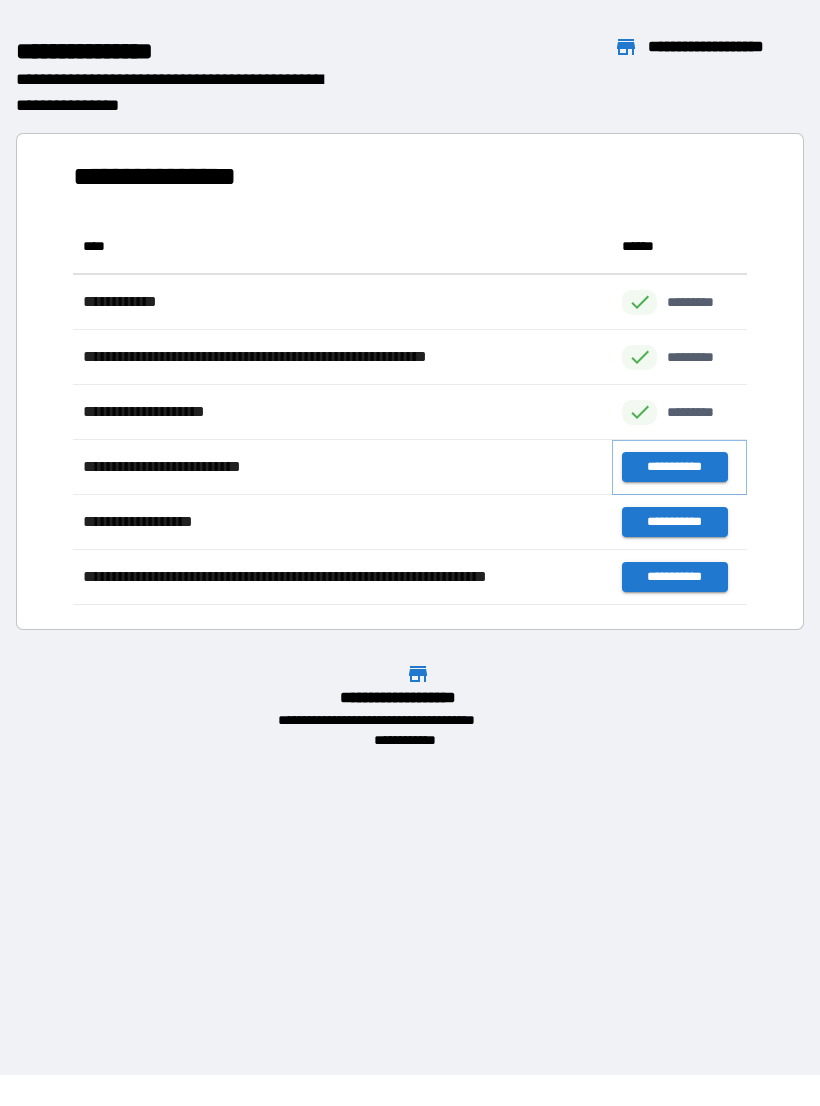 click on "**********" at bounding box center (674, 467) 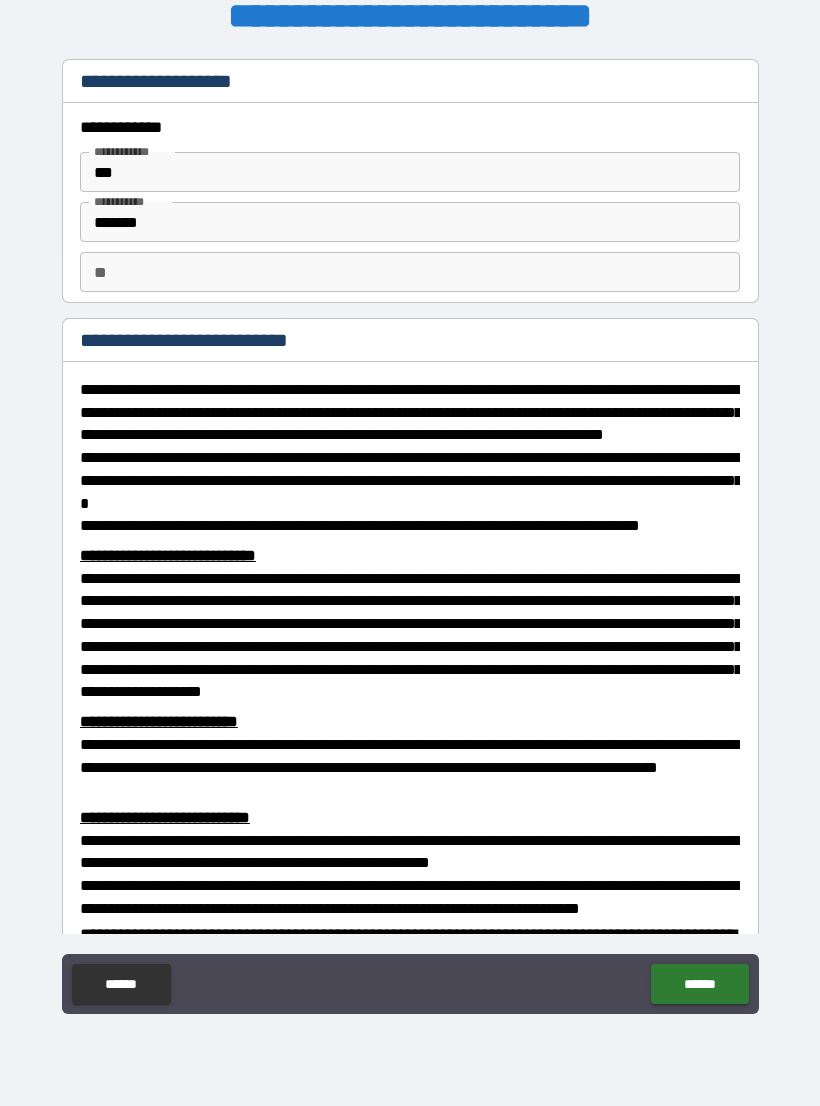 click on "**" at bounding box center [410, 272] 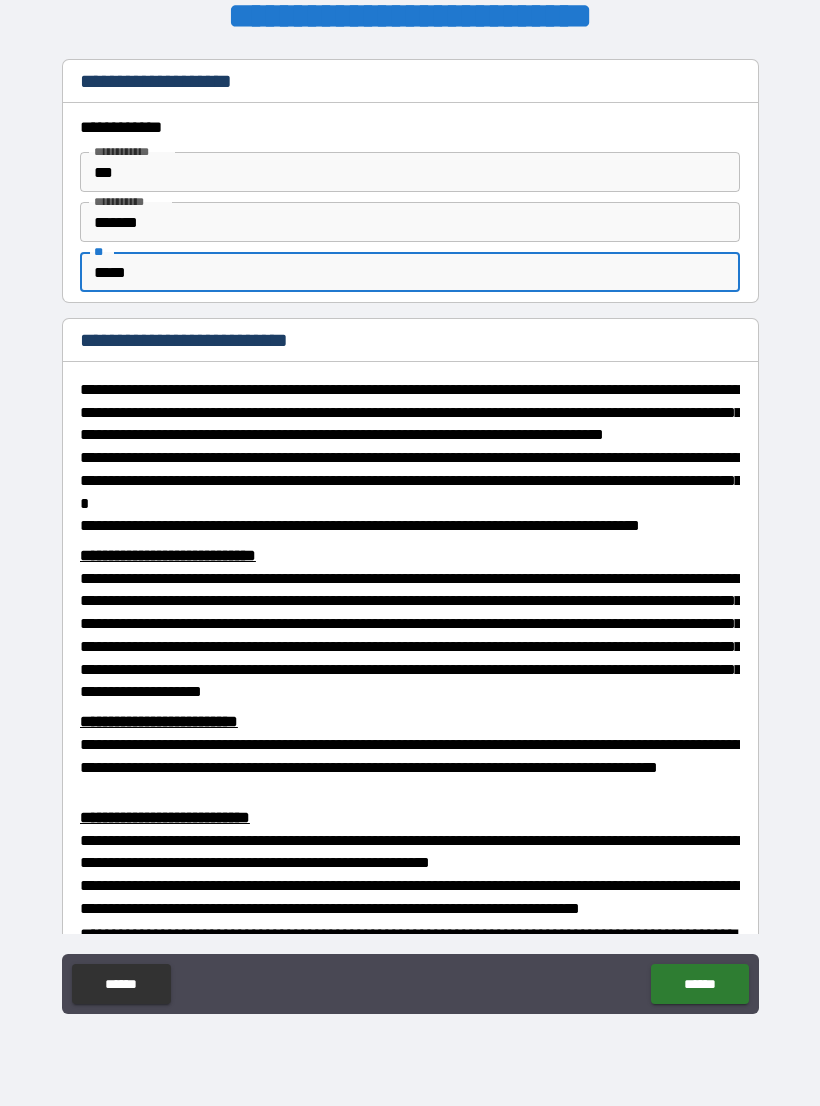 click on "**********" at bounding box center [410, 413] 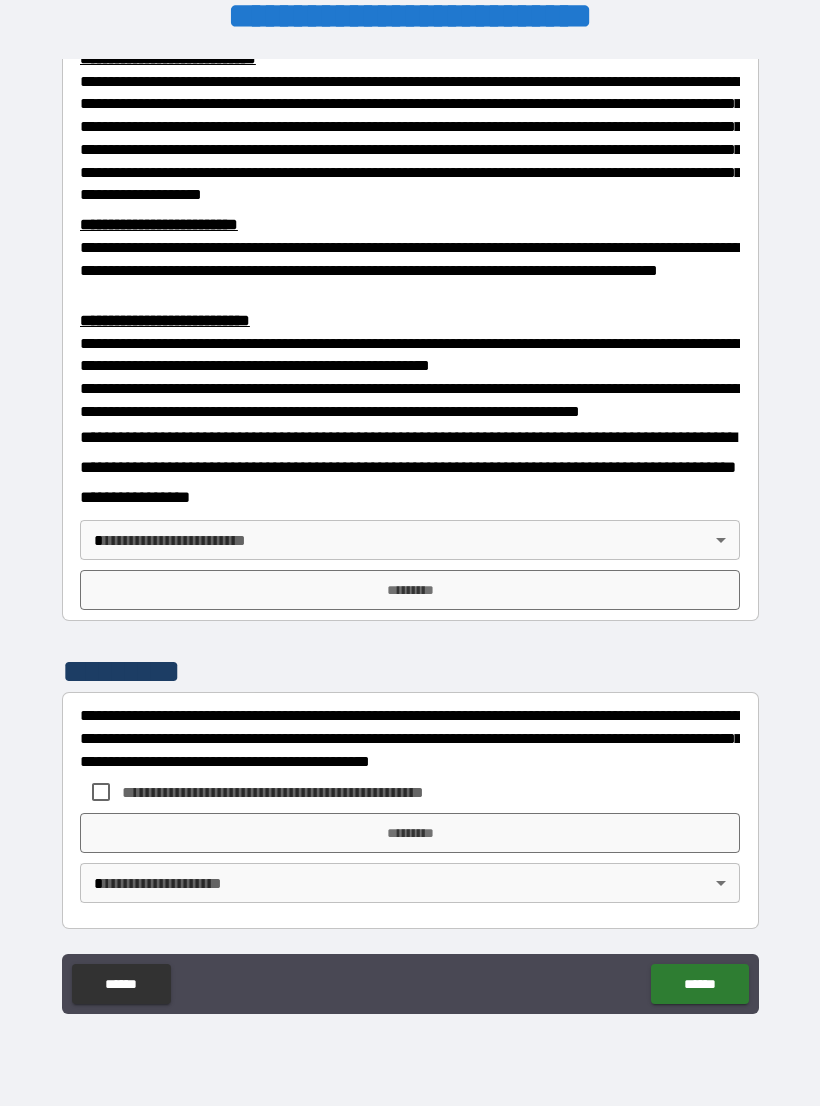 scroll, scrollTop: 549, scrollLeft: 0, axis: vertical 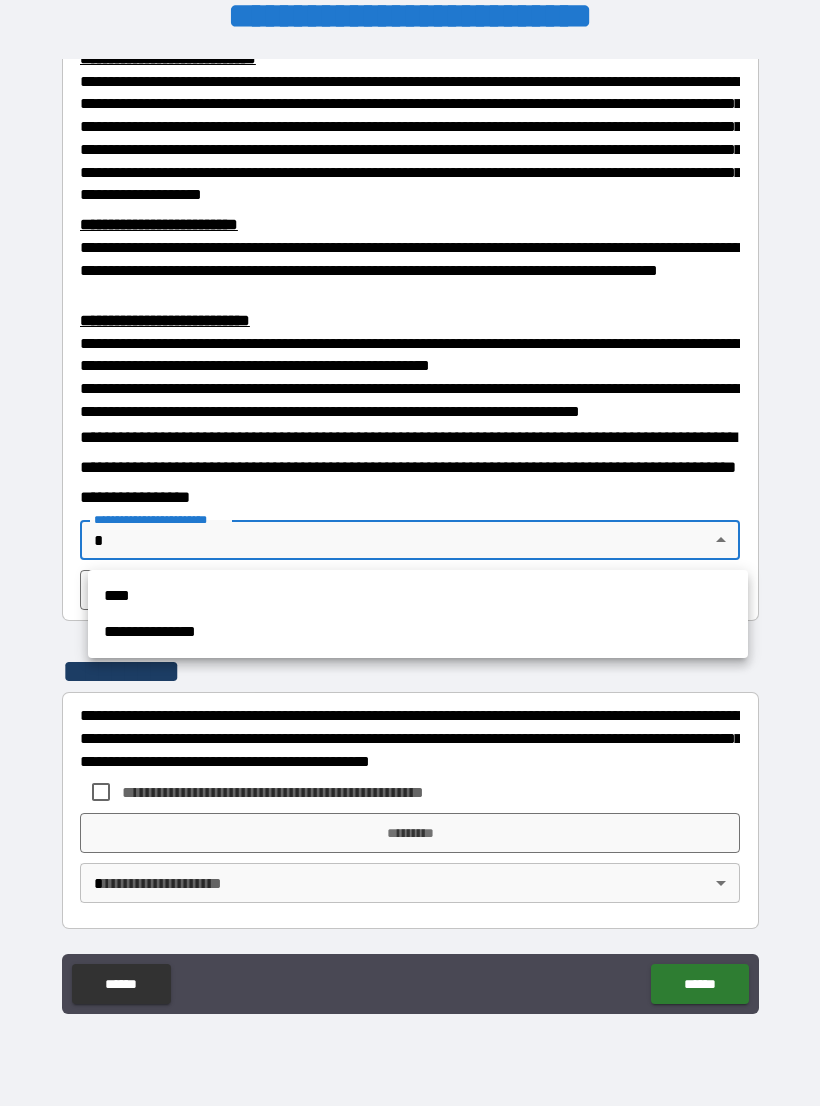 click on "****" at bounding box center [418, 596] 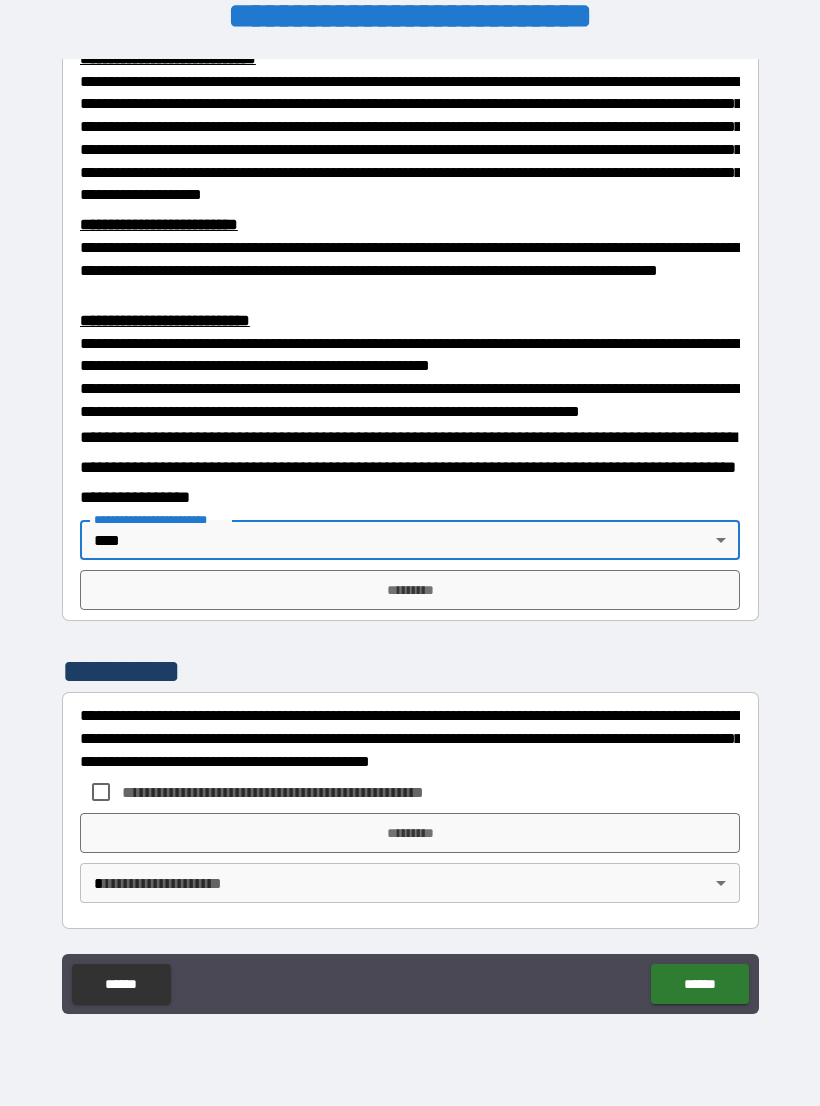 click on "*********" at bounding box center [410, 590] 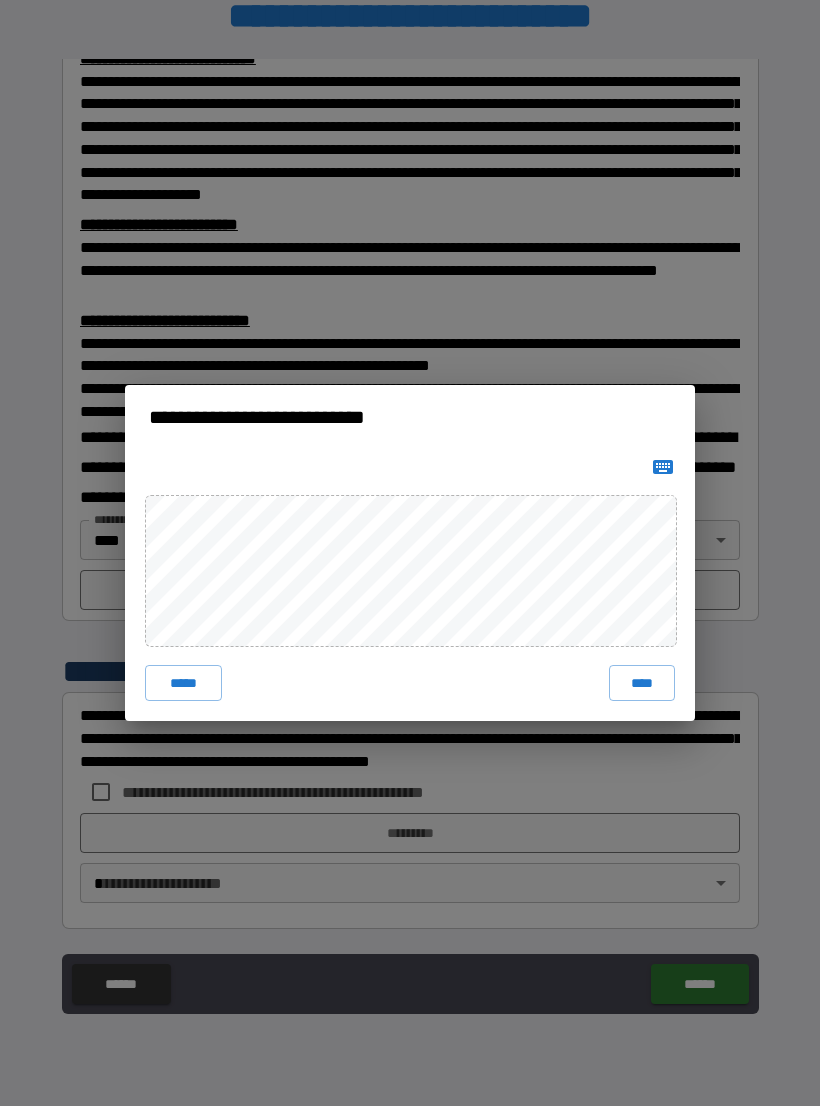 click on "****" at bounding box center [642, 683] 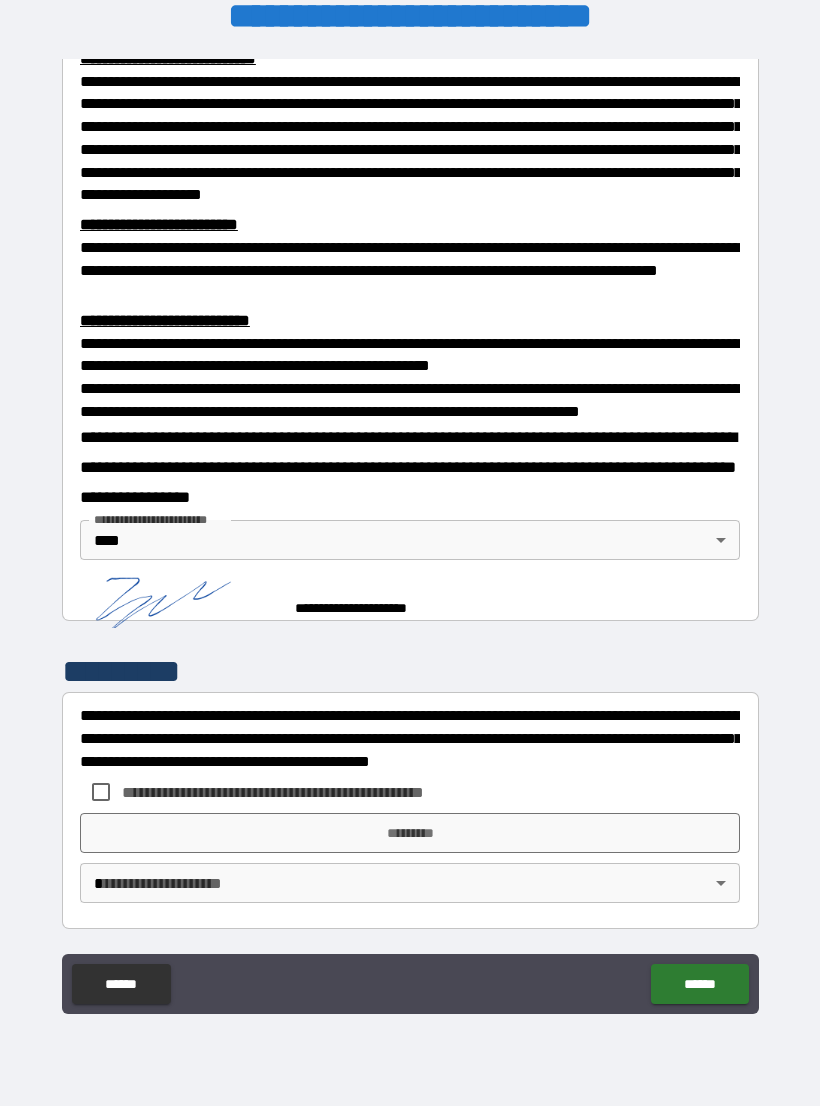 scroll, scrollTop: 539, scrollLeft: 0, axis: vertical 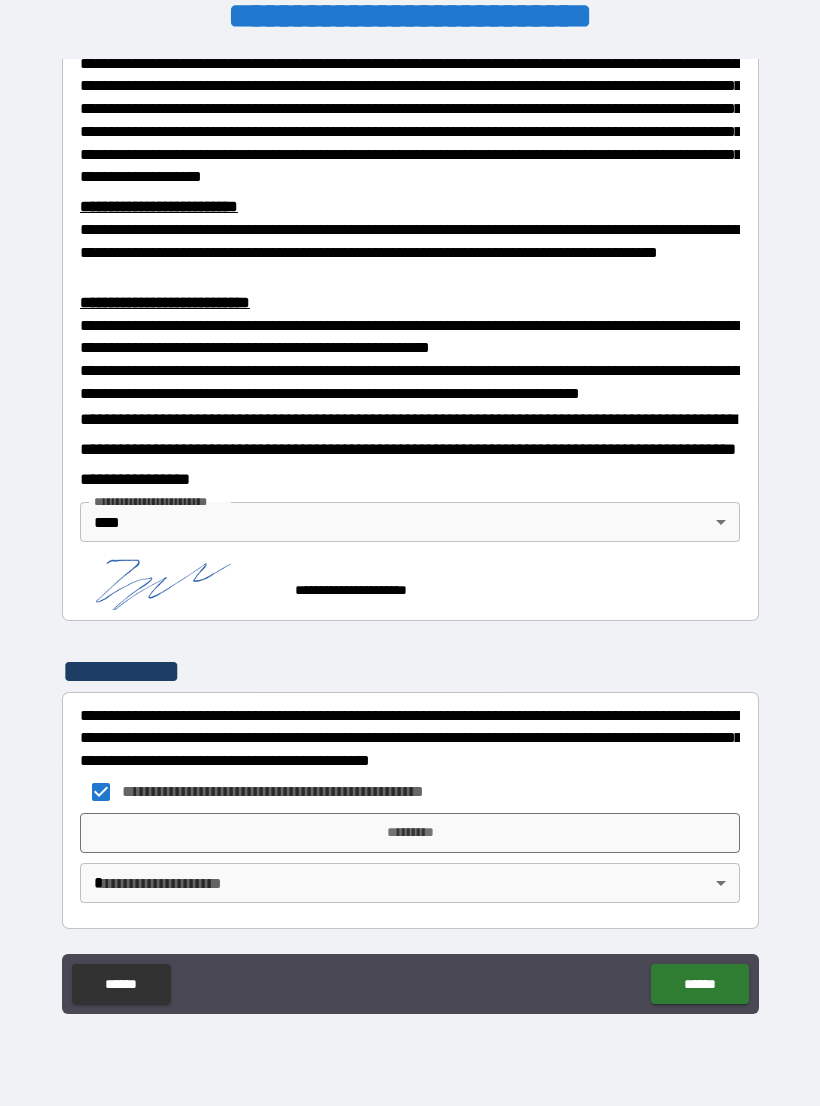 click on "*********" at bounding box center (410, 833) 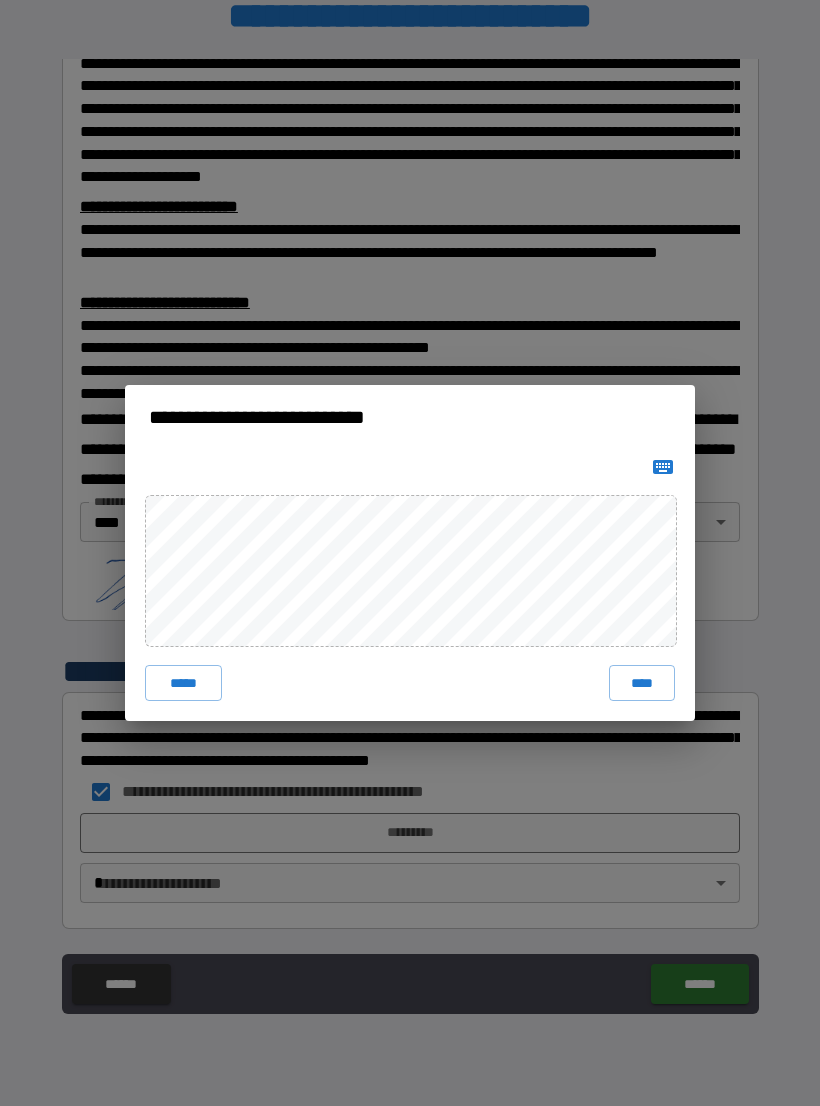 click on "****" at bounding box center [642, 683] 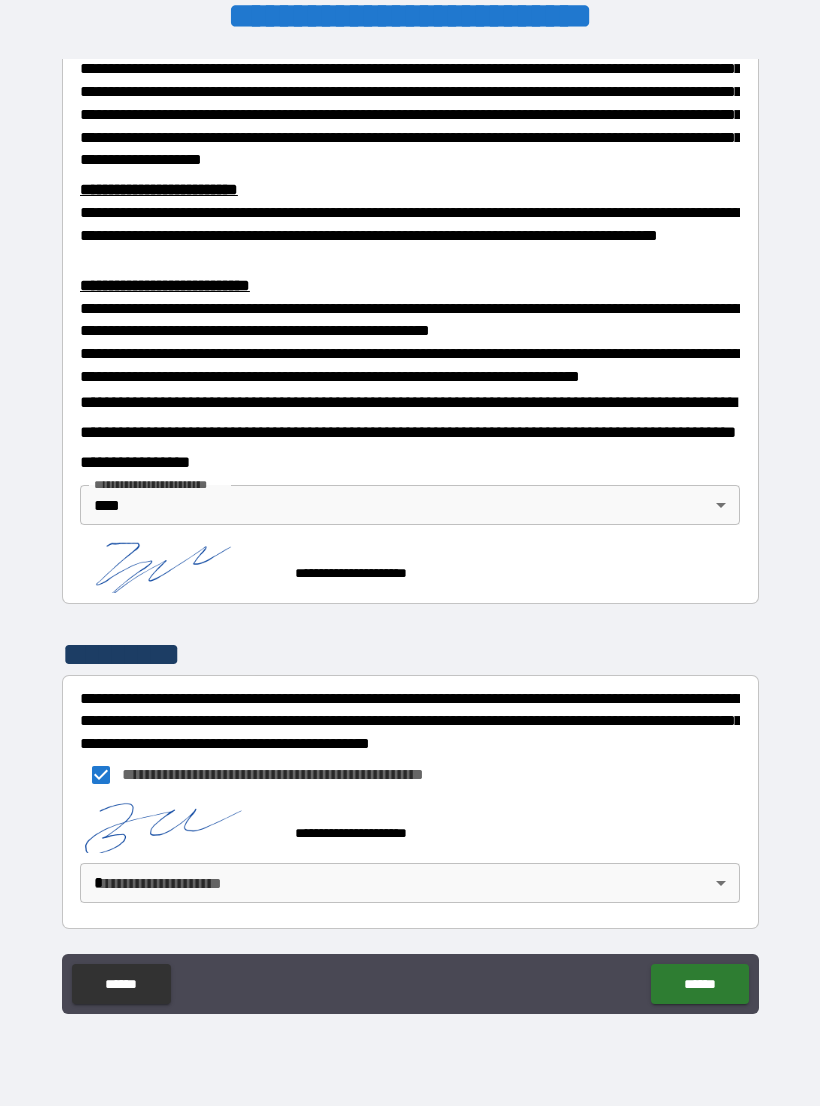 scroll, scrollTop: 583, scrollLeft: 0, axis: vertical 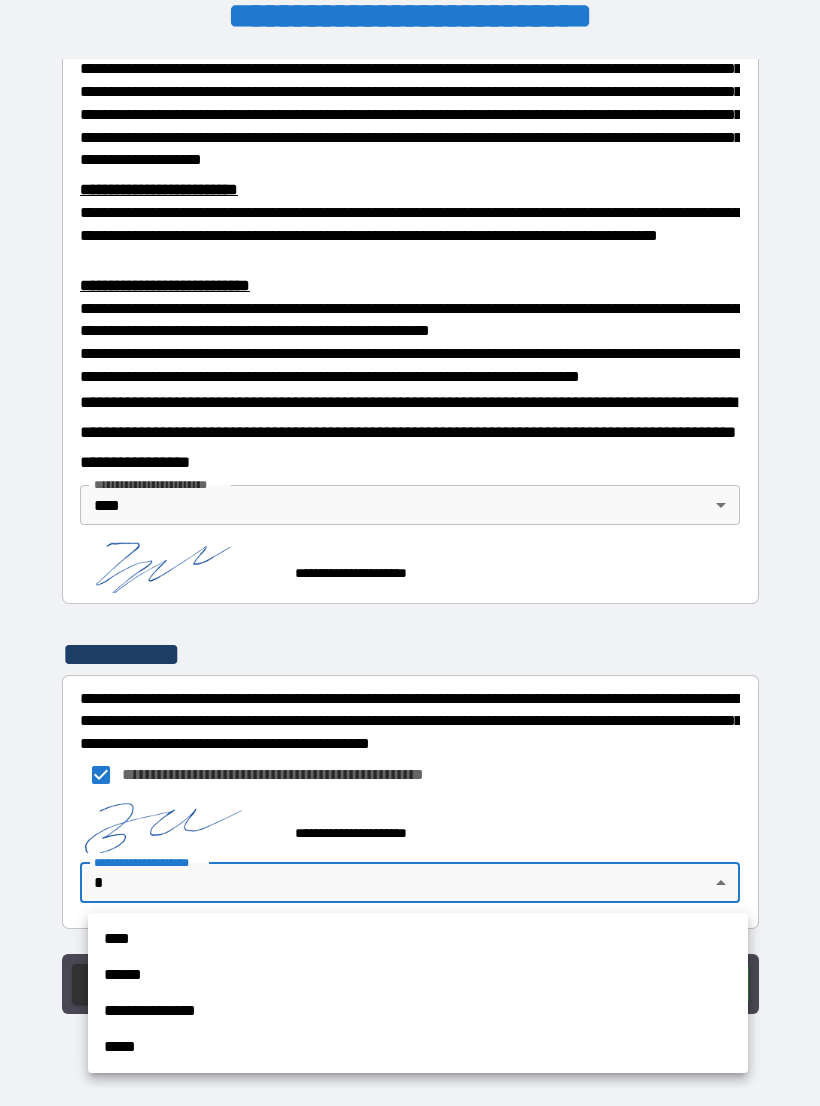 click on "****" at bounding box center (418, 939) 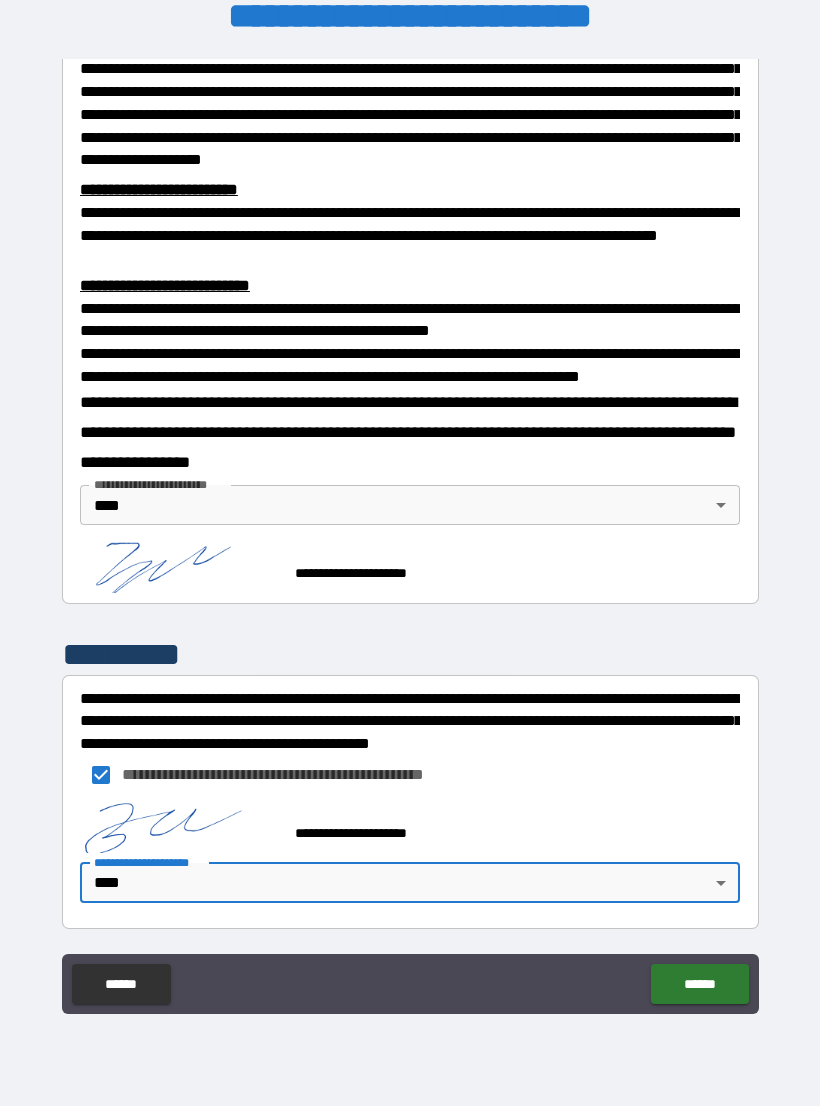 click on "******" at bounding box center [699, 984] 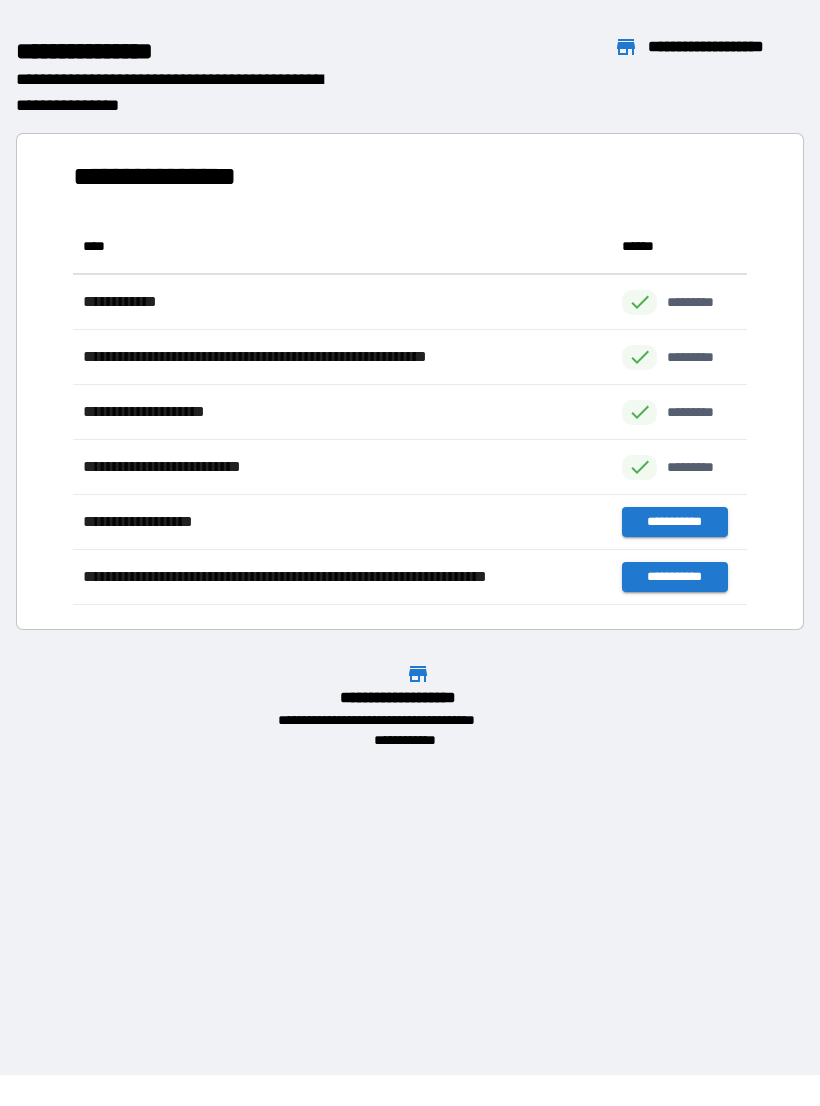 scroll, scrollTop: 1, scrollLeft: 1, axis: both 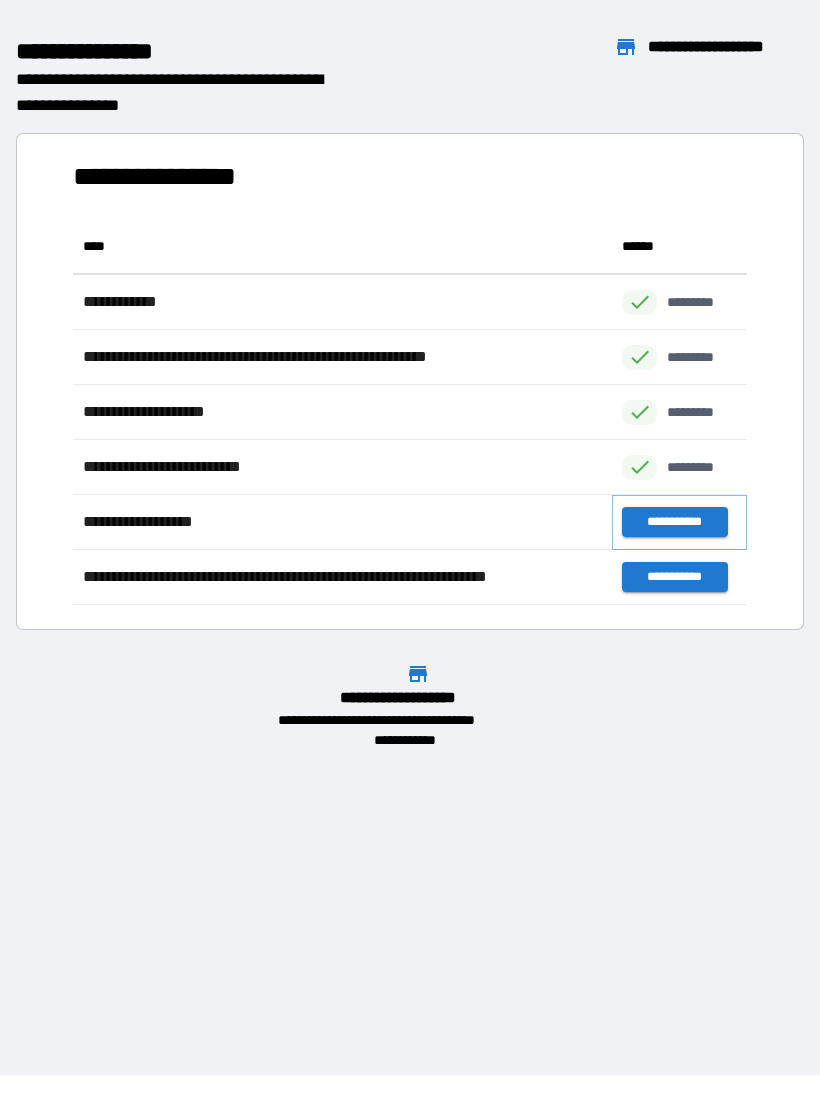 click on "**********" at bounding box center [674, 522] 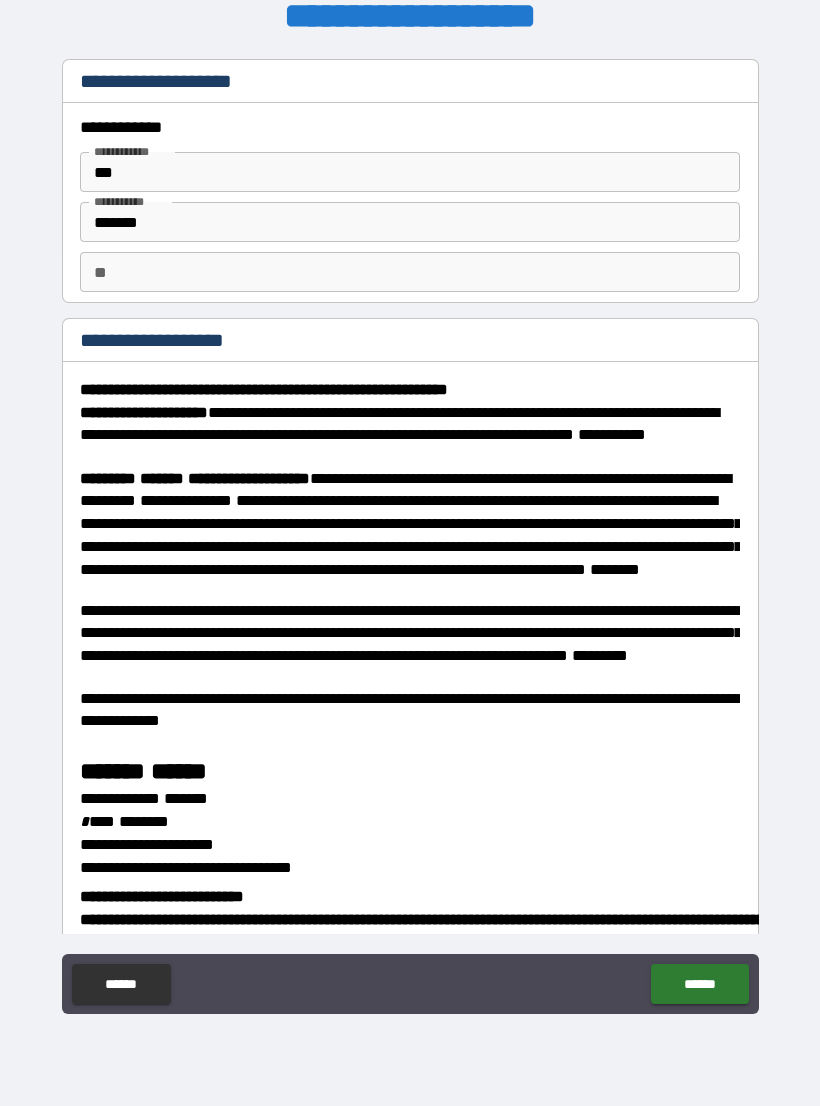 click on "**" at bounding box center (410, 272) 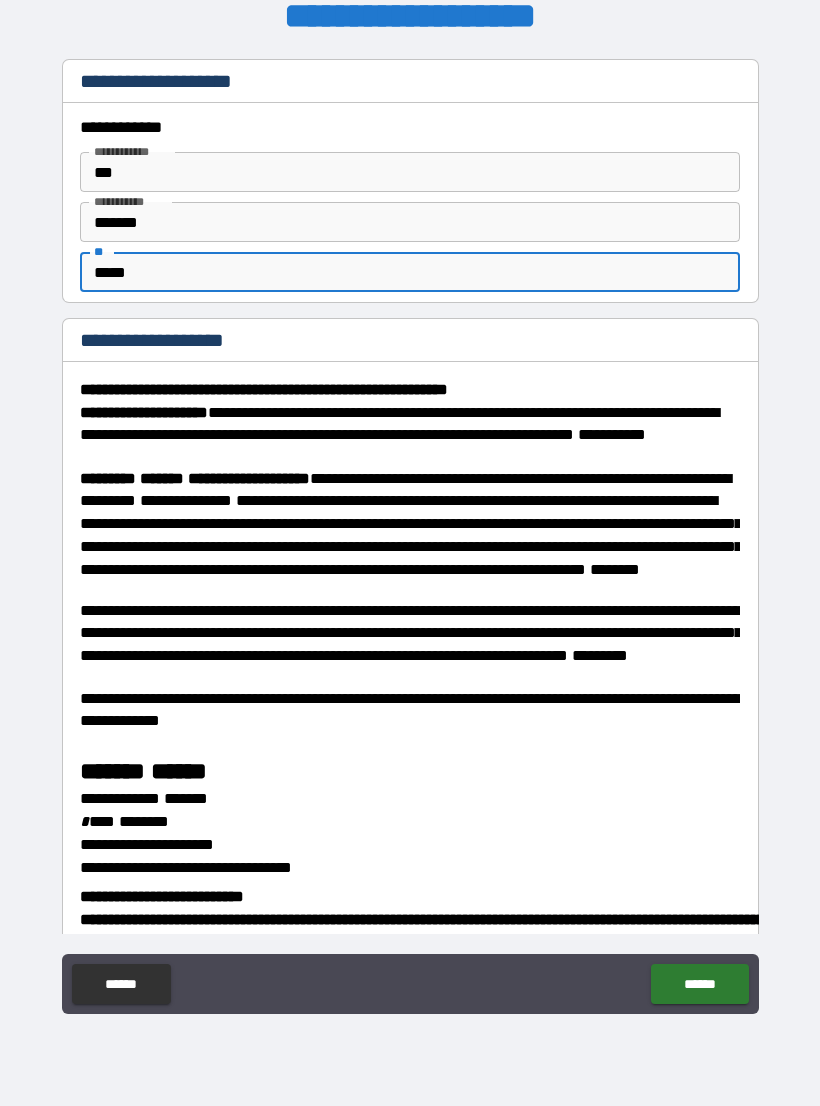 click on "**********" at bounding box center [410, 540] 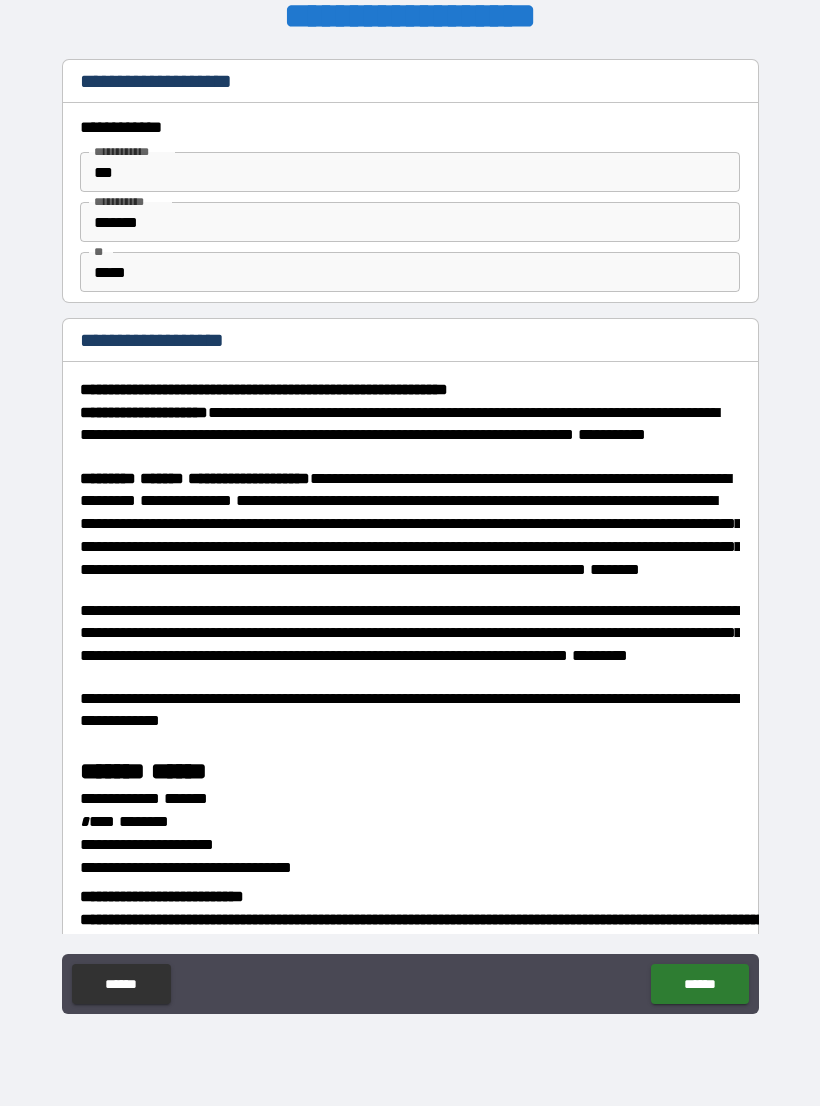 click on "*****" at bounding box center [410, 272] 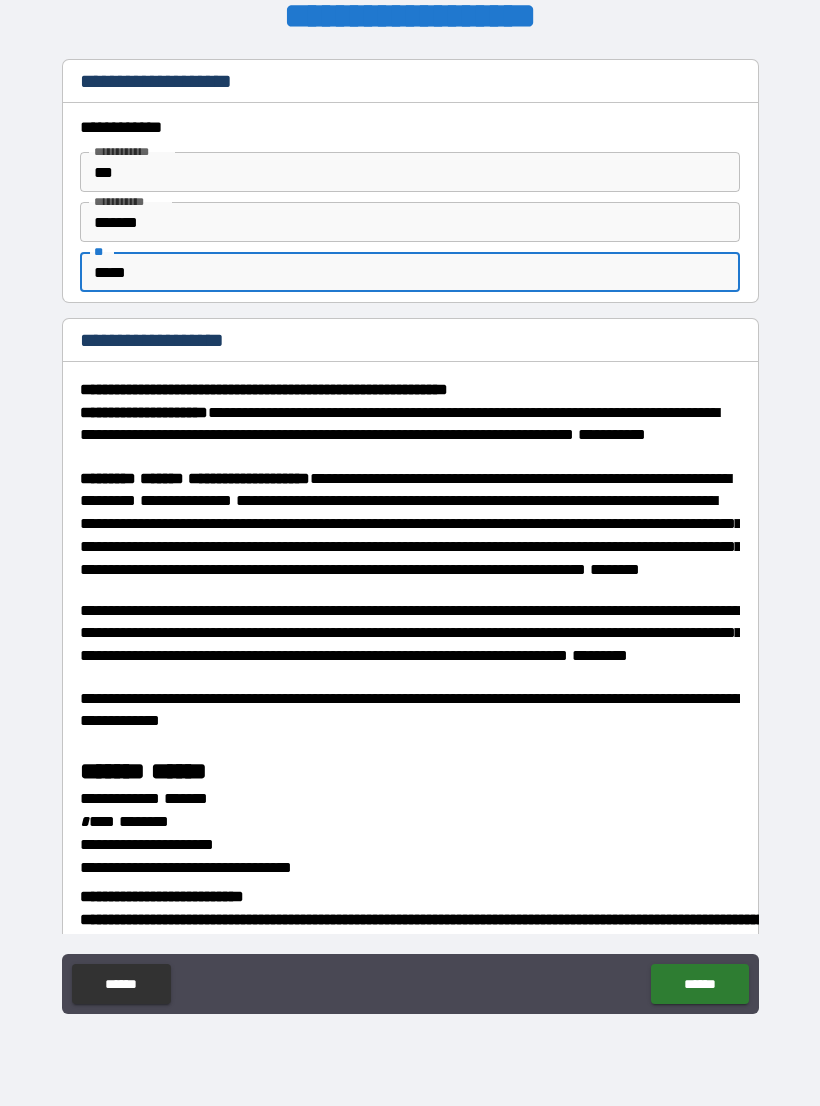 click on "**********" at bounding box center (410, 540) 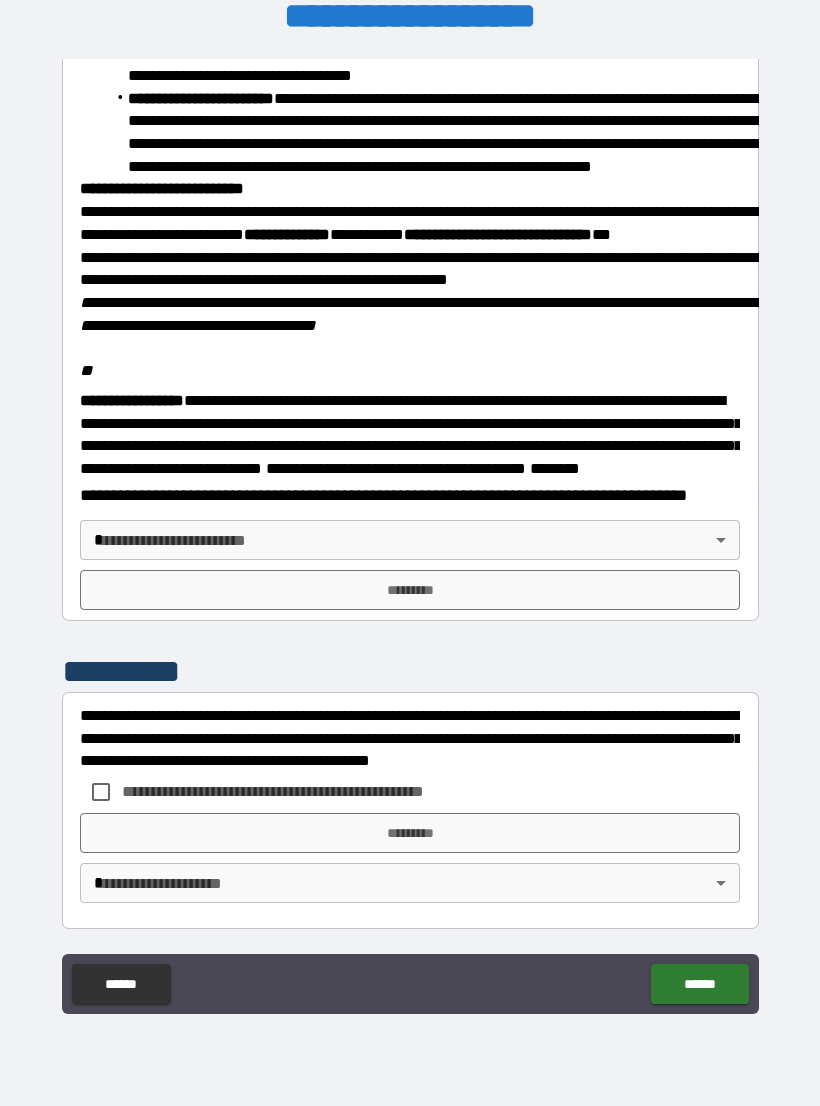 scroll, scrollTop: 2234, scrollLeft: 0, axis: vertical 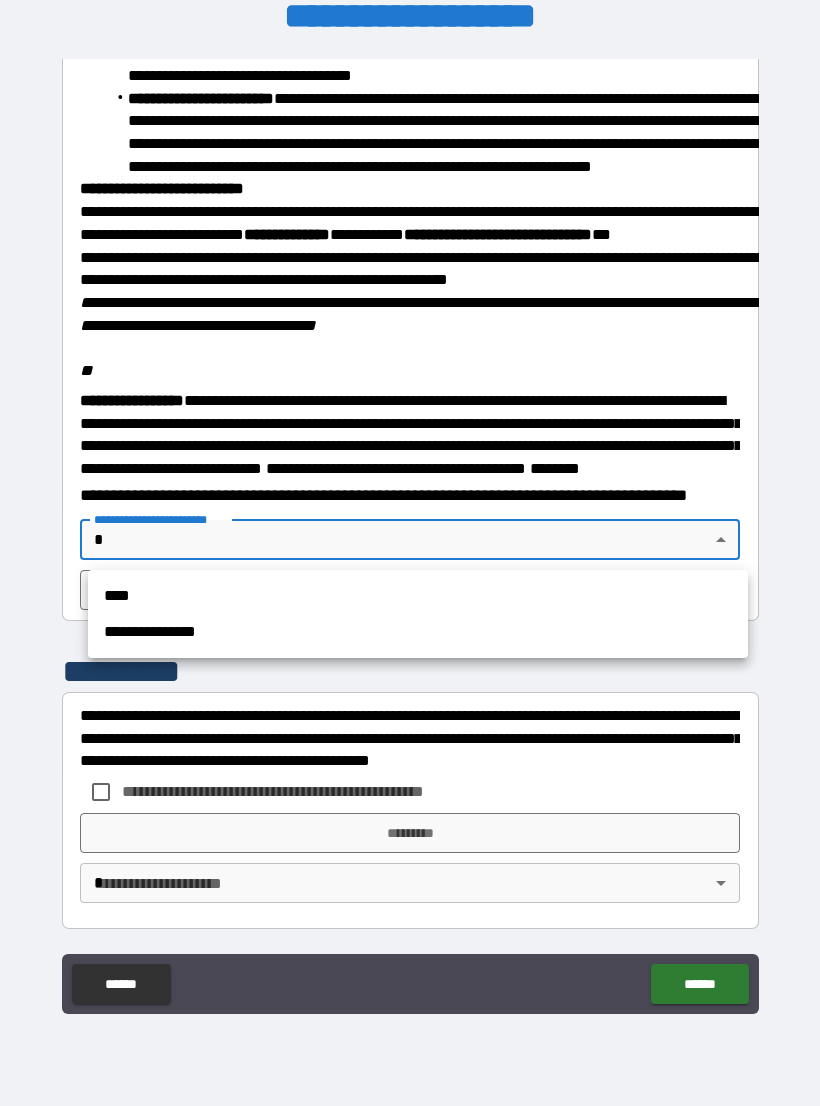 click on "****" at bounding box center (418, 596) 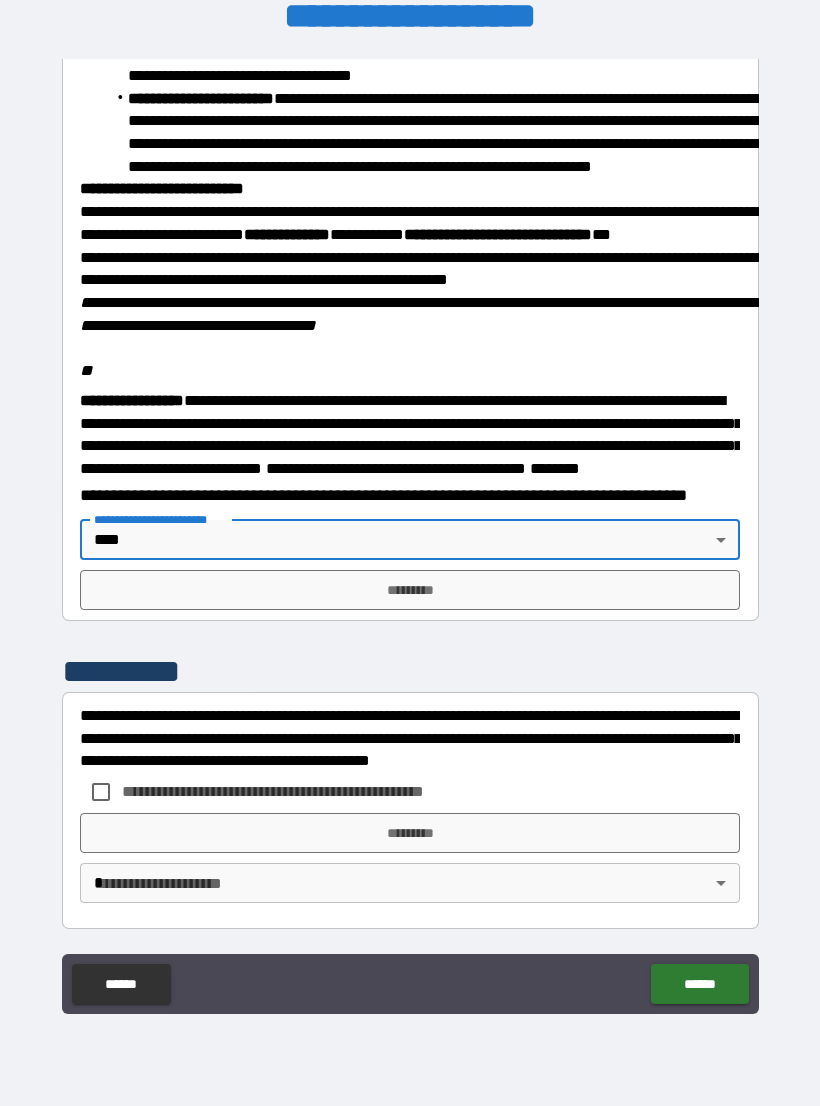click on "*********" at bounding box center [410, 590] 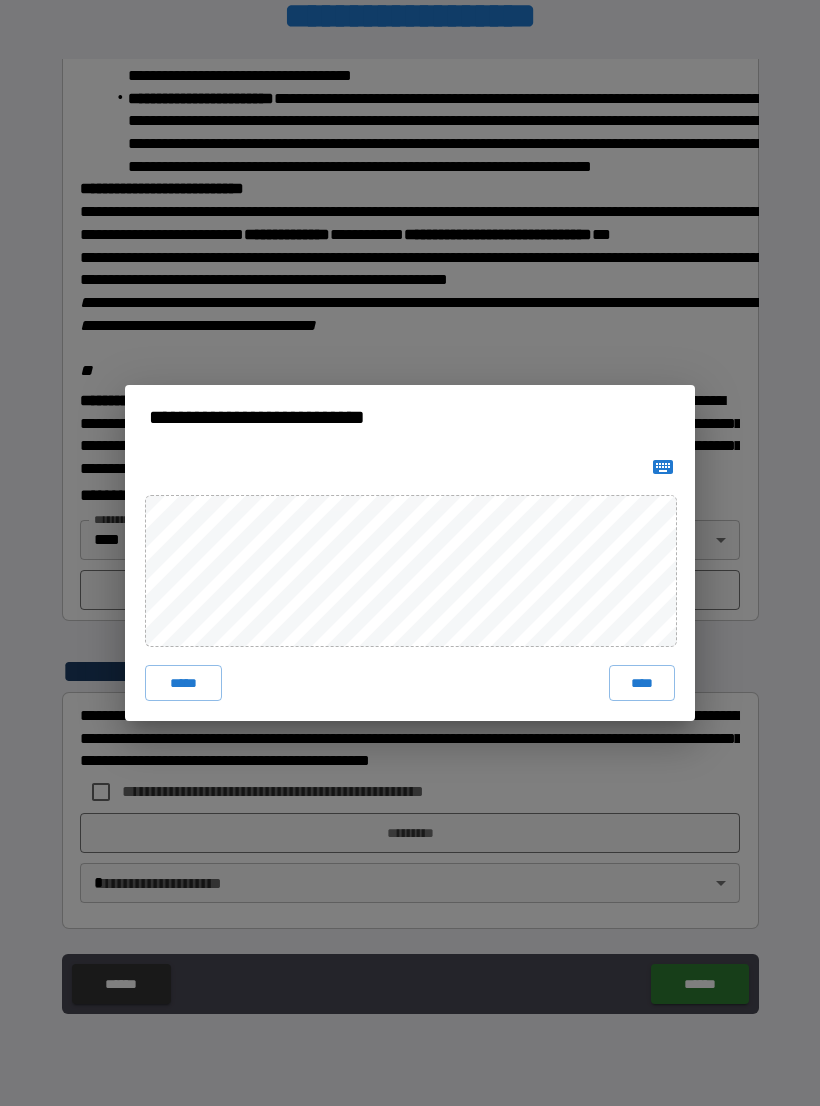 click on "****" at bounding box center [642, 683] 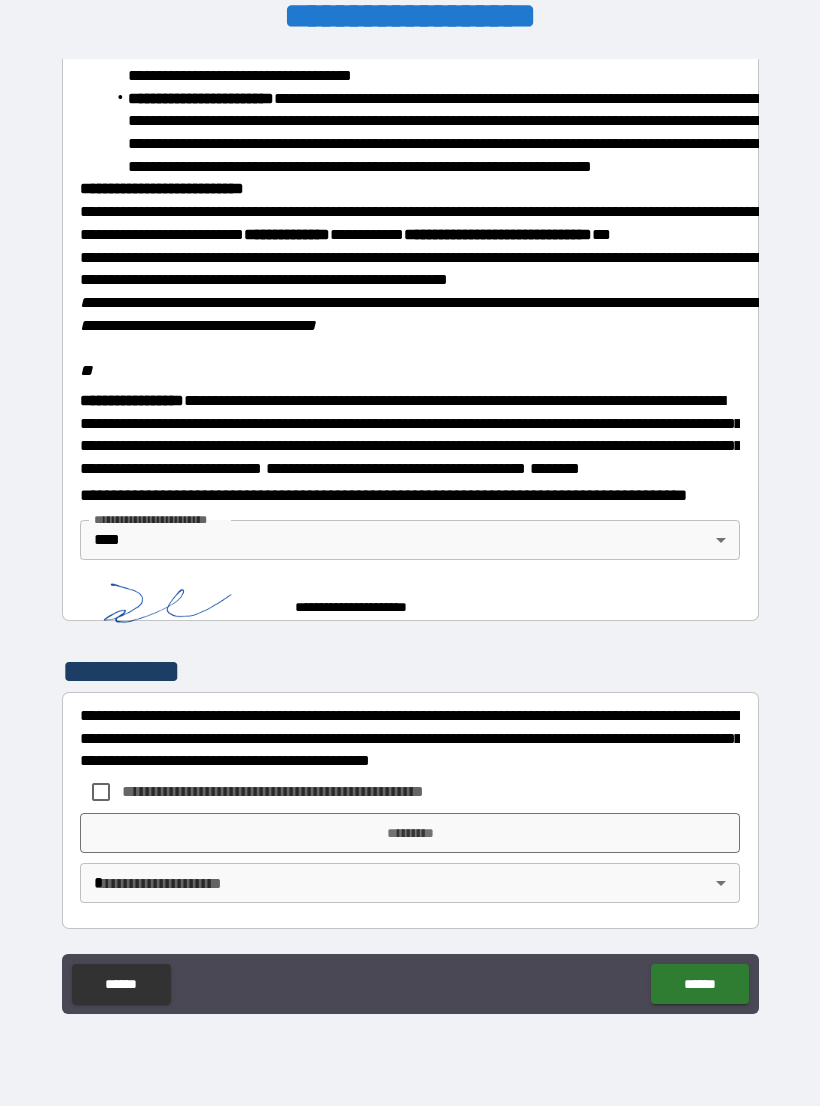 scroll, scrollTop: 2224, scrollLeft: 0, axis: vertical 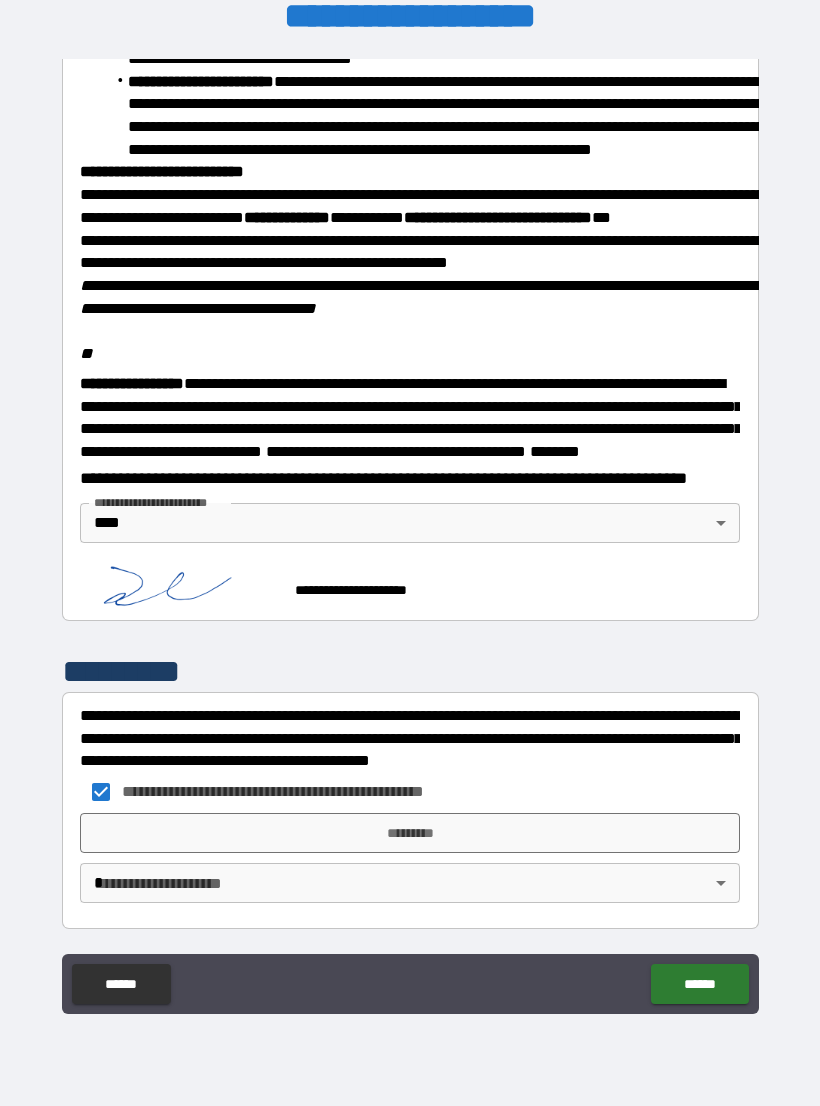 click on "*********" at bounding box center (410, 833) 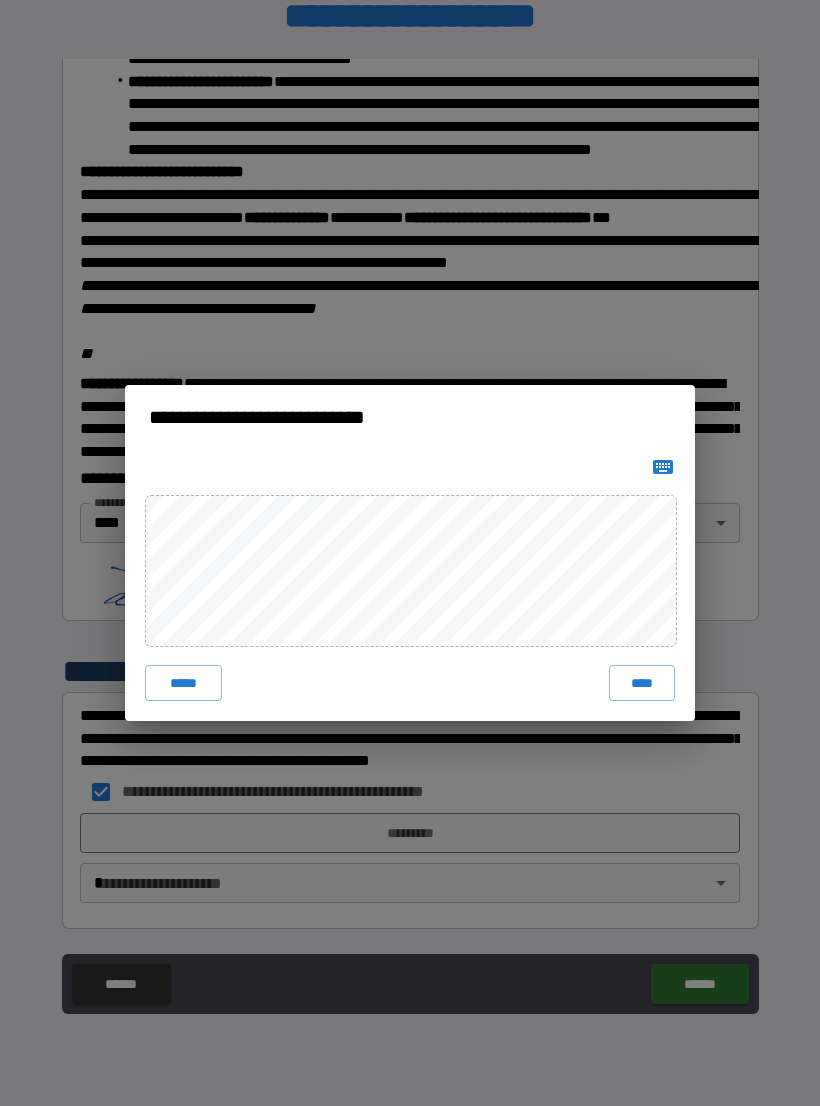 click on "****" at bounding box center [642, 683] 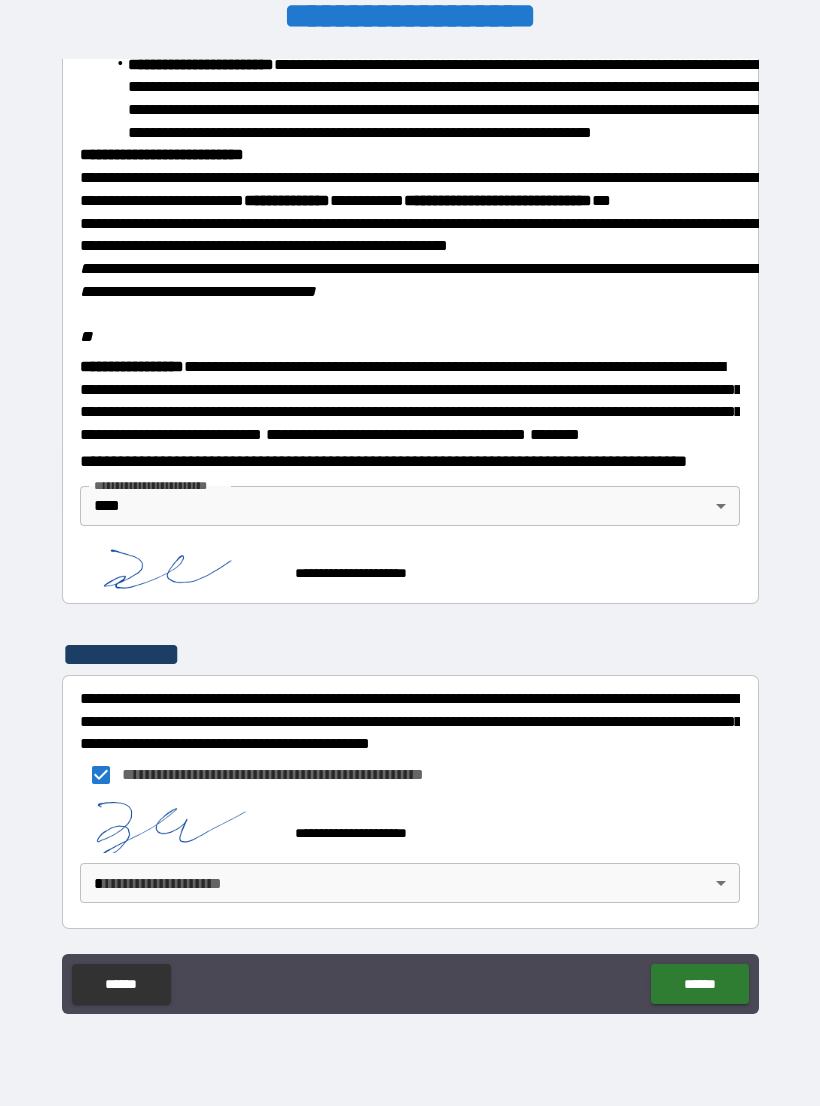 scroll, scrollTop: 2268, scrollLeft: 0, axis: vertical 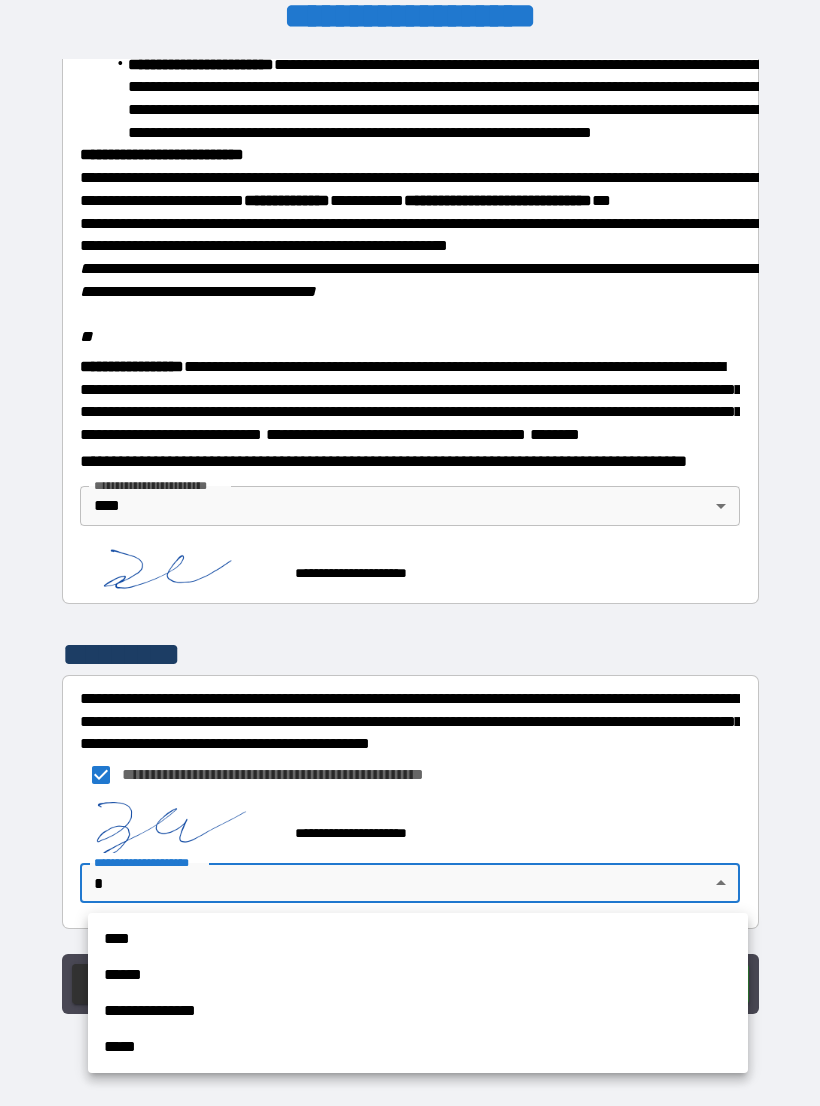 click on "****" at bounding box center [418, 939] 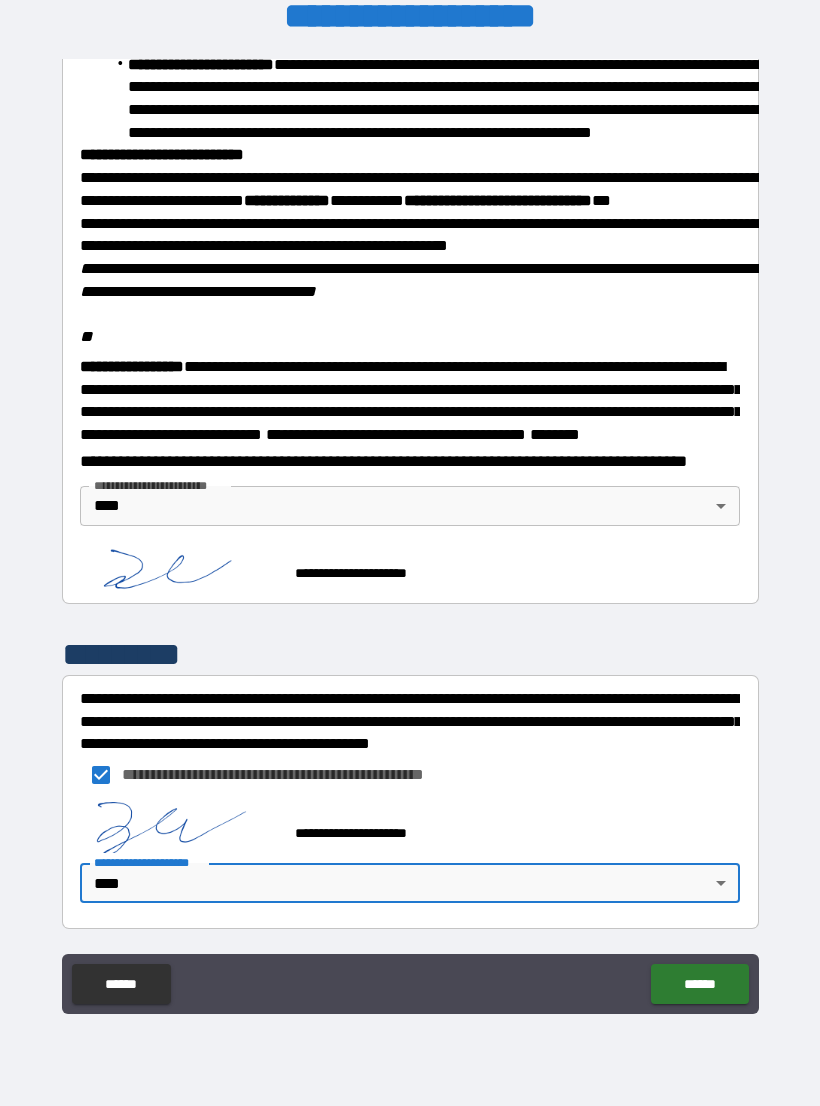 click on "******" at bounding box center [699, 984] 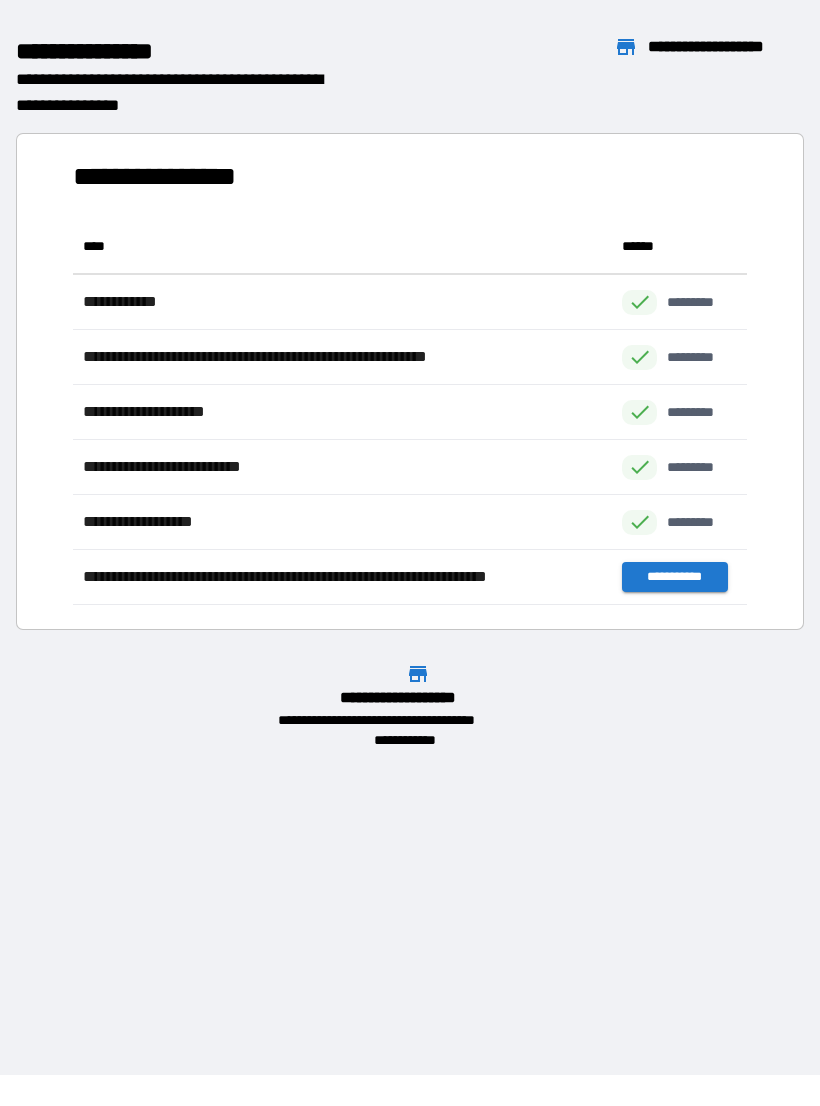 scroll, scrollTop: 1, scrollLeft: 1, axis: both 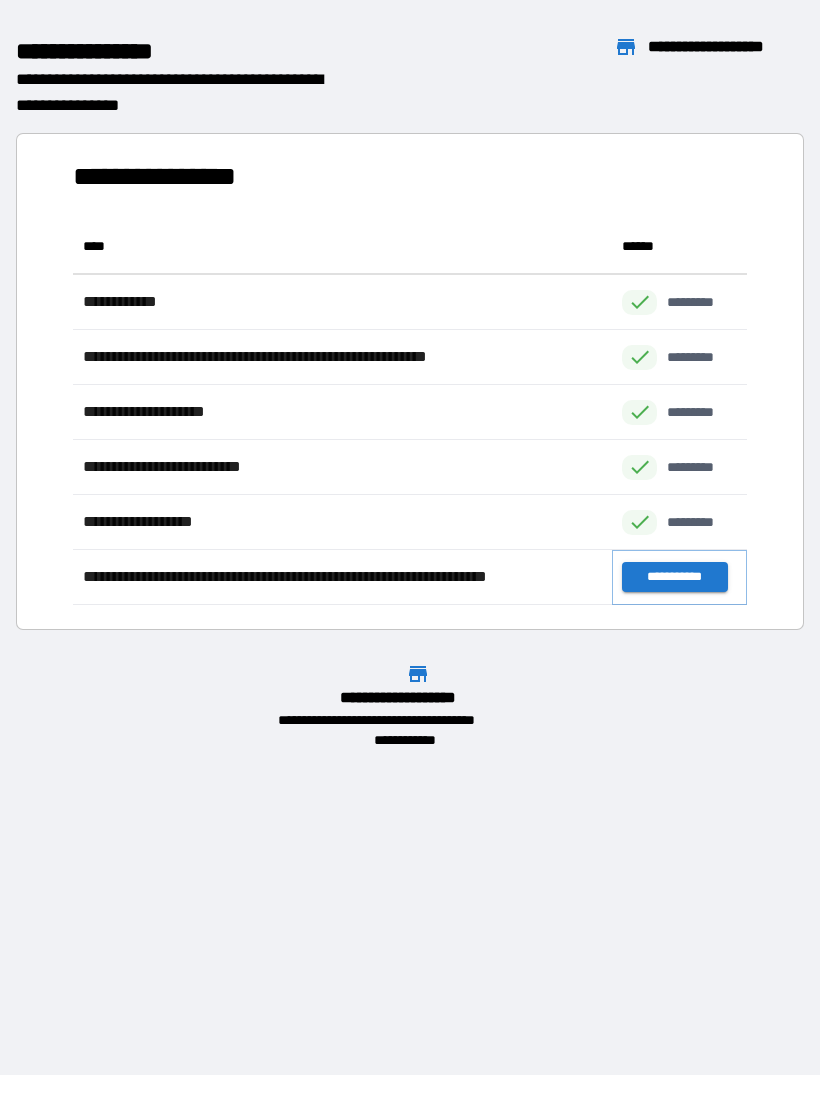 click on "**********" at bounding box center [674, 577] 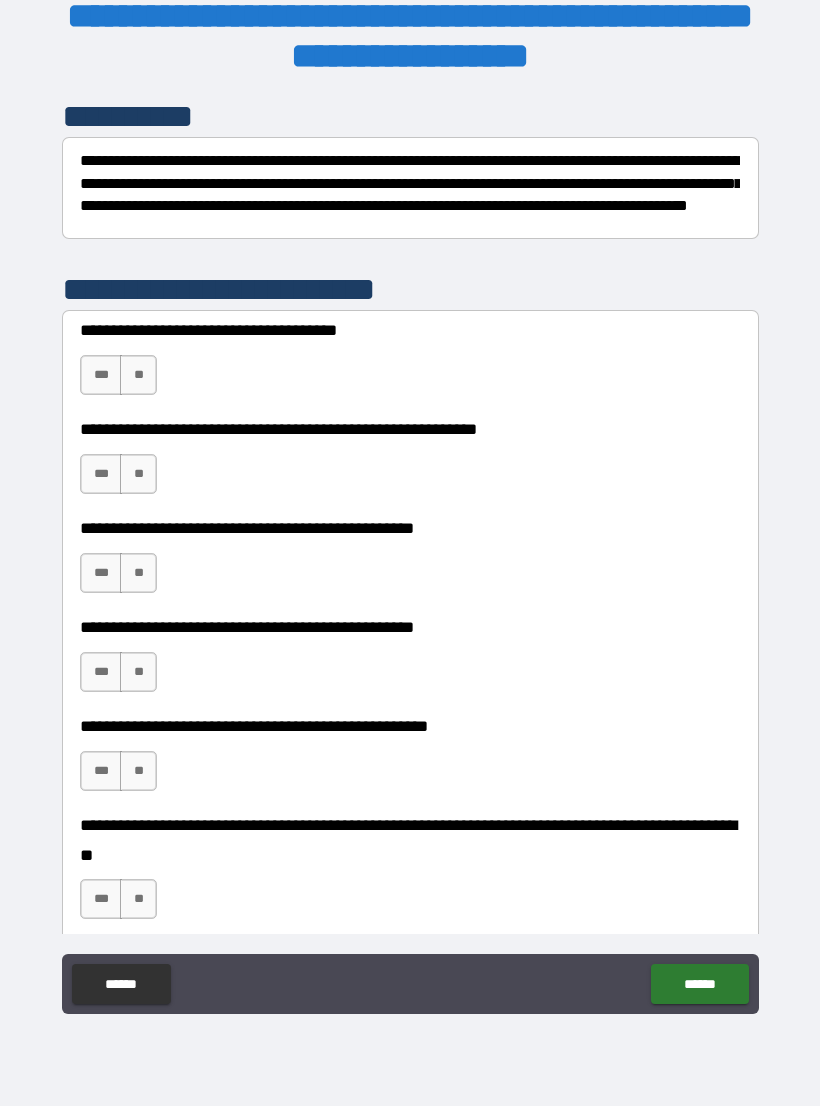 scroll, scrollTop: 283, scrollLeft: 0, axis: vertical 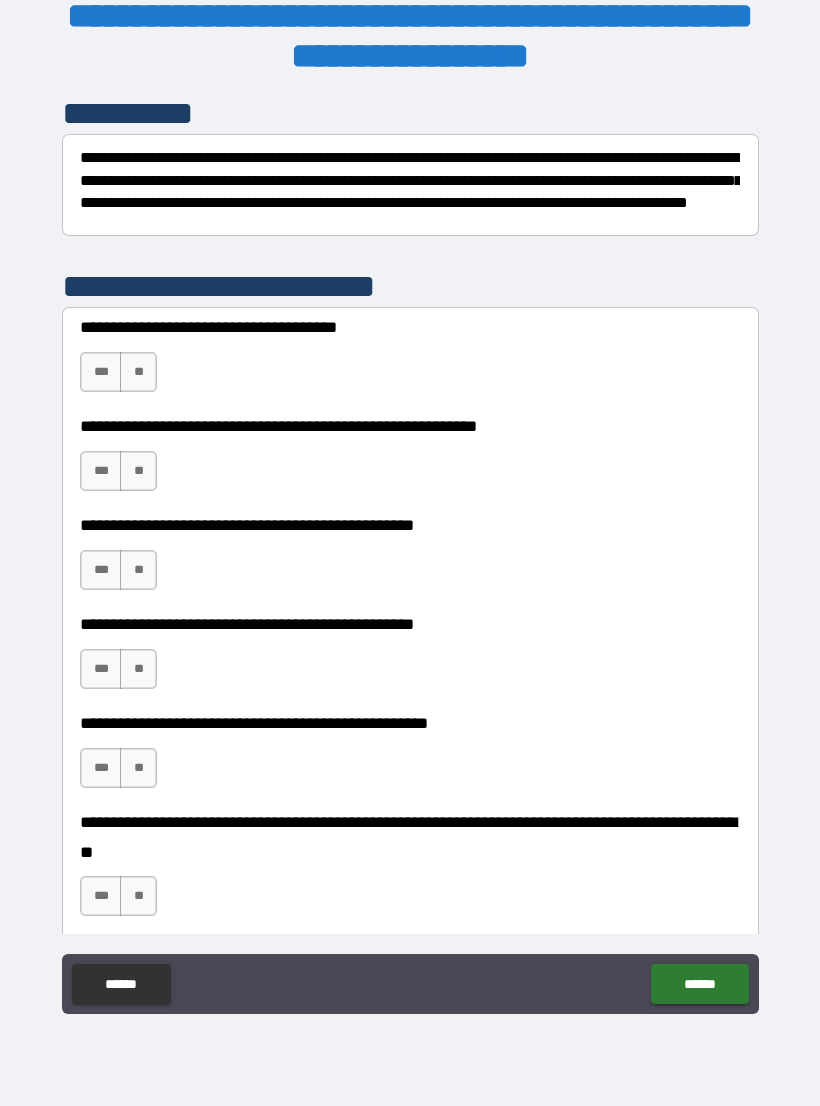 click on "**" at bounding box center [138, 570] 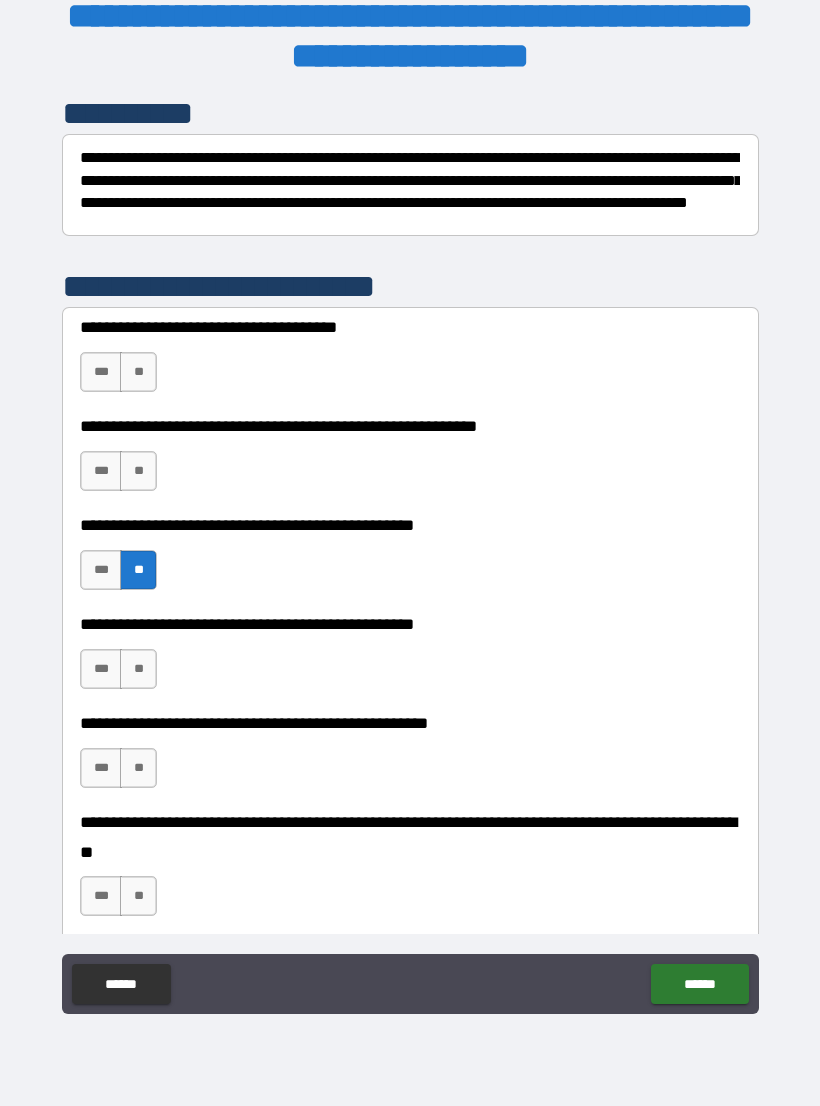 click on "**" at bounding box center [138, 669] 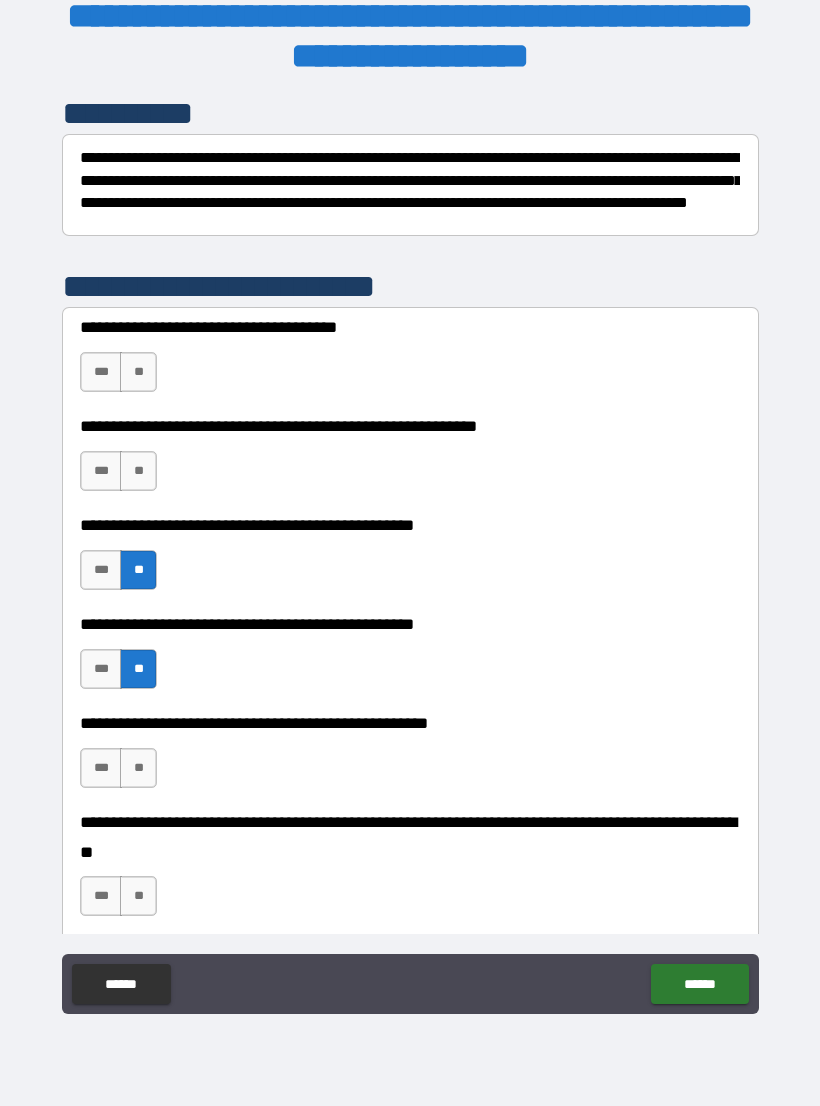 click on "**" at bounding box center [138, 768] 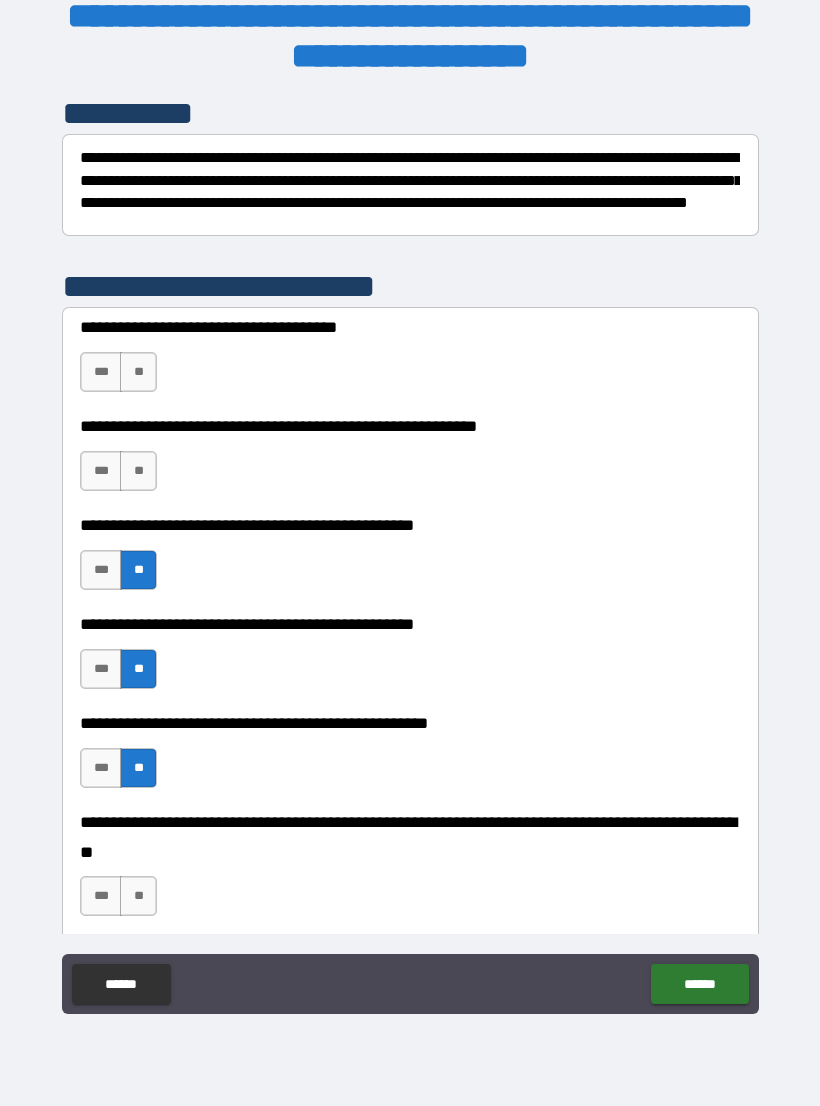 click on "**" at bounding box center [138, 896] 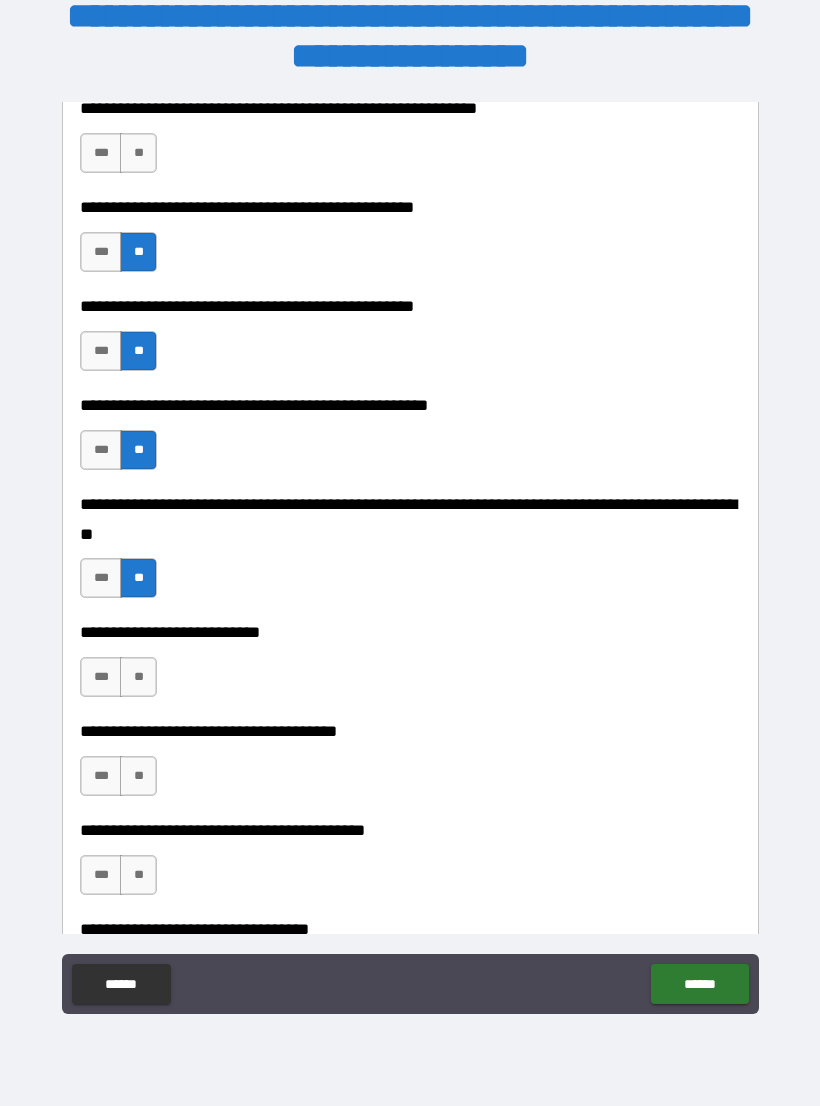 scroll, scrollTop: 628, scrollLeft: 0, axis: vertical 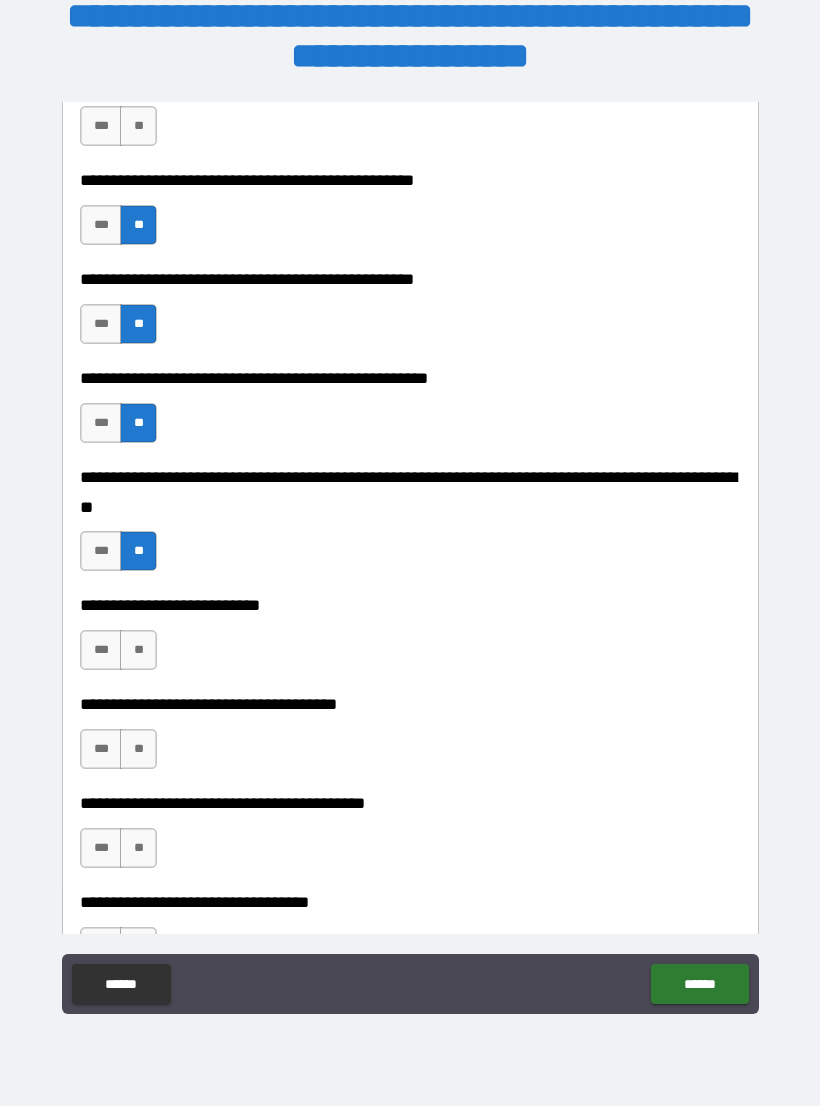 click on "**" at bounding box center [138, 650] 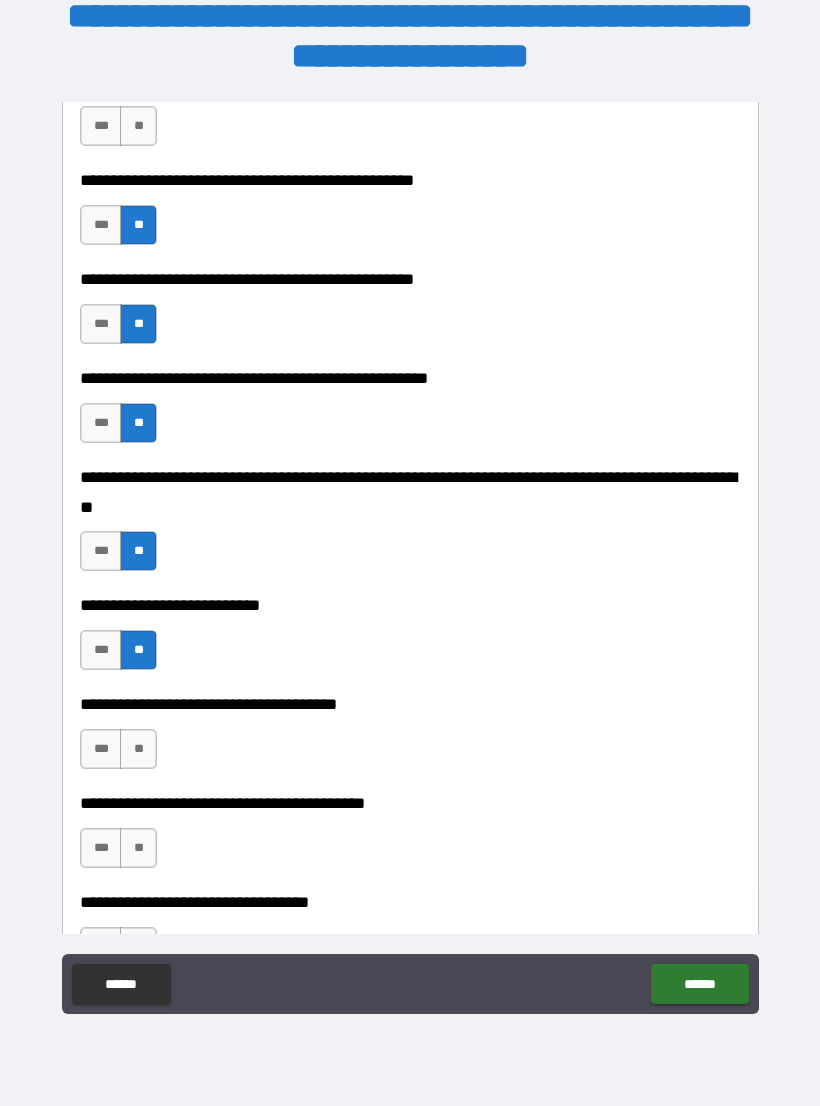 click on "**" at bounding box center (138, 749) 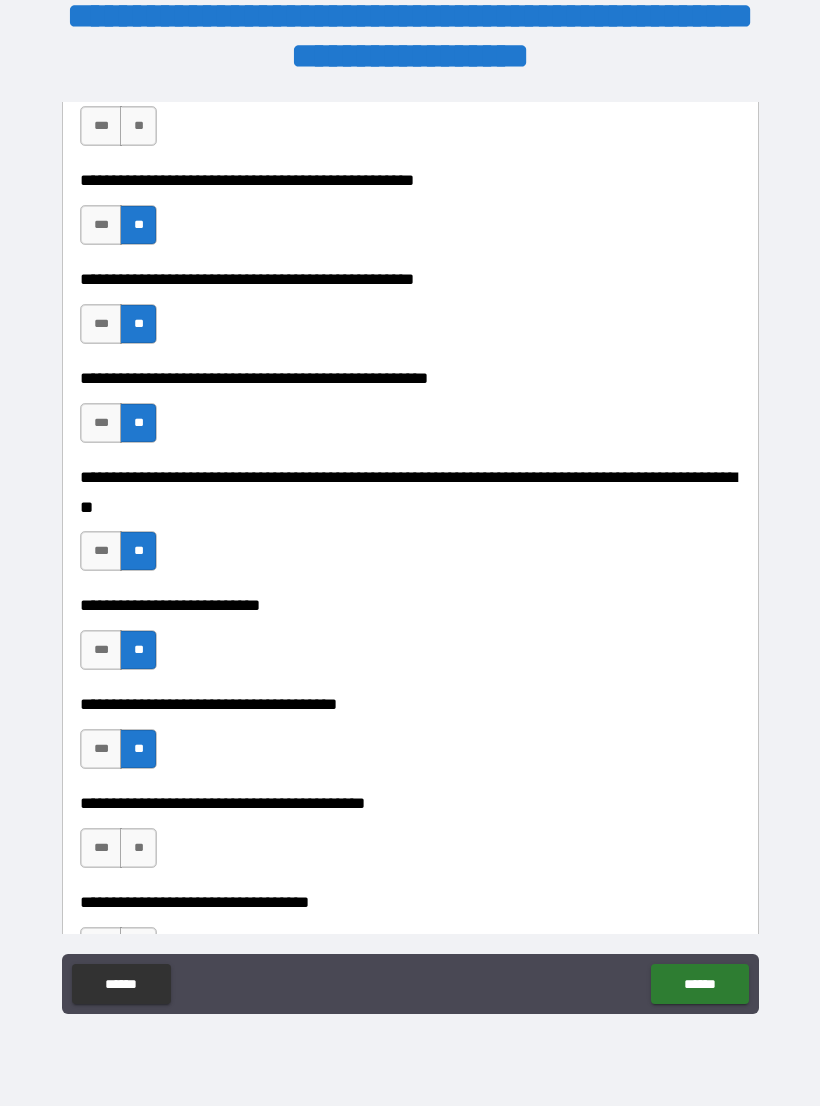 click on "**" at bounding box center (138, 848) 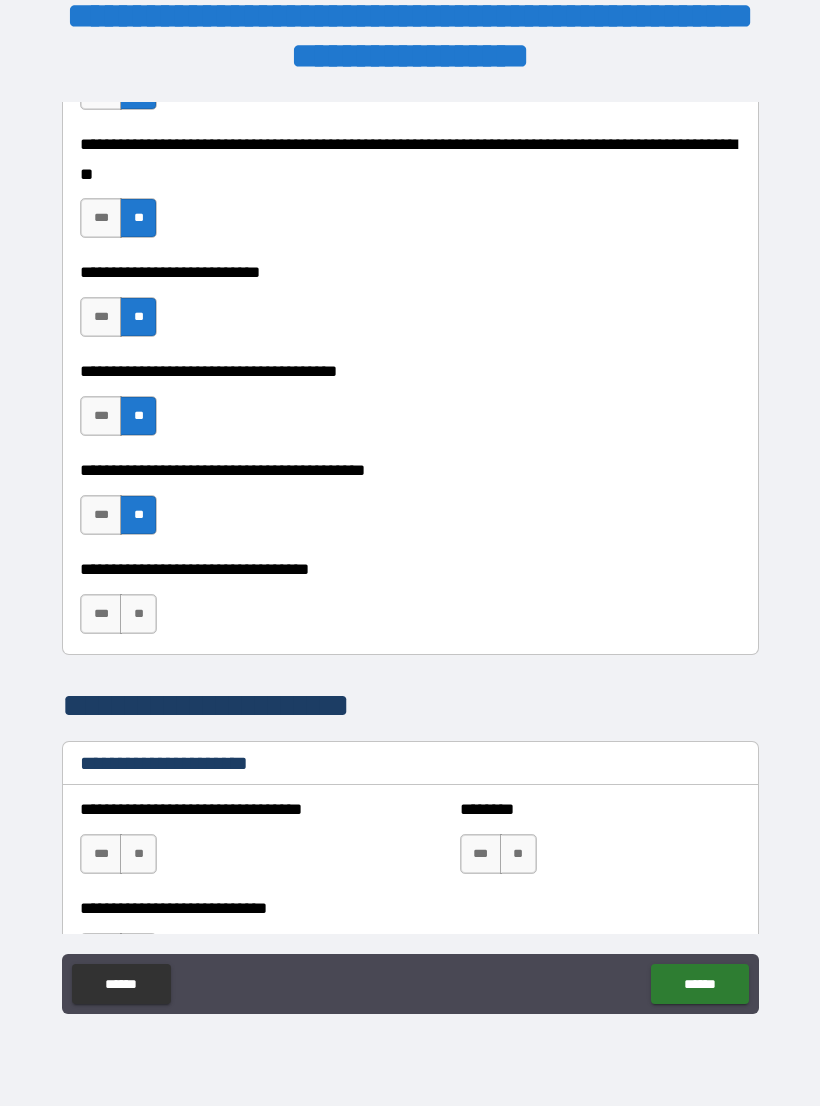 scroll, scrollTop: 978, scrollLeft: 0, axis: vertical 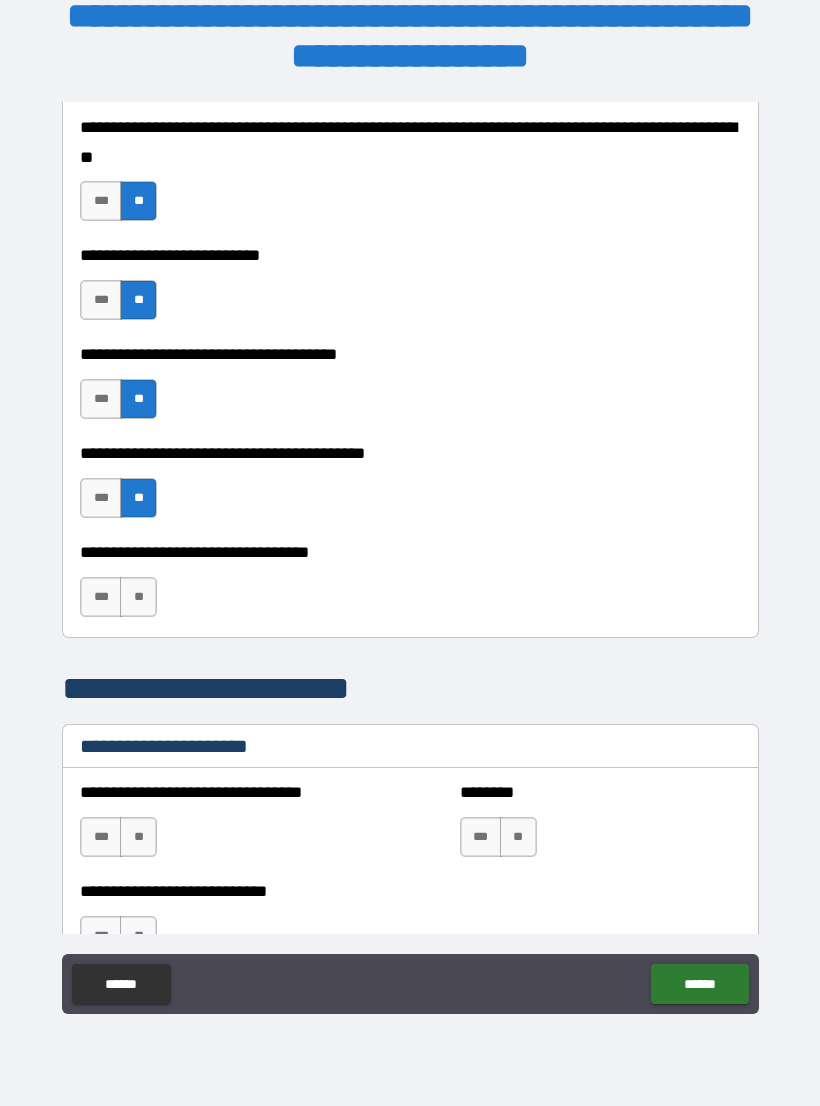 click on "**" at bounding box center (138, 597) 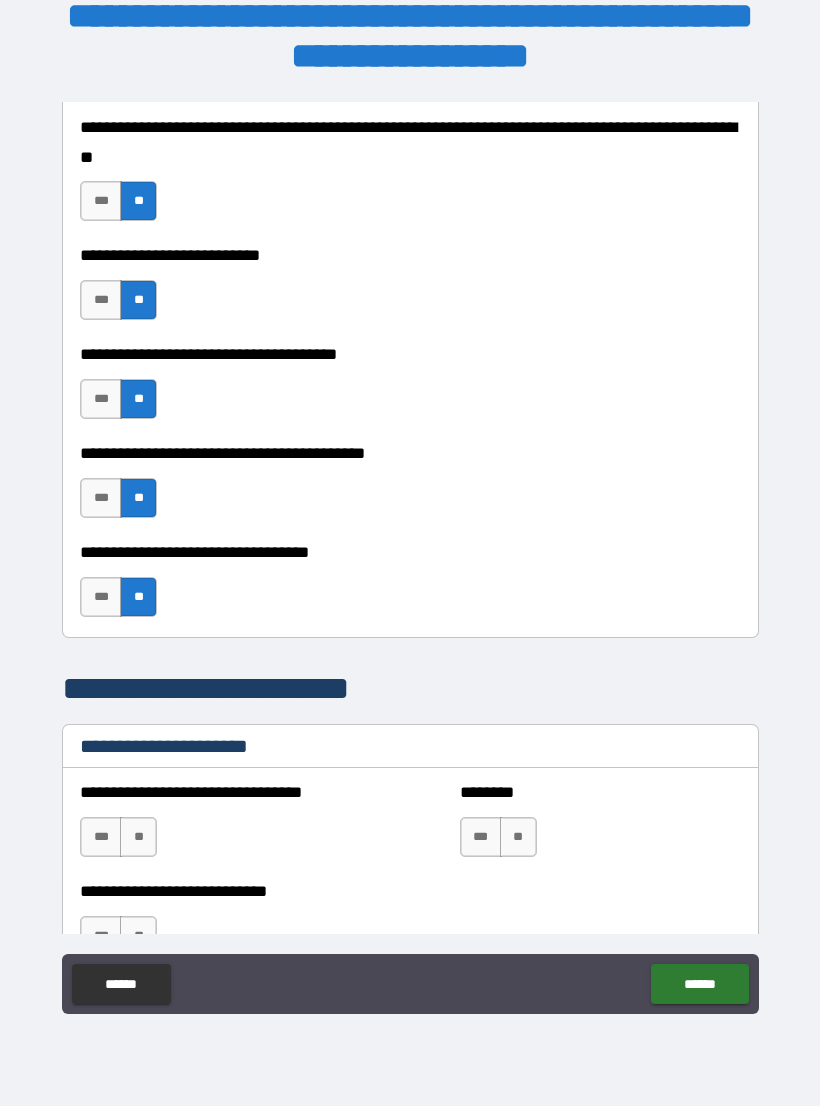 click on "**" at bounding box center [138, 837] 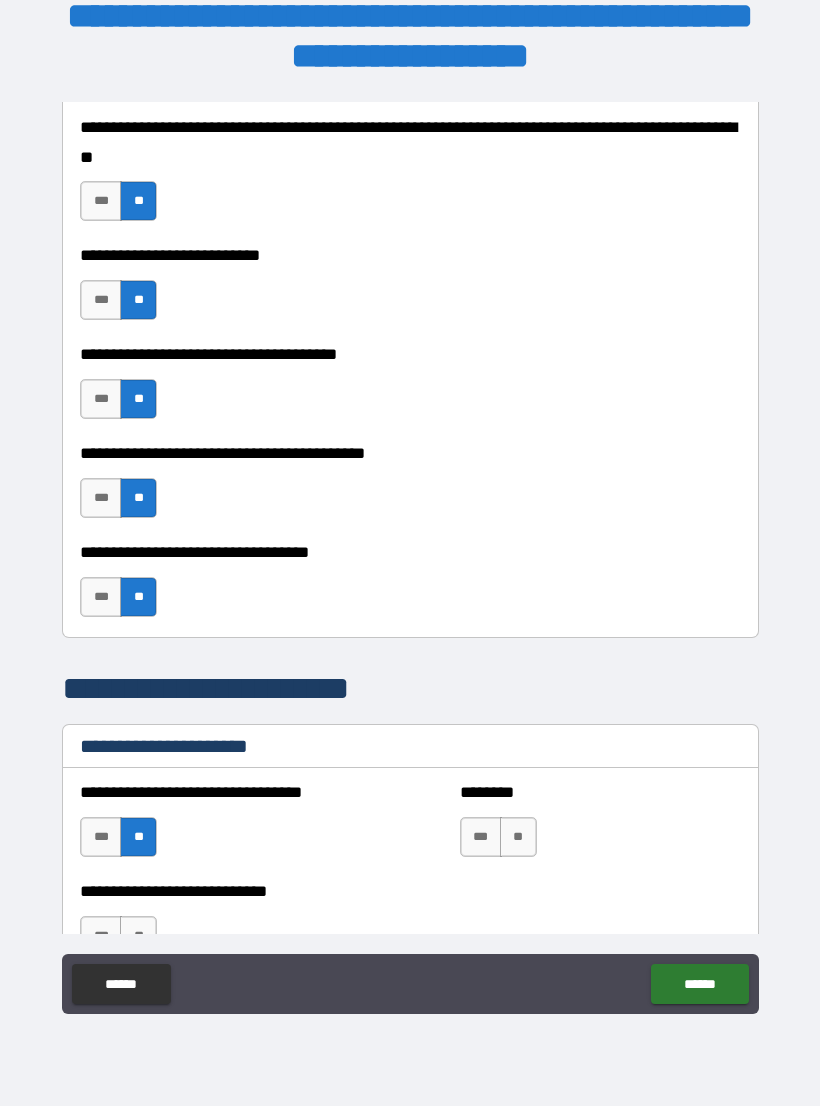 click on "**" at bounding box center [518, 837] 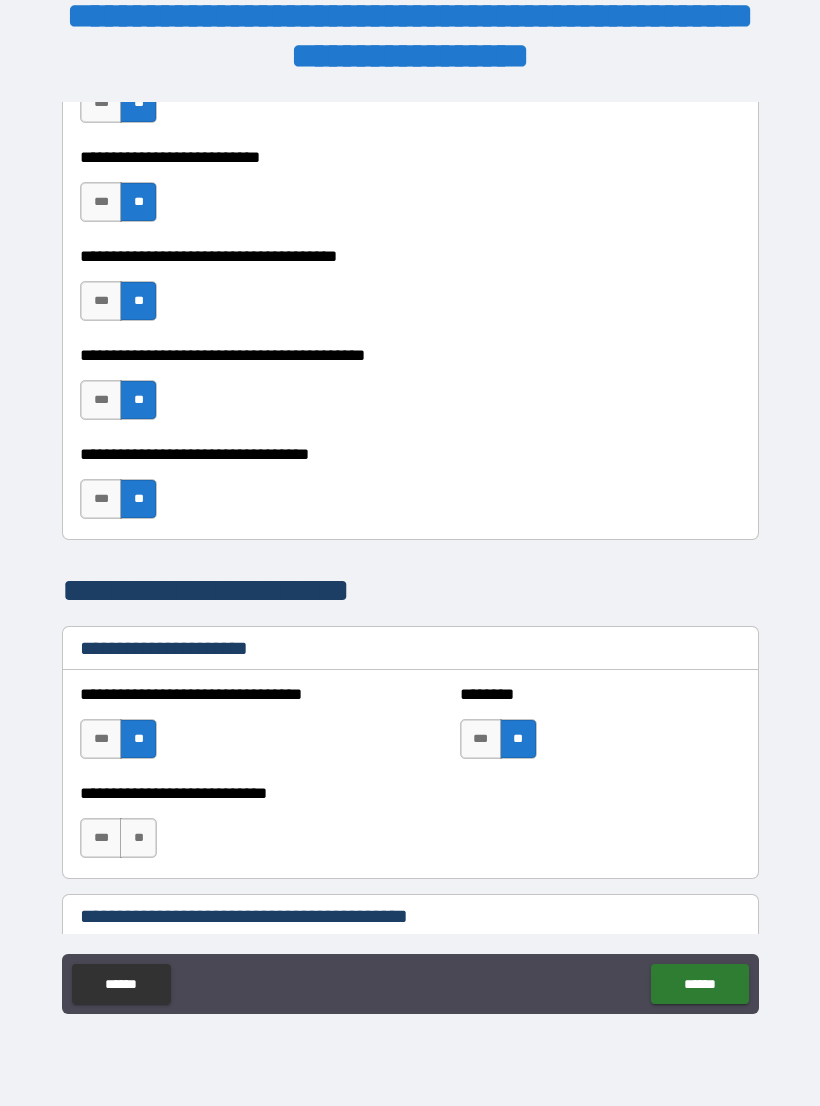 click on "**" at bounding box center (138, 838) 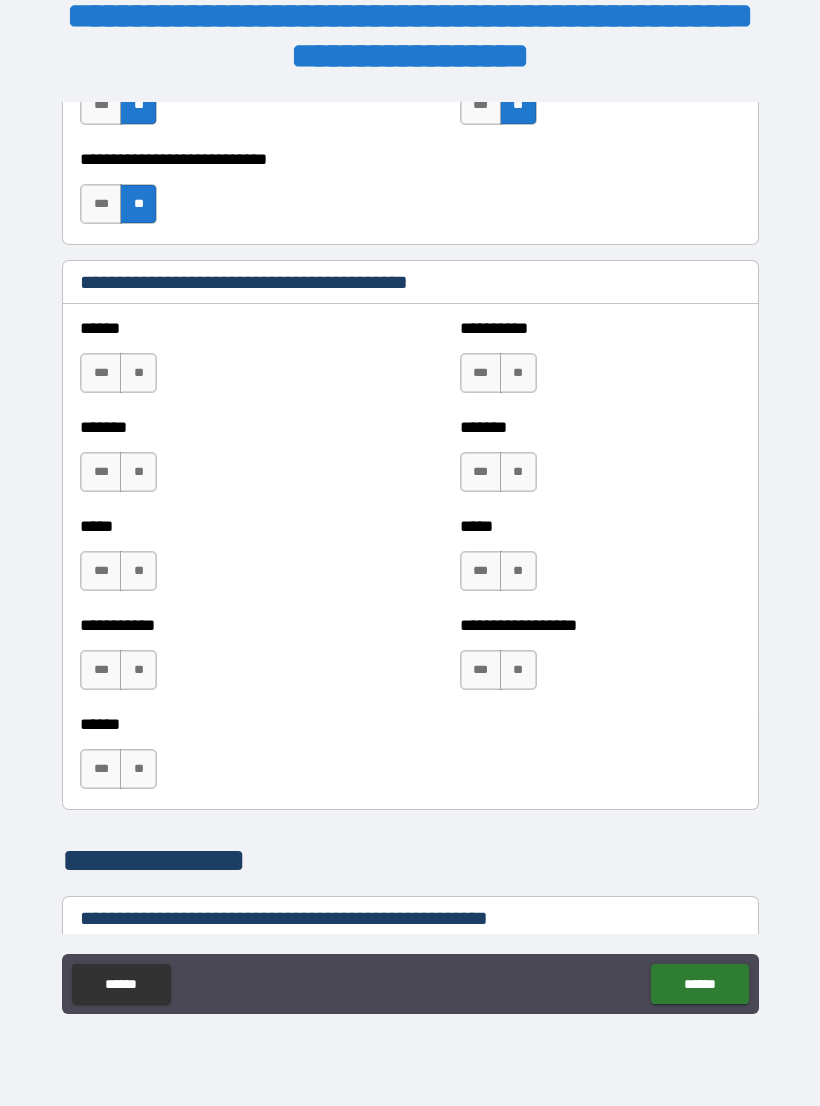 scroll, scrollTop: 1711, scrollLeft: 0, axis: vertical 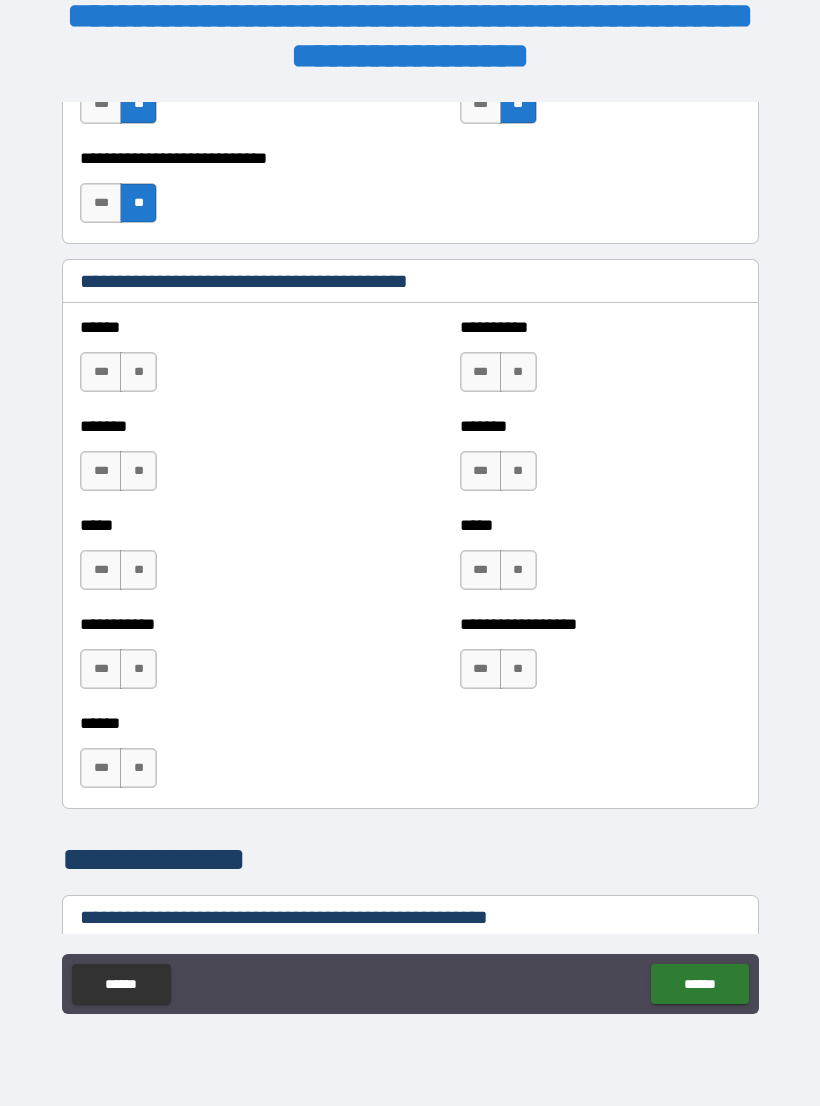 click on "**" at bounding box center (138, 372) 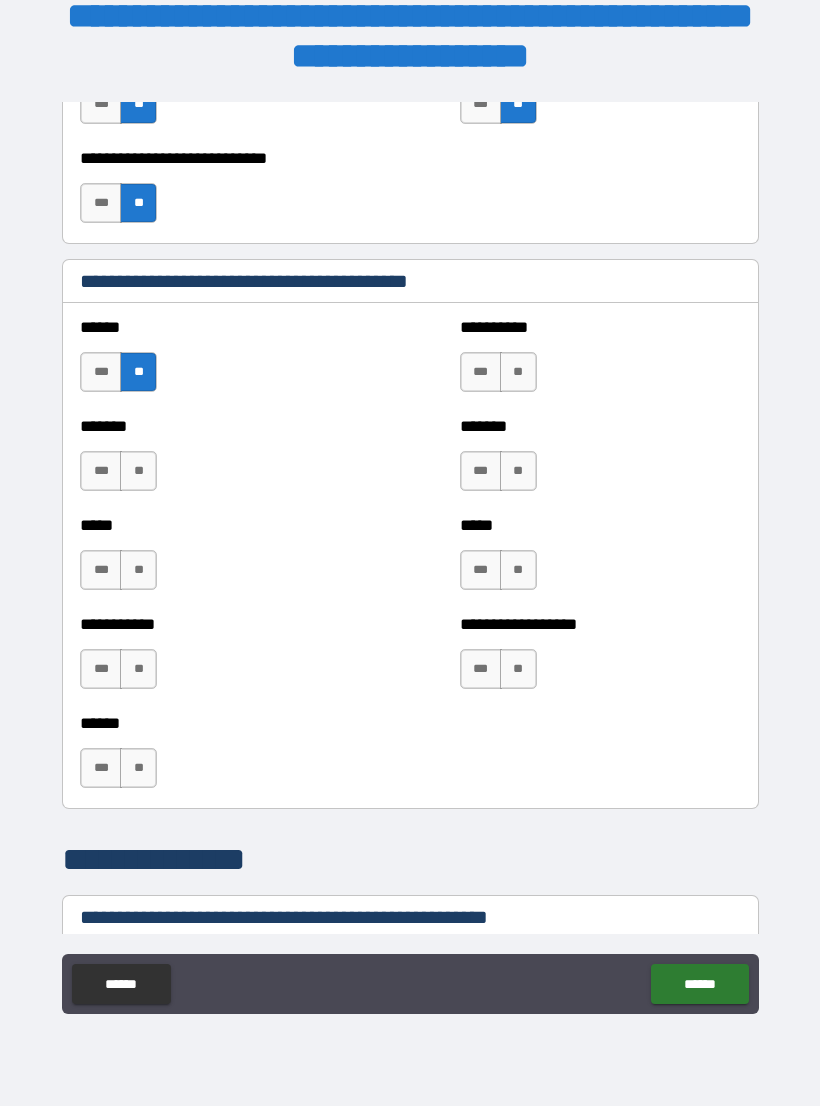 click on "**" at bounding box center (138, 471) 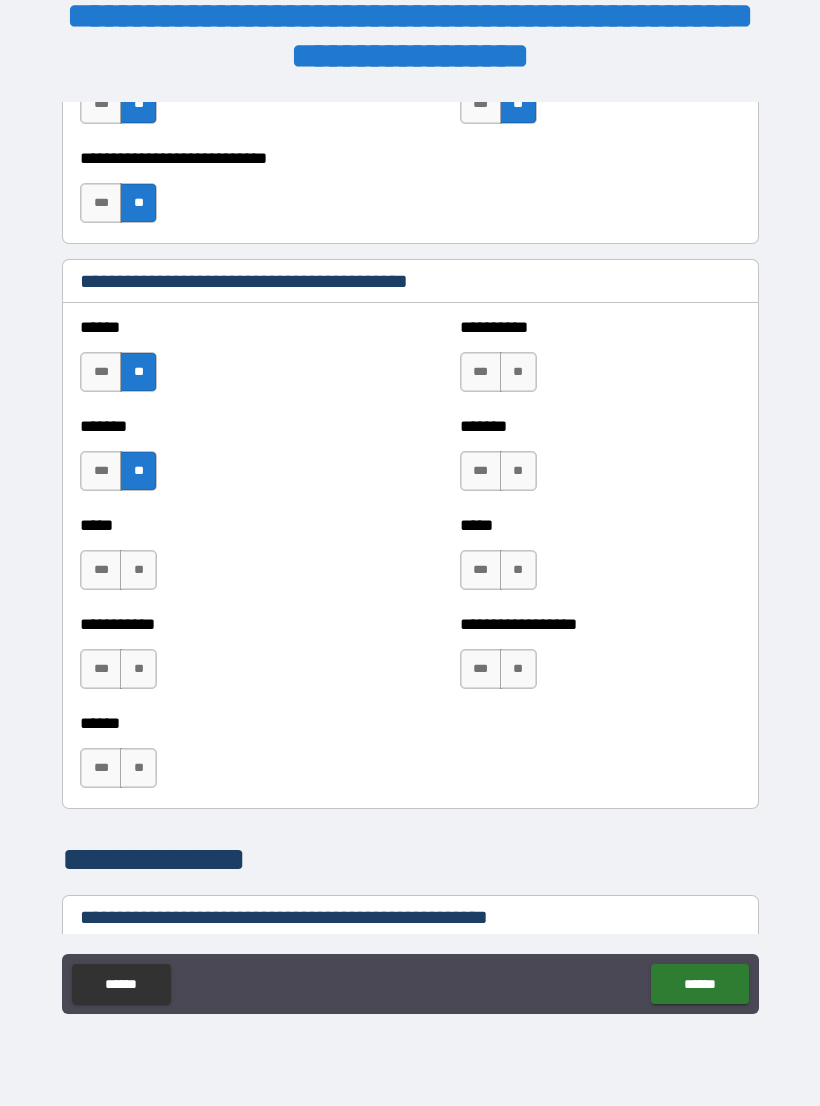 click on "**" at bounding box center (138, 570) 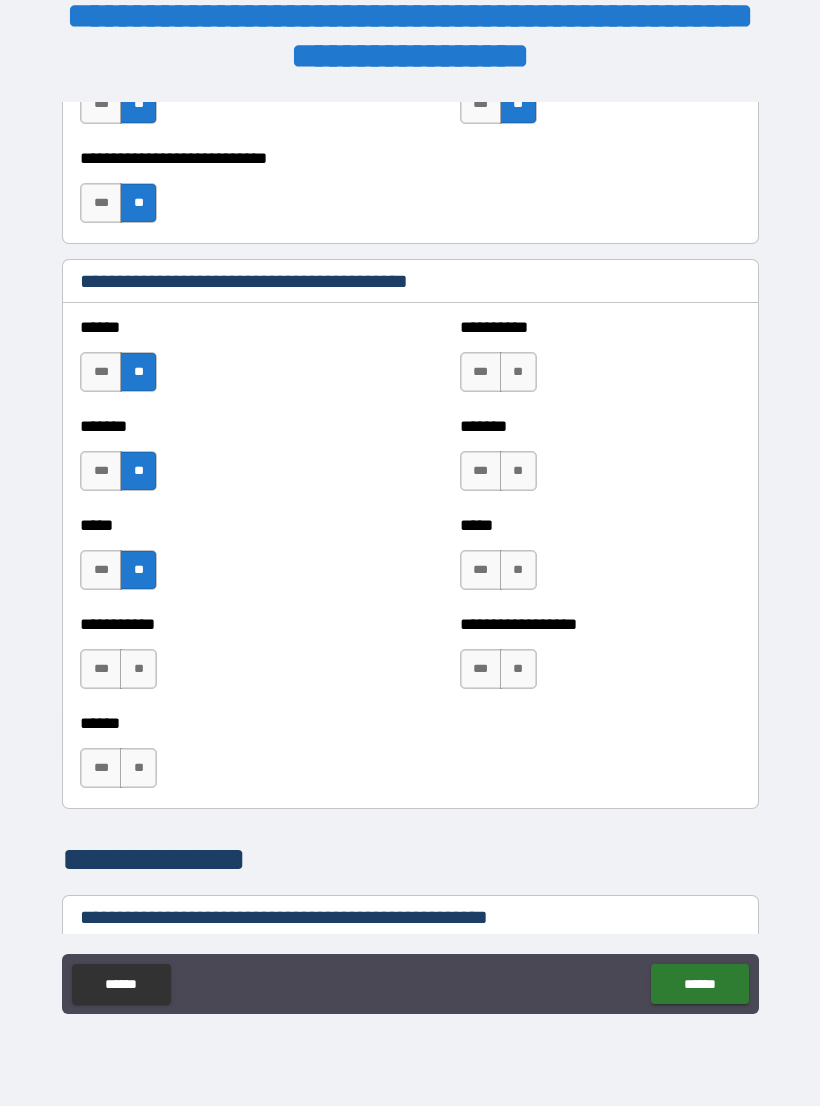 click on "**" at bounding box center [138, 669] 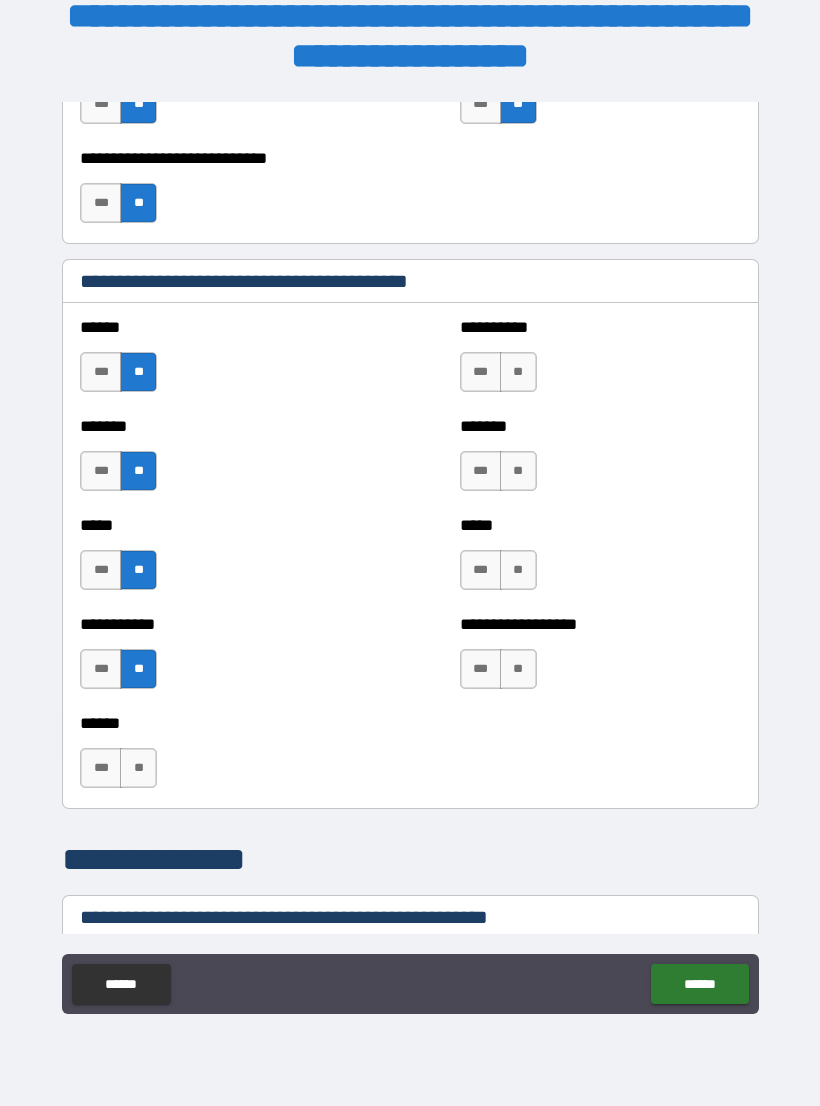 click on "**" at bounding box center [138, 768] 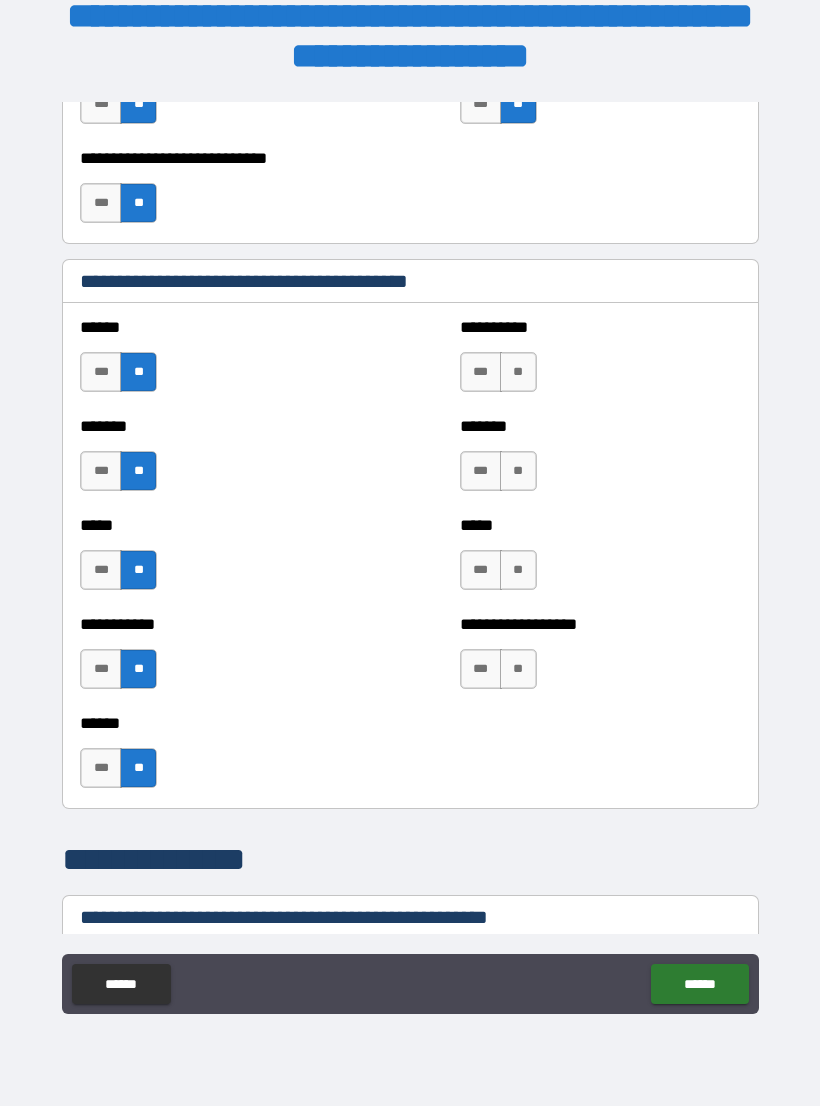 click on "**" at bounding box center (518, 372) 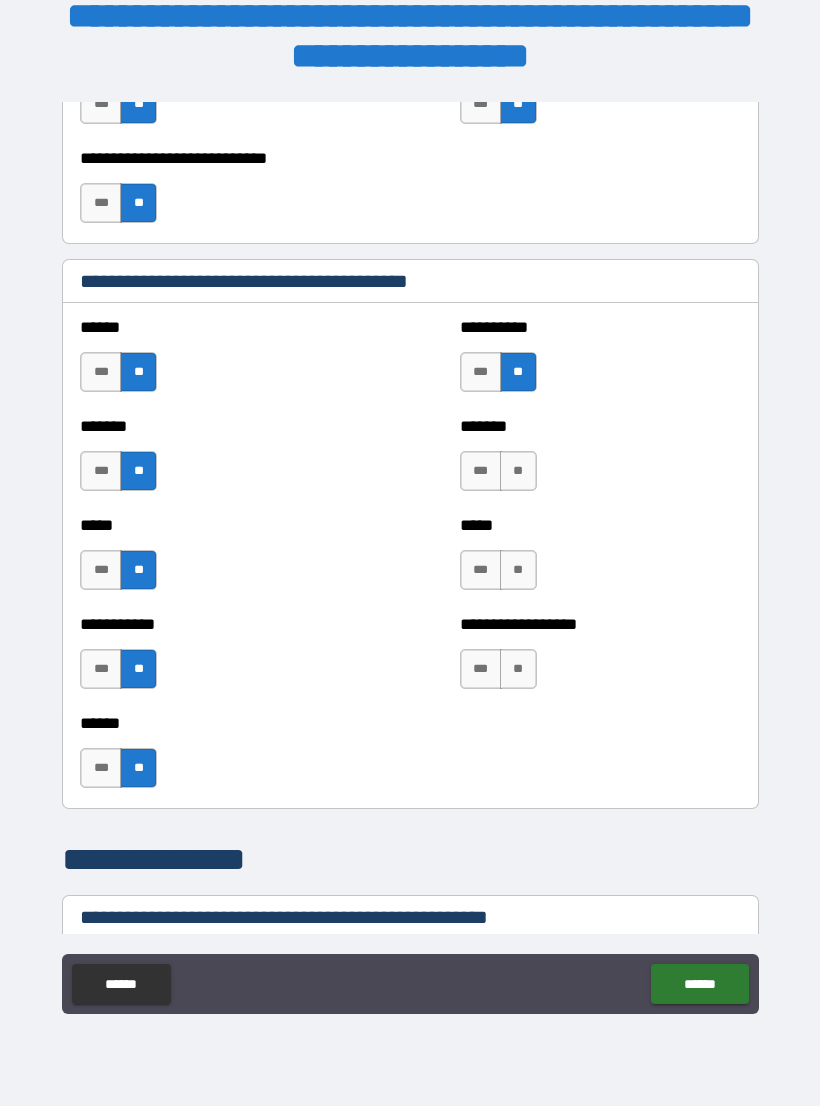 click on "**" at bounding box center (518, 471) 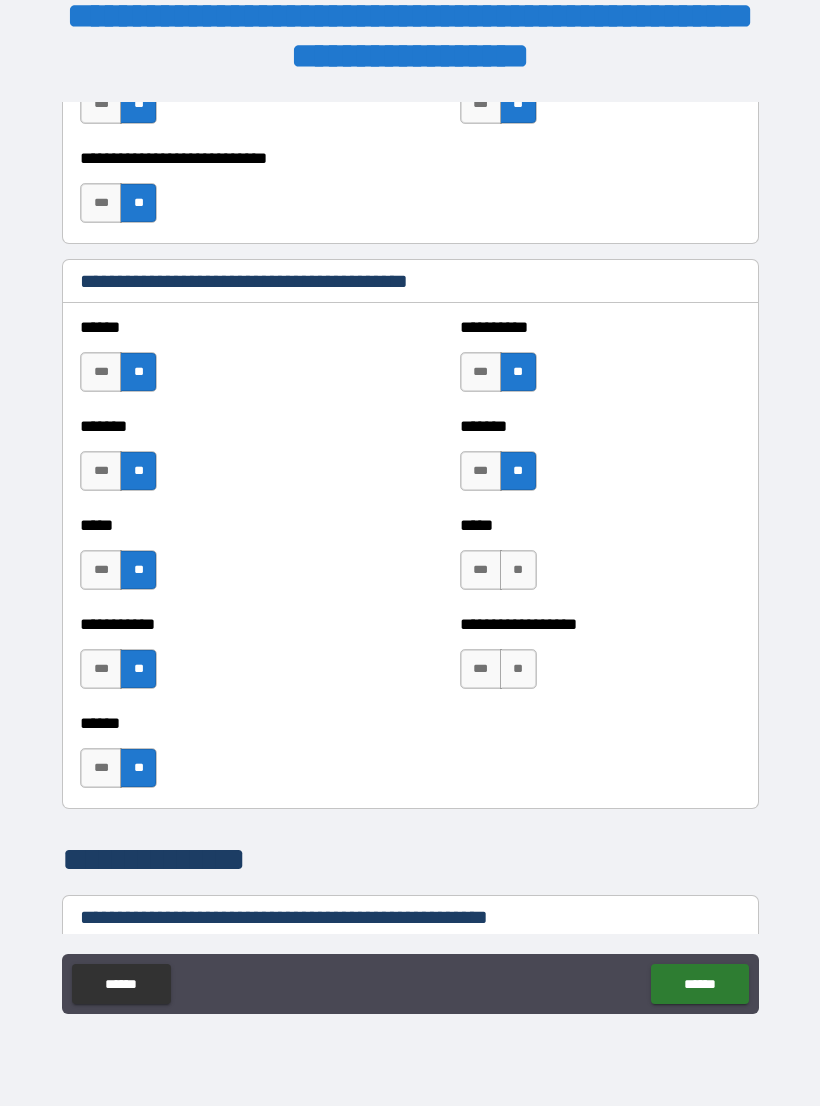 click on "**" at bounding box center (518, 570) 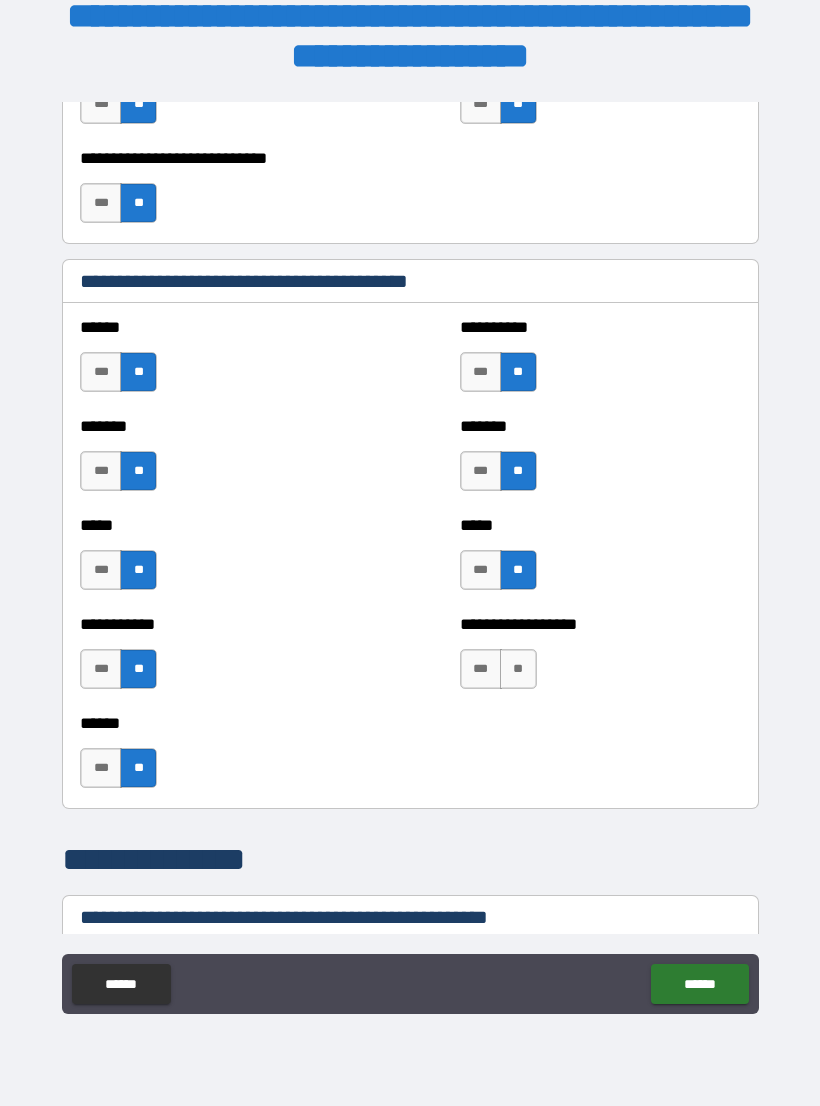 click on "**" at bounding box center (518, 669) 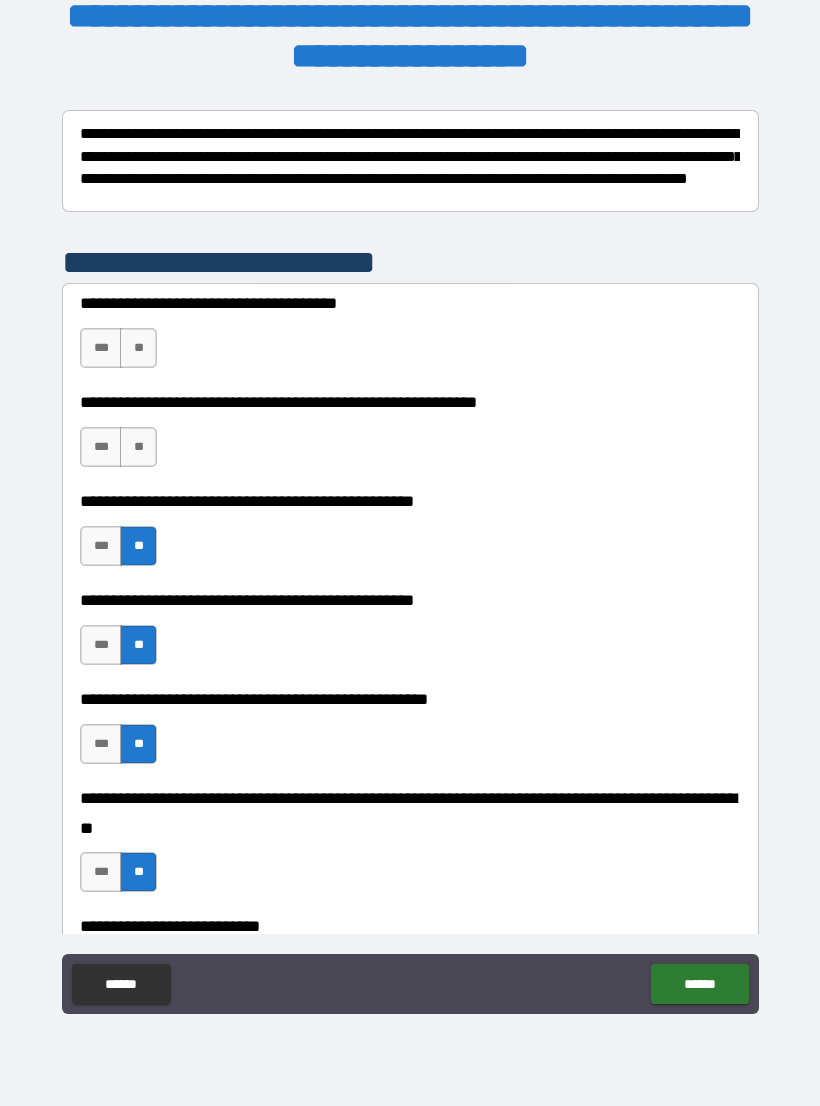 scroll, scrollTop: 261, scrollLeft: 0, axis: vertical 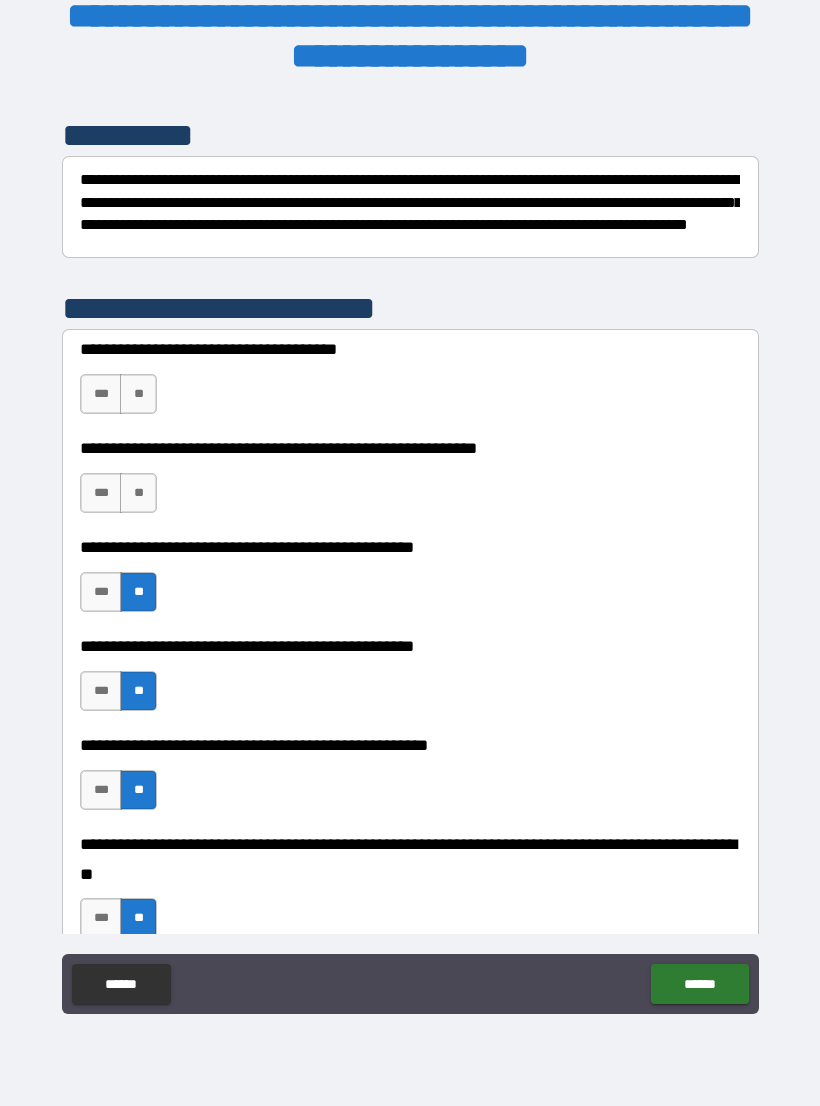 click on "***" at bounding box center [101, 493] 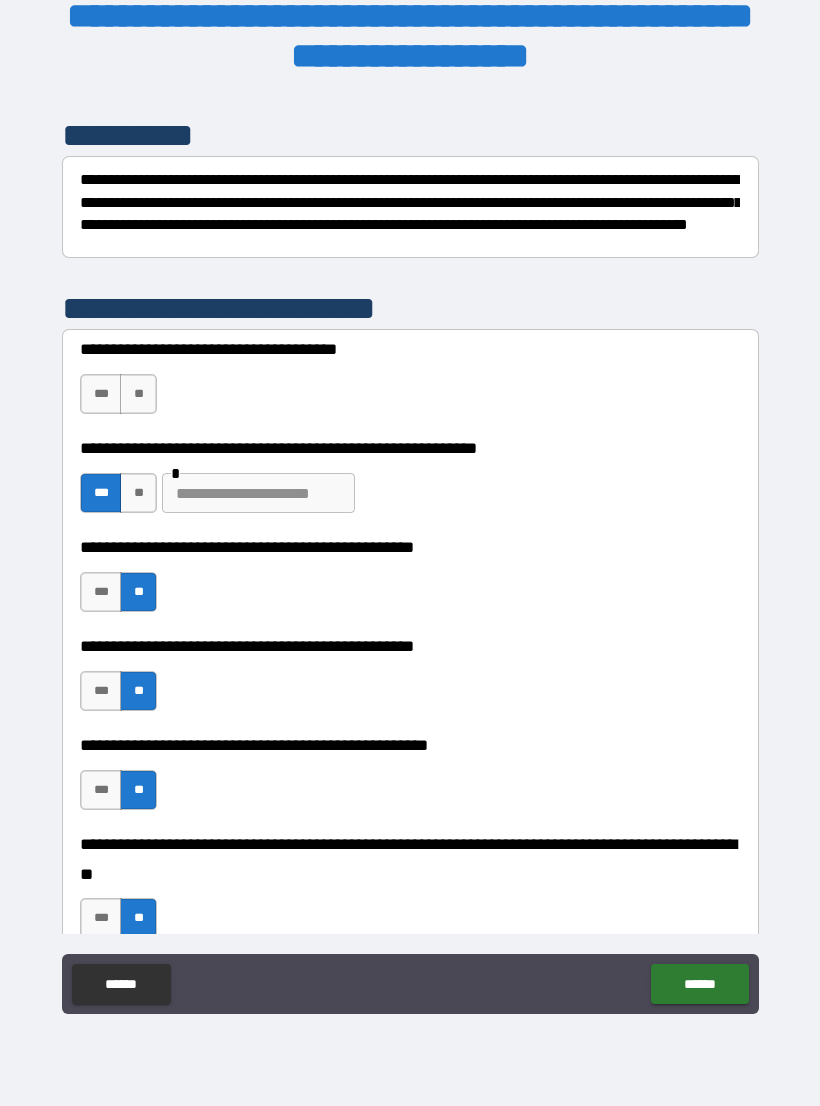 click at bounding box center [258, 493] 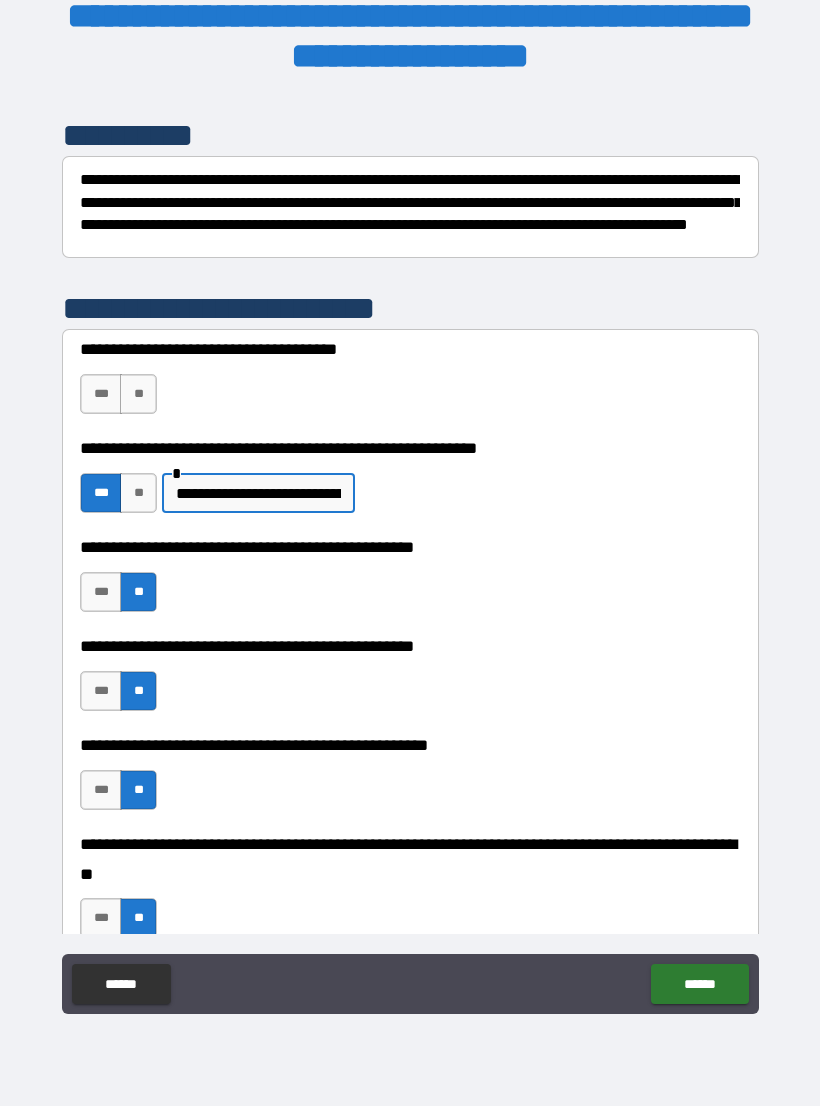 click on "**" at bounding box center (138, 394) 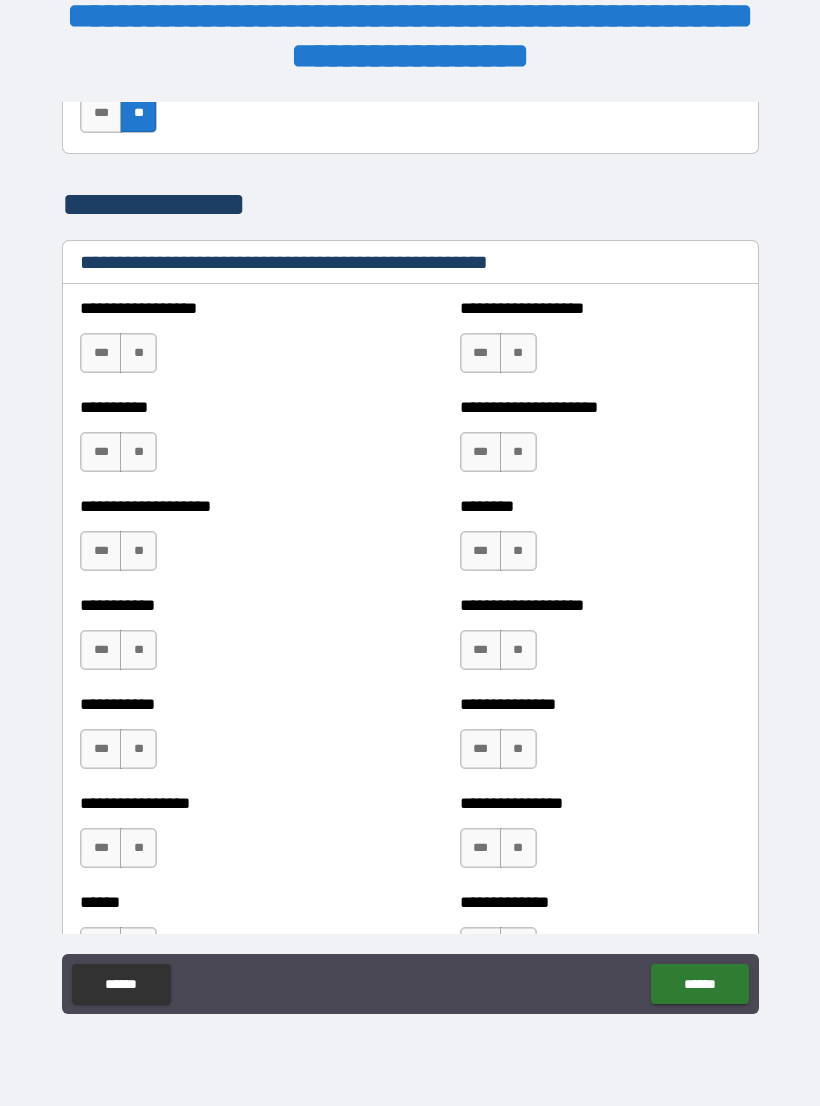 scroll, scrollTop: 2367, scrollLeft: 0, axis: vertical 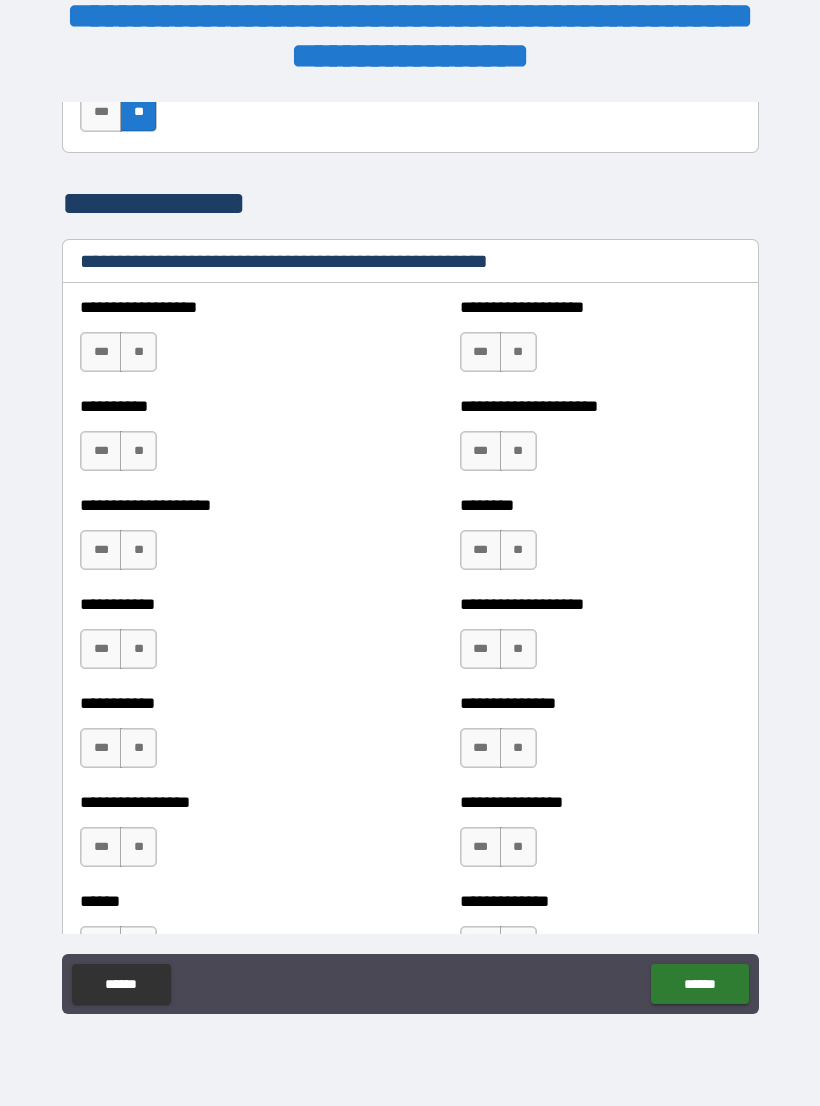 click on "**" at bounding box center [518, 352] 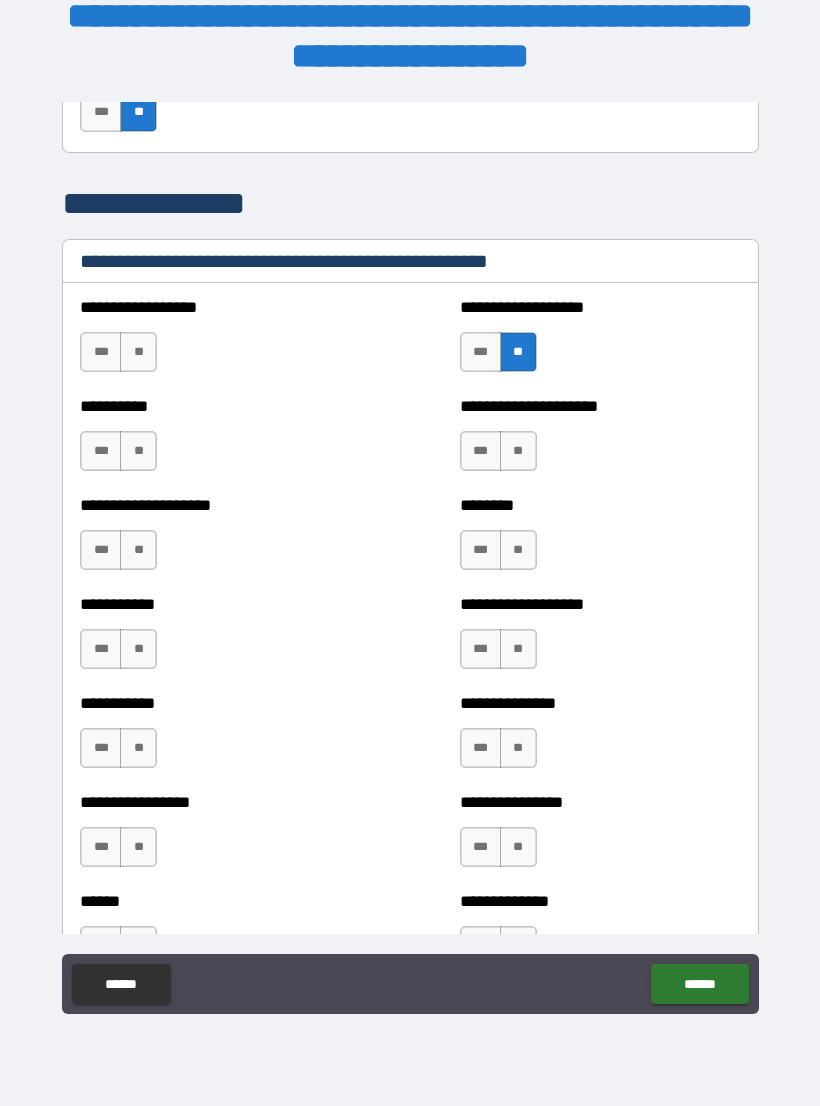 click on "**" at bounding box center [518, 451] 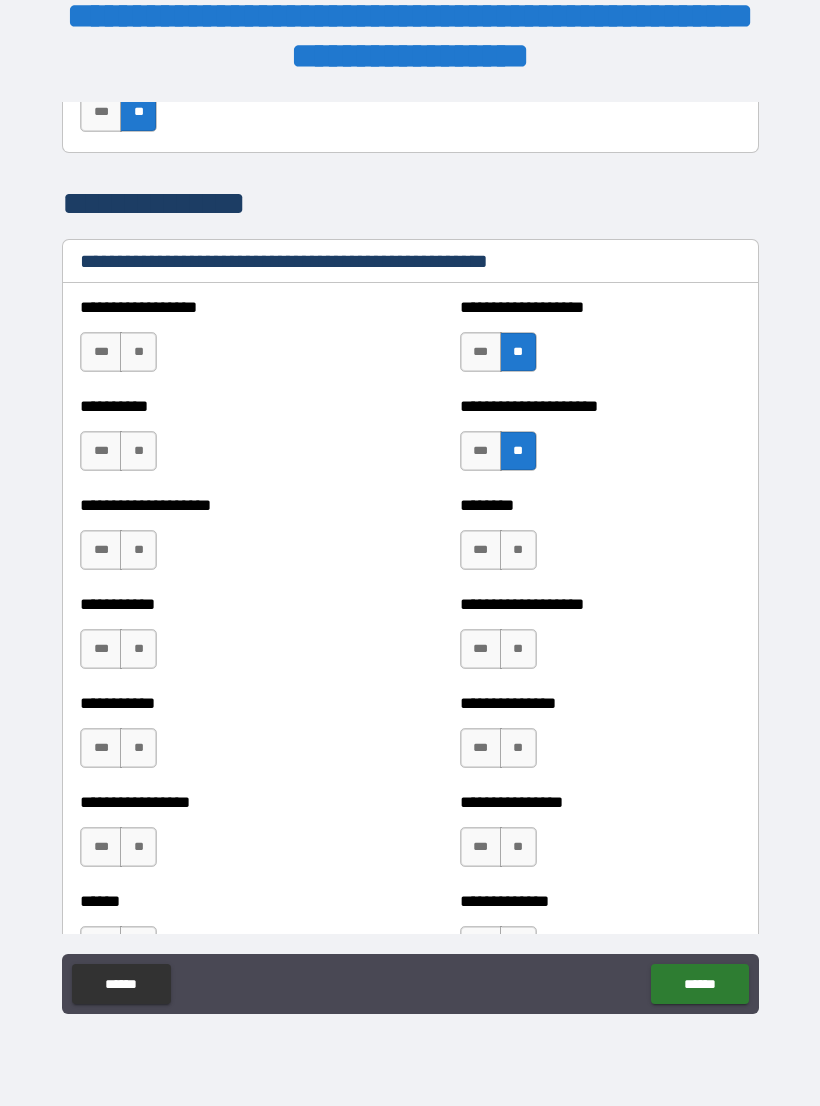 click on "**" at bounding box center [518, 550] 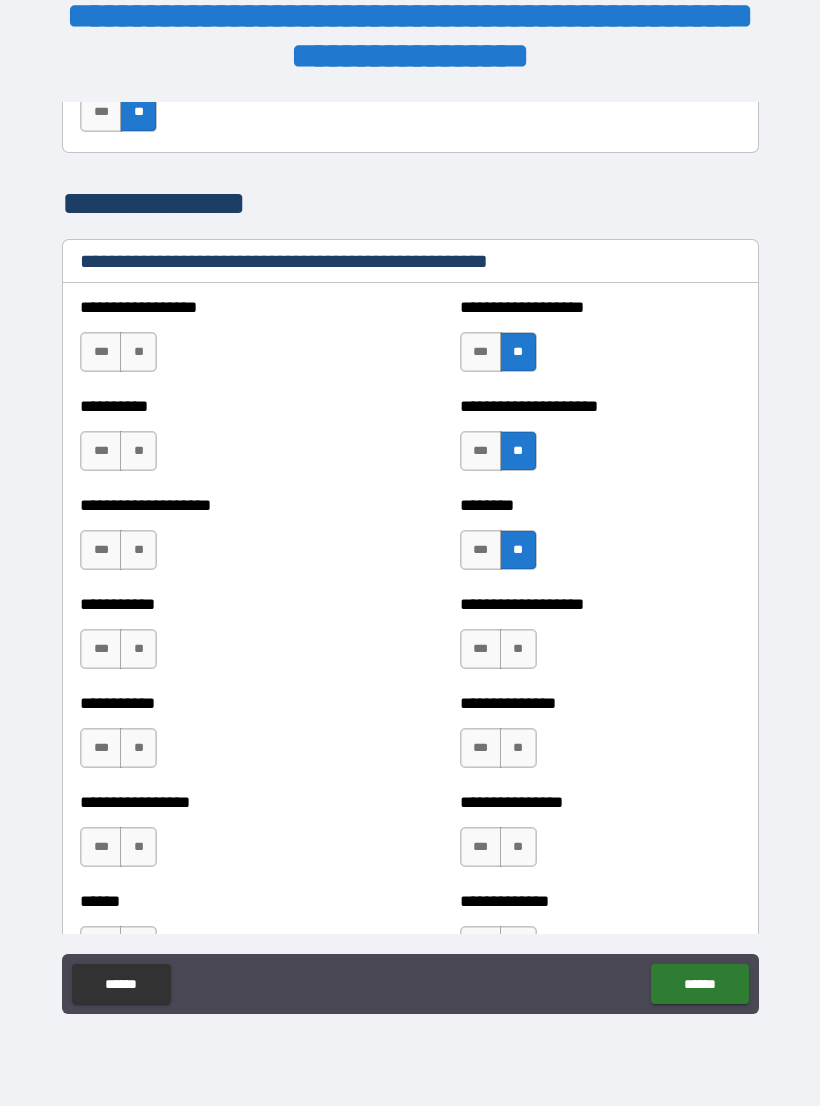 click on "**" at bounding box center (518, 649) 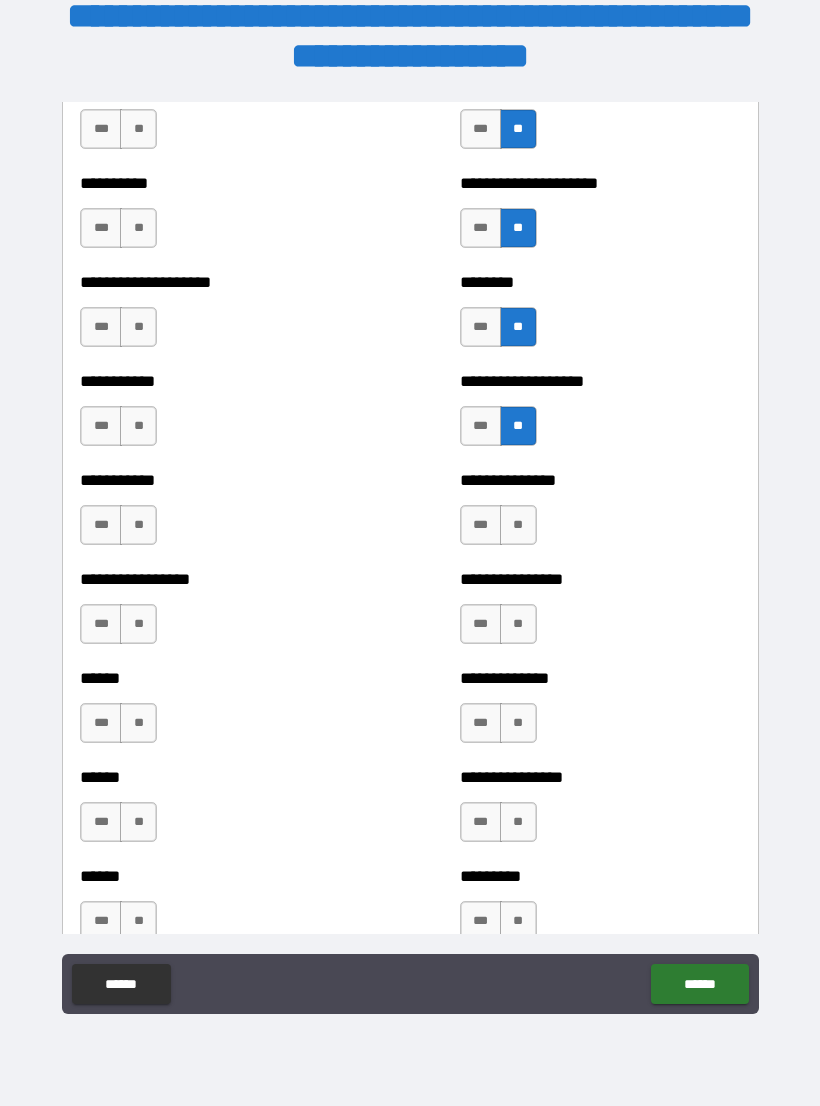 scroll, scrollTop: 2591, scrollLeft: 0, axis: vertical 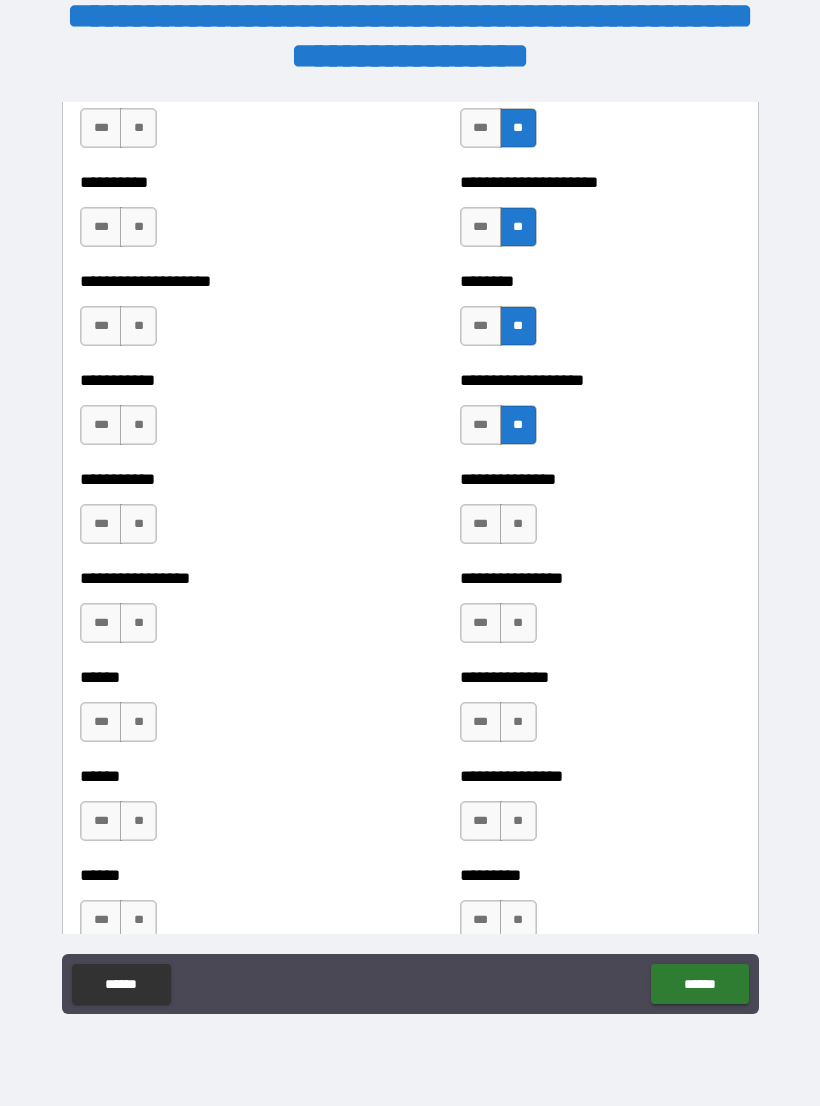 click on "**" at bounding box center (518, 524) 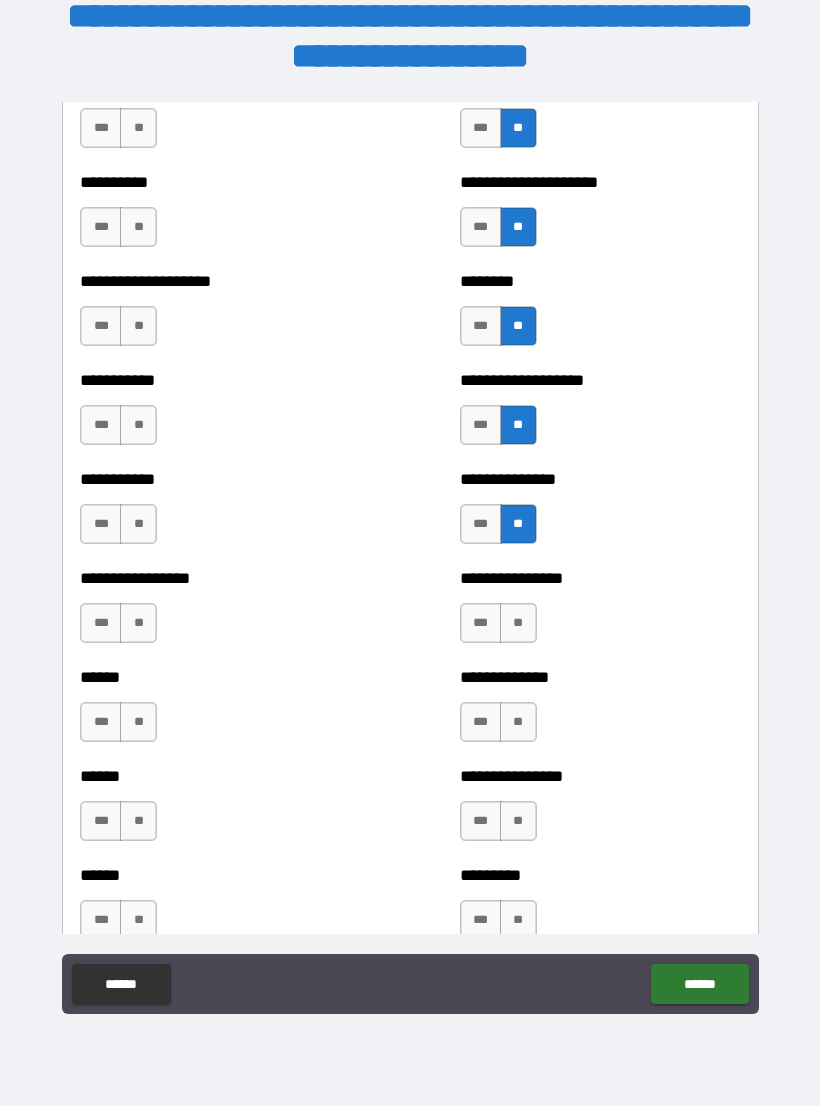 click on "**" at bounding box center (518, 623) 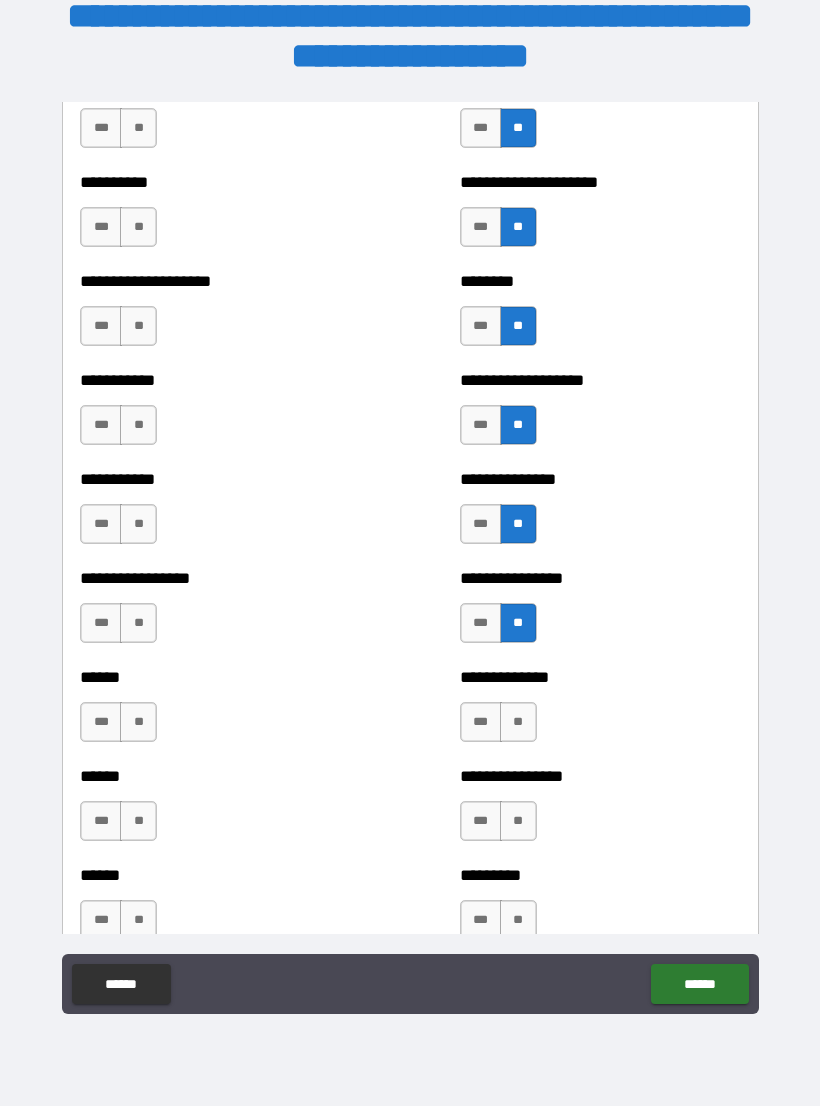 click on "**" at bounding box center (518, 722) 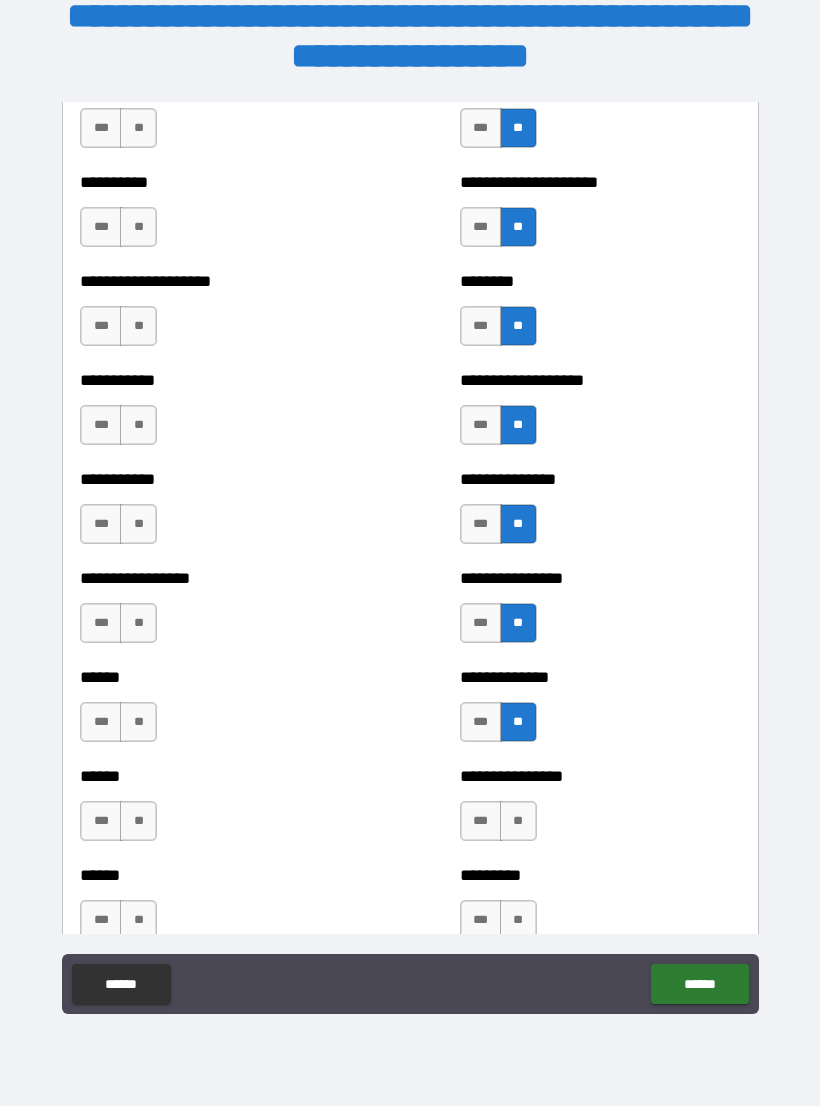 click on "**" at bounding box center (518, 821) 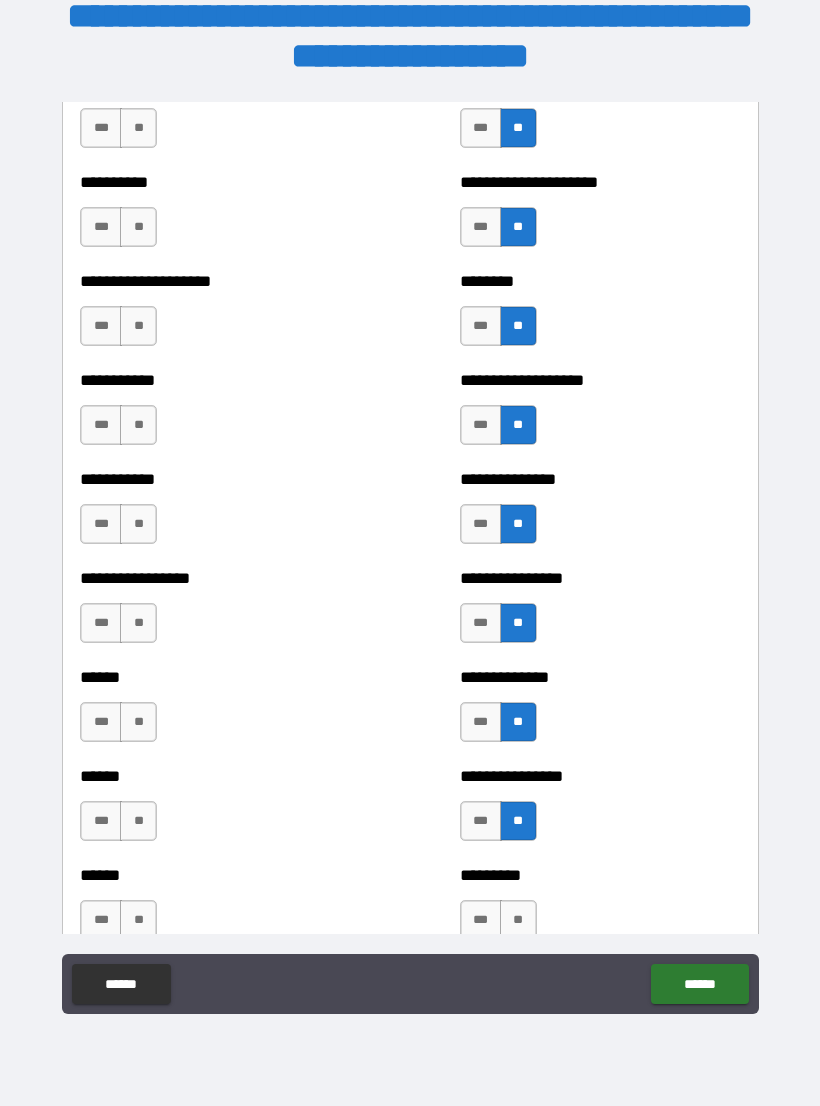 click on "**" at bounding box center (518, 920) 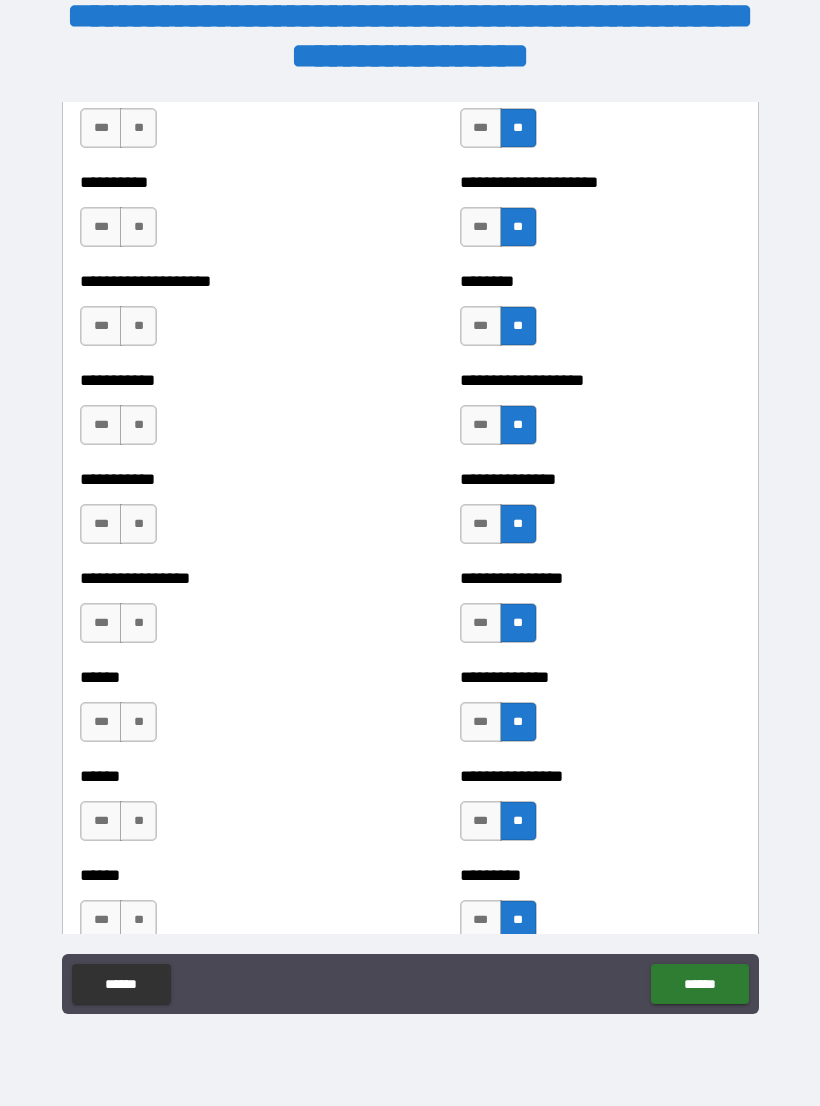 click on "**" at bounding box center [138, 920] 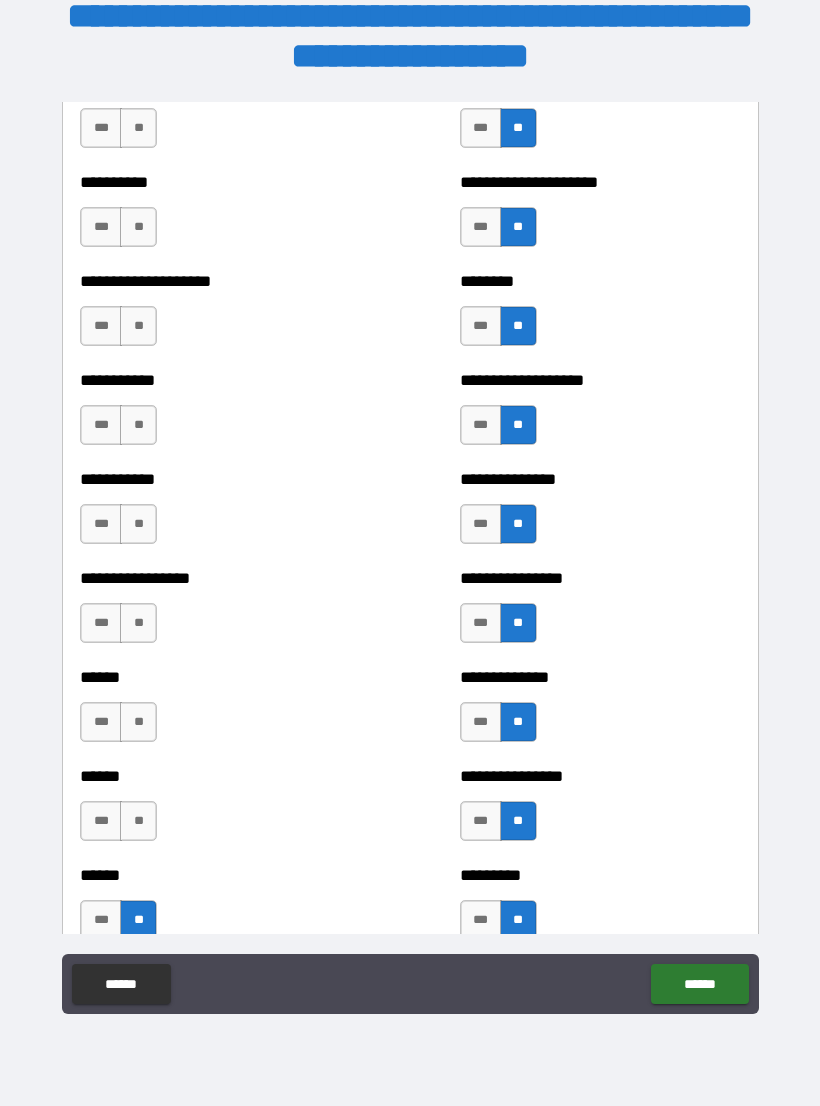 click on "**" at bounding box center [138, 821] 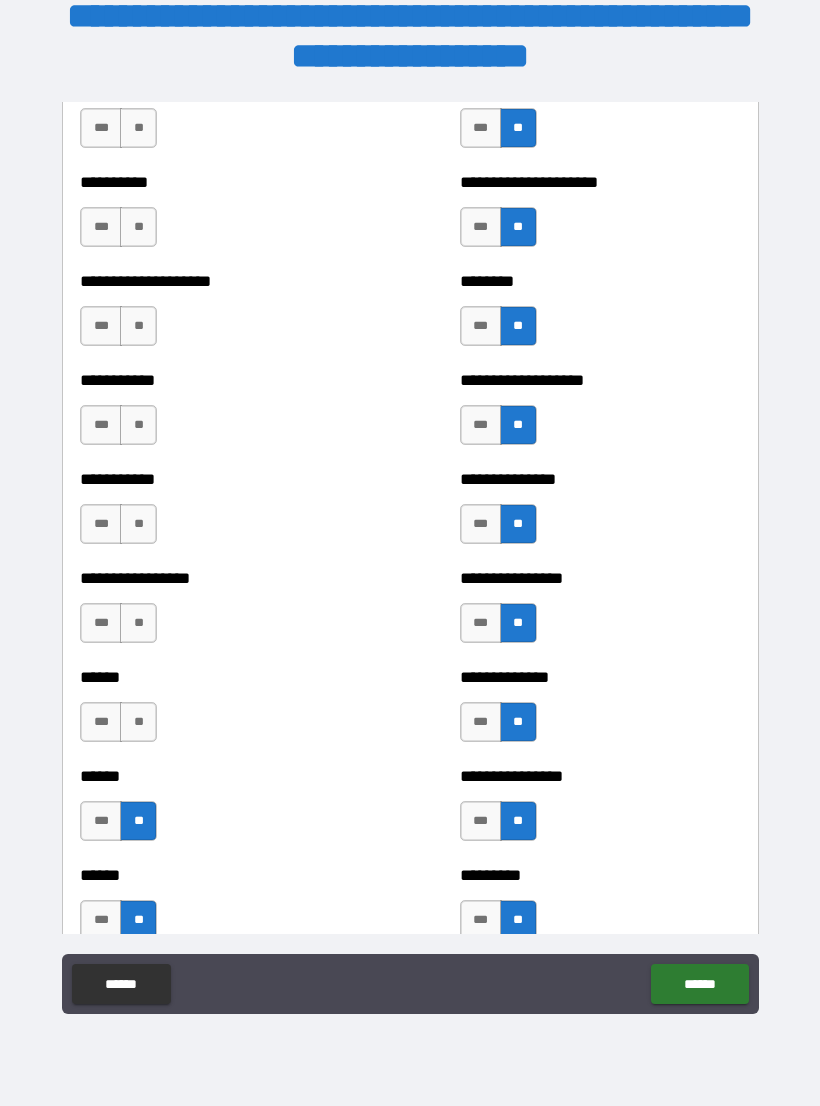 click on "**" at bounding box center [138, 722] 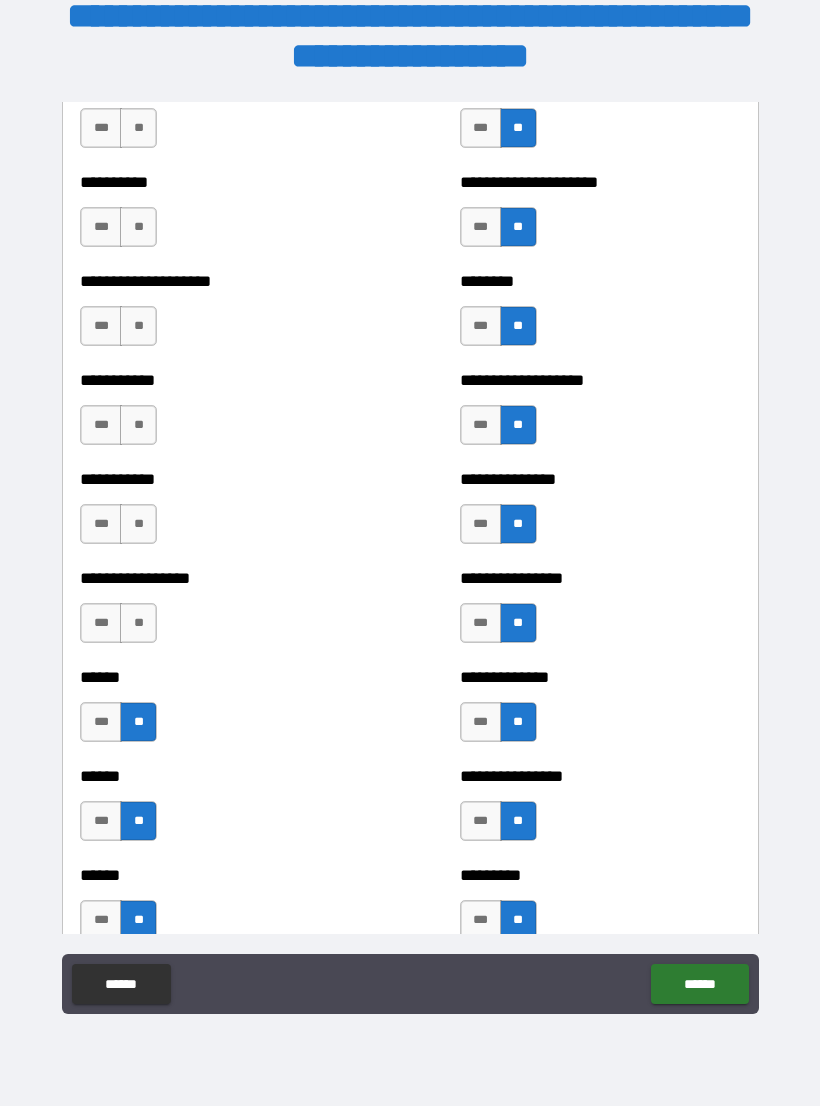 click on "**" at bounding box center [138, 623] 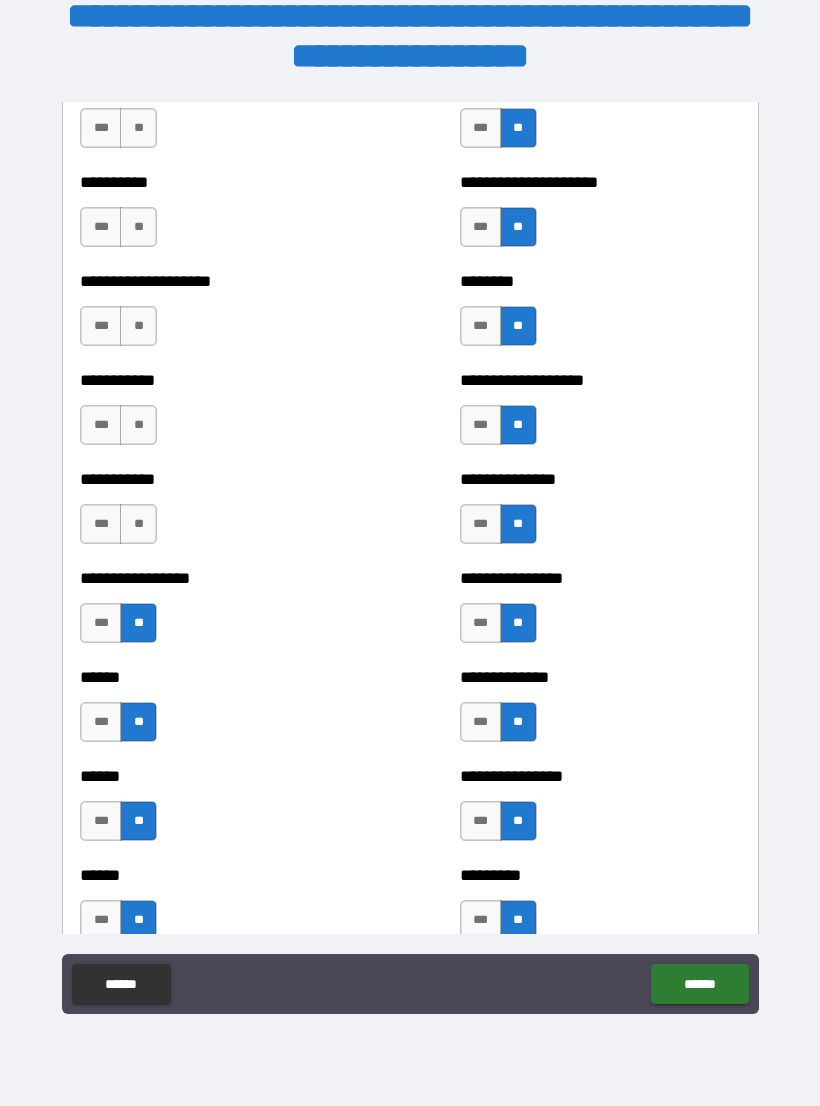click on "**" at bounding box center (138, 524) 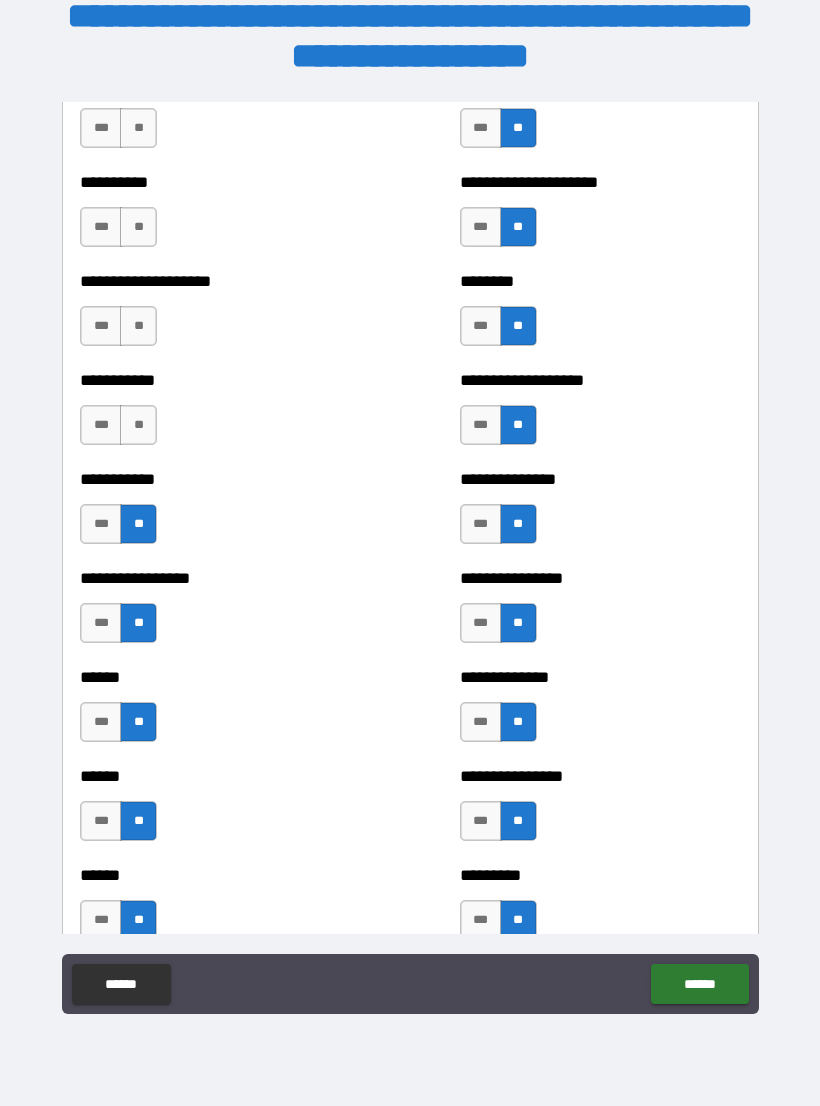 click on "**" at bounding box center [138, 425] 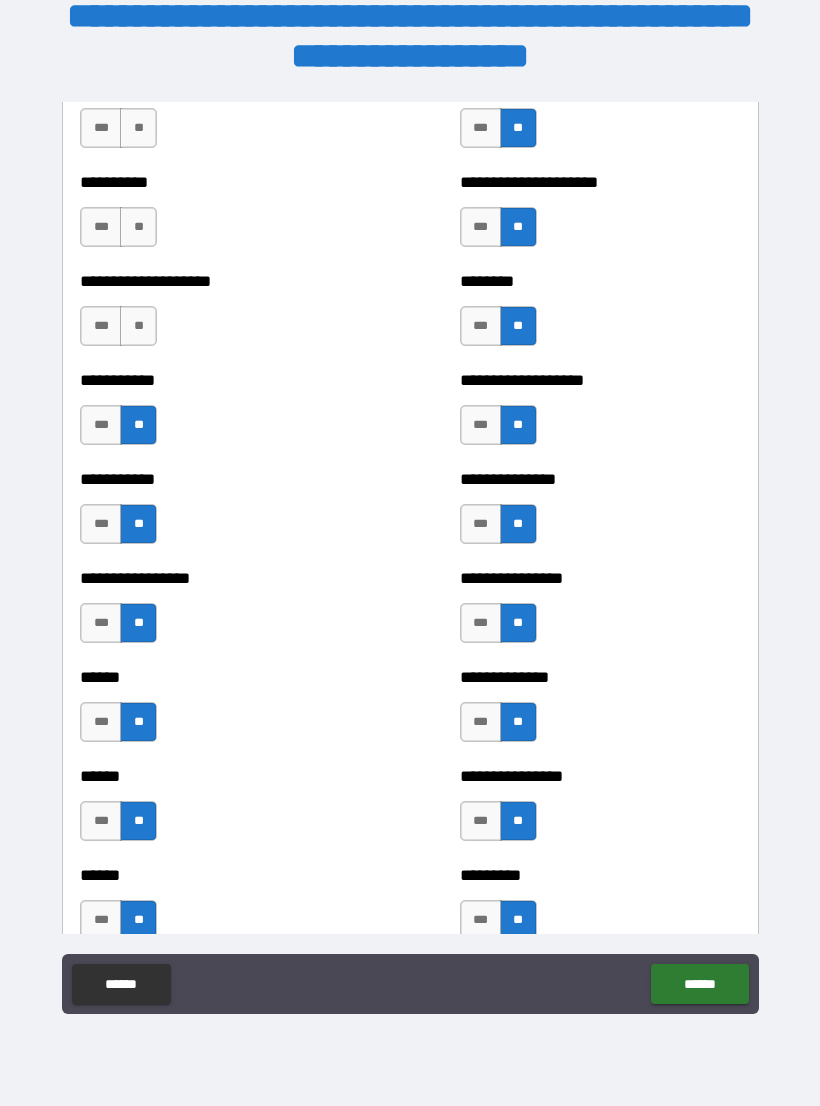 click on "**" at bounding box center [138, 326] 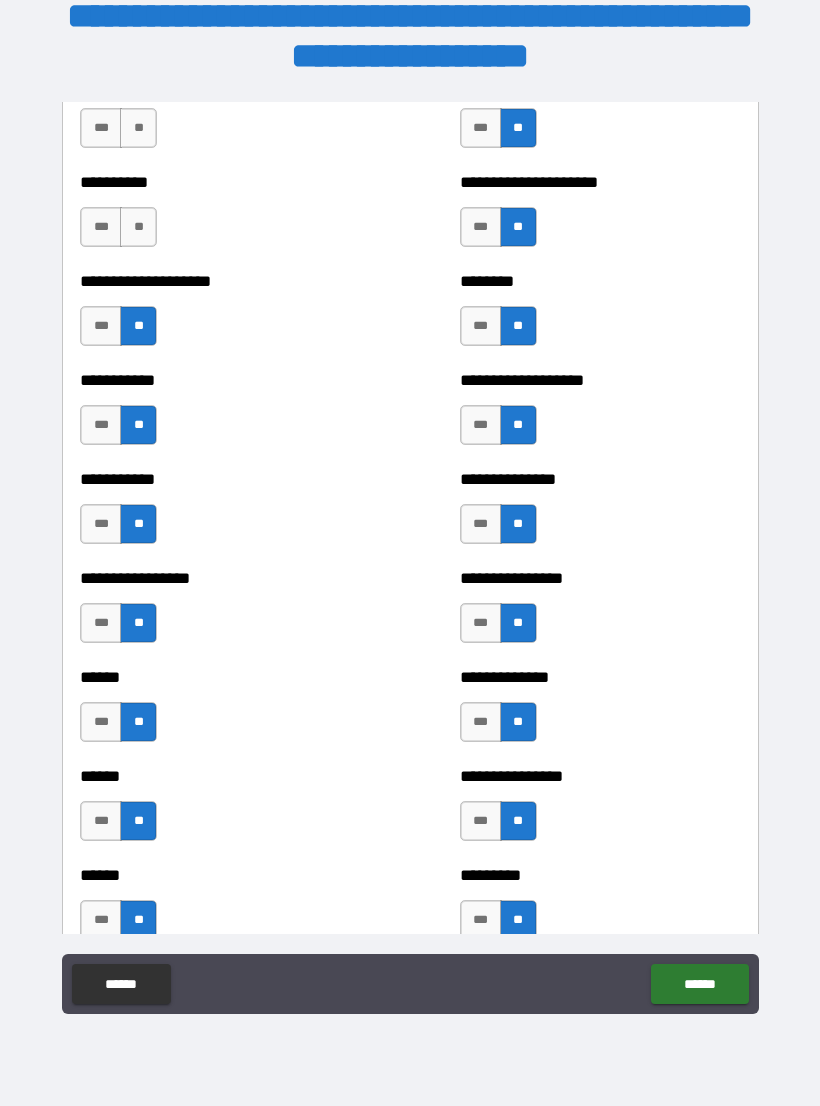 click on "**" at bounding box center (138, 227) 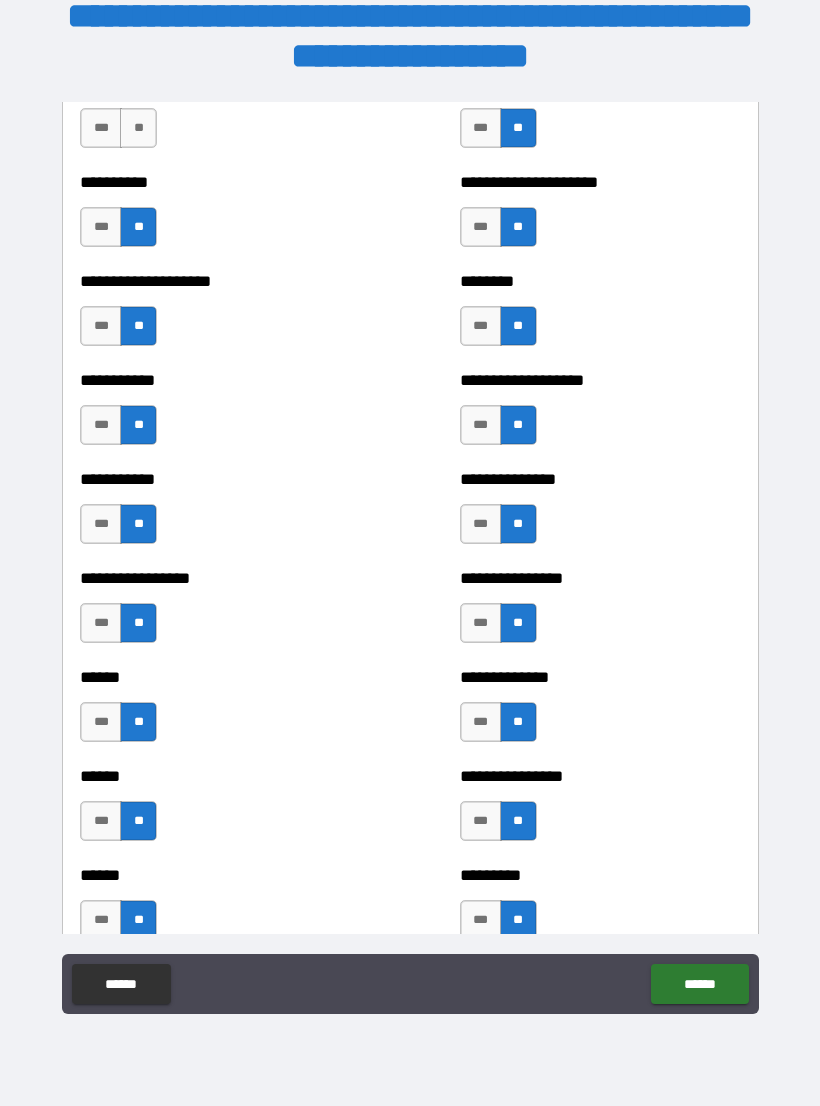 click on "**" at bounding box center [138, 128] 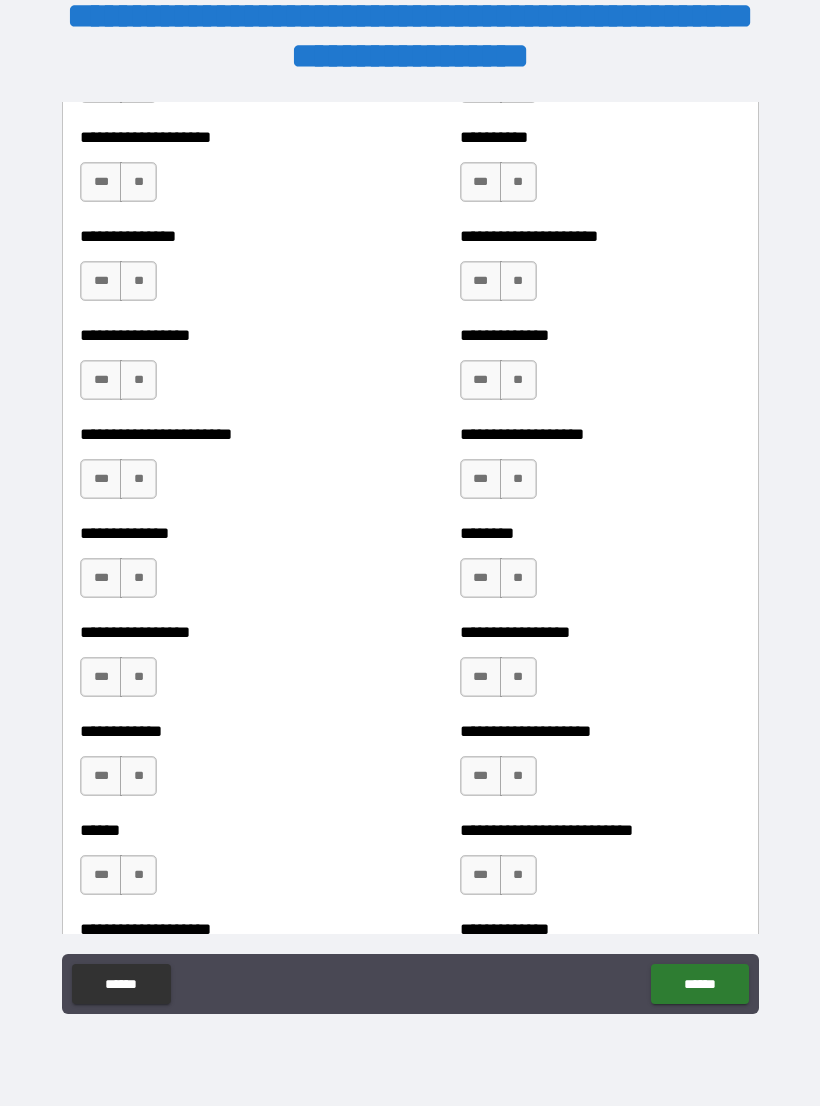 scroll, scrollTop: 3427, scrollLeft: 0, axis: vertical 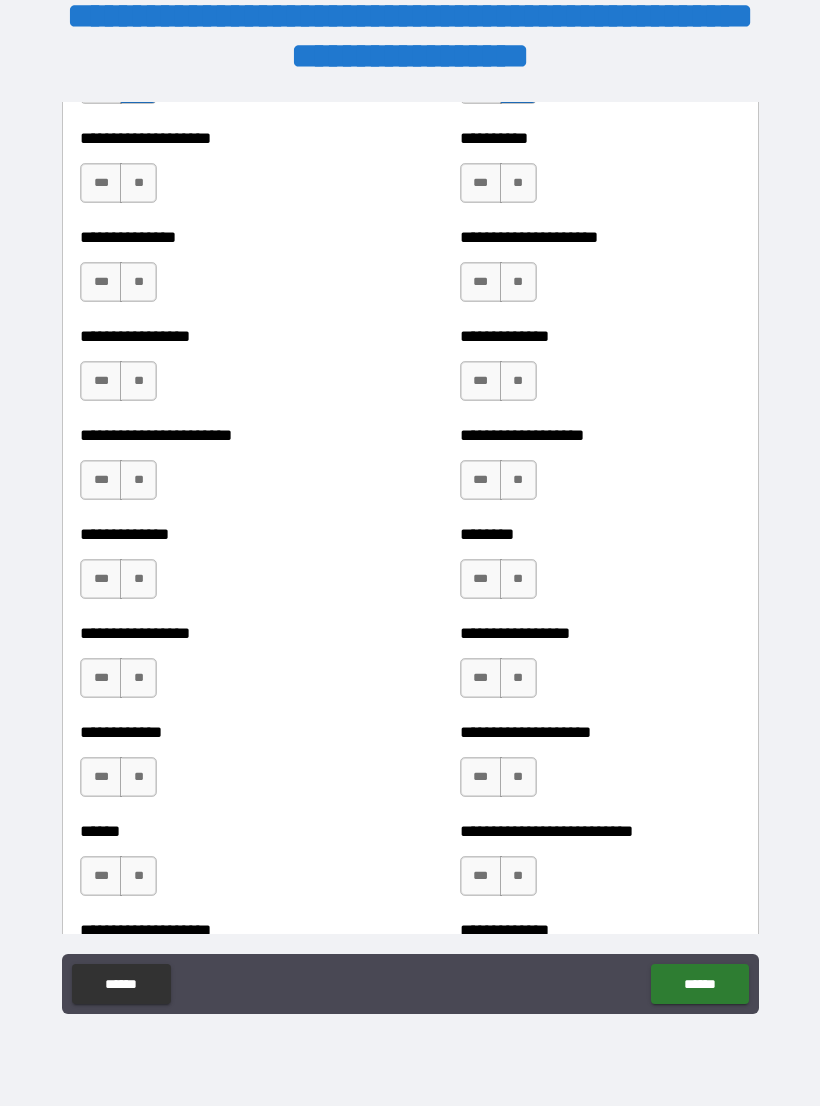 click on "**" at bounding box center (518, 183) 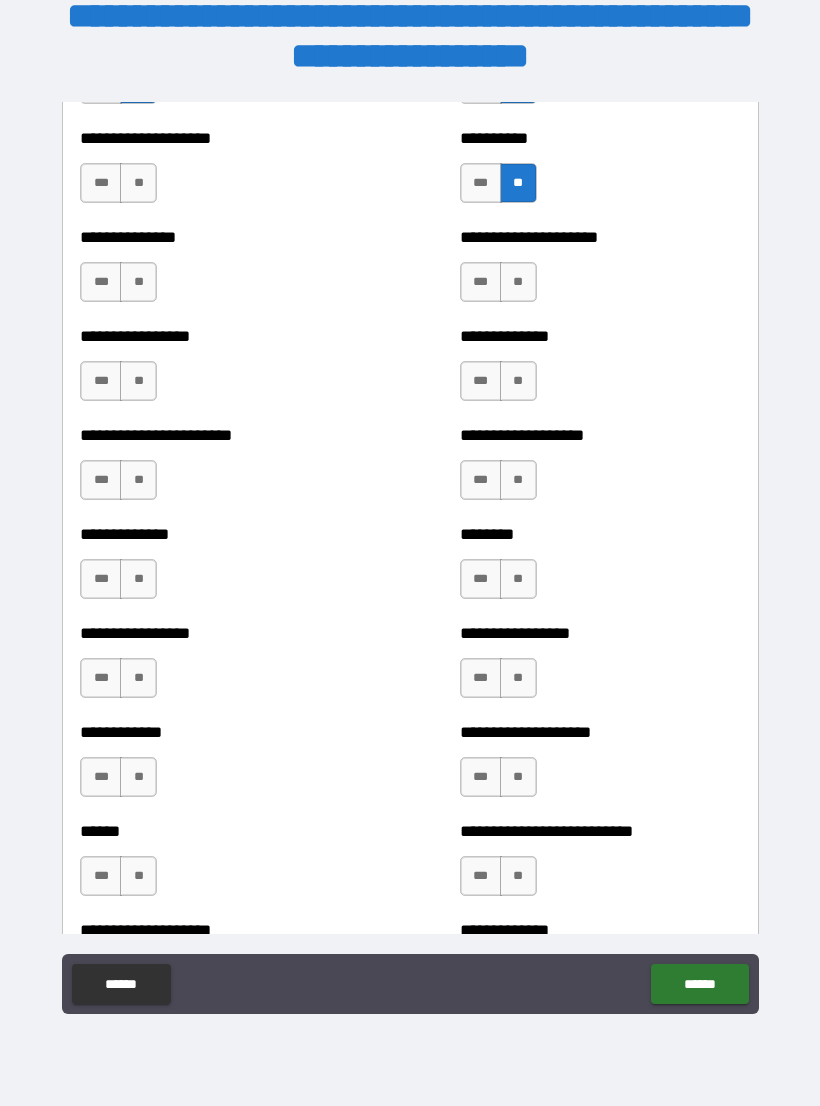 click on "**" at bounding box center [518, 282] 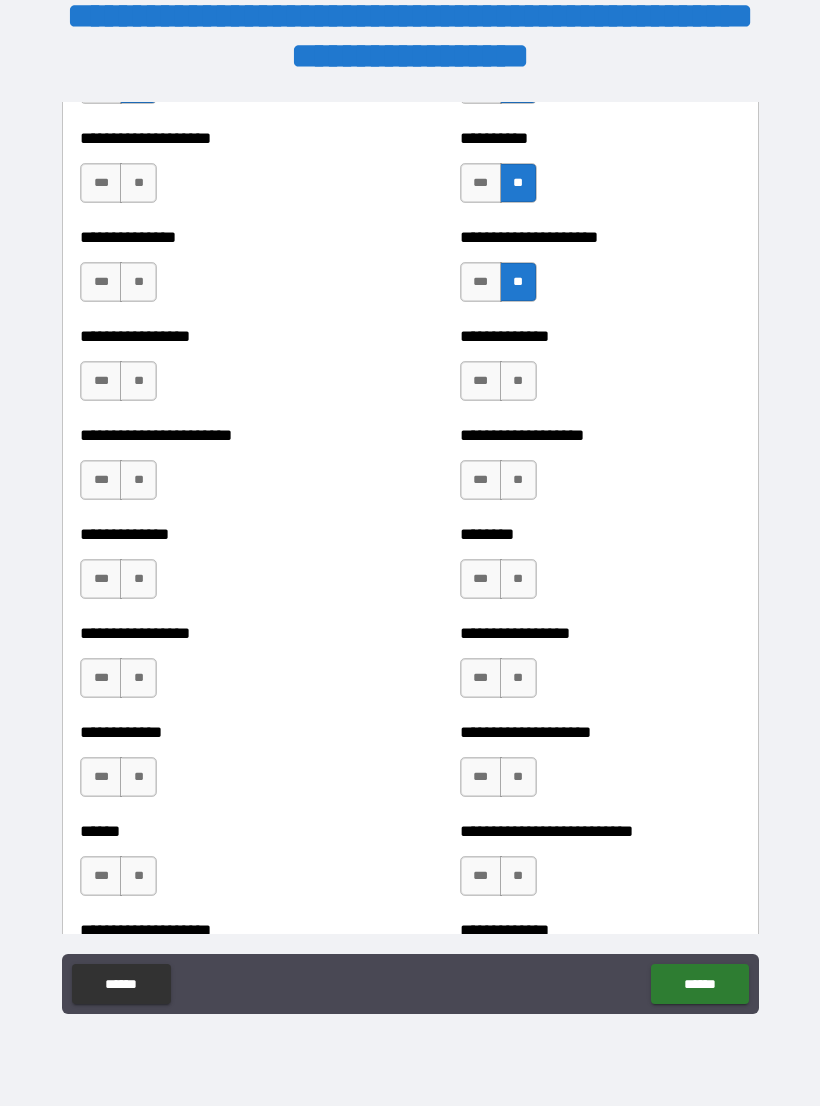 click on "**" at bounding box center [518, 381] 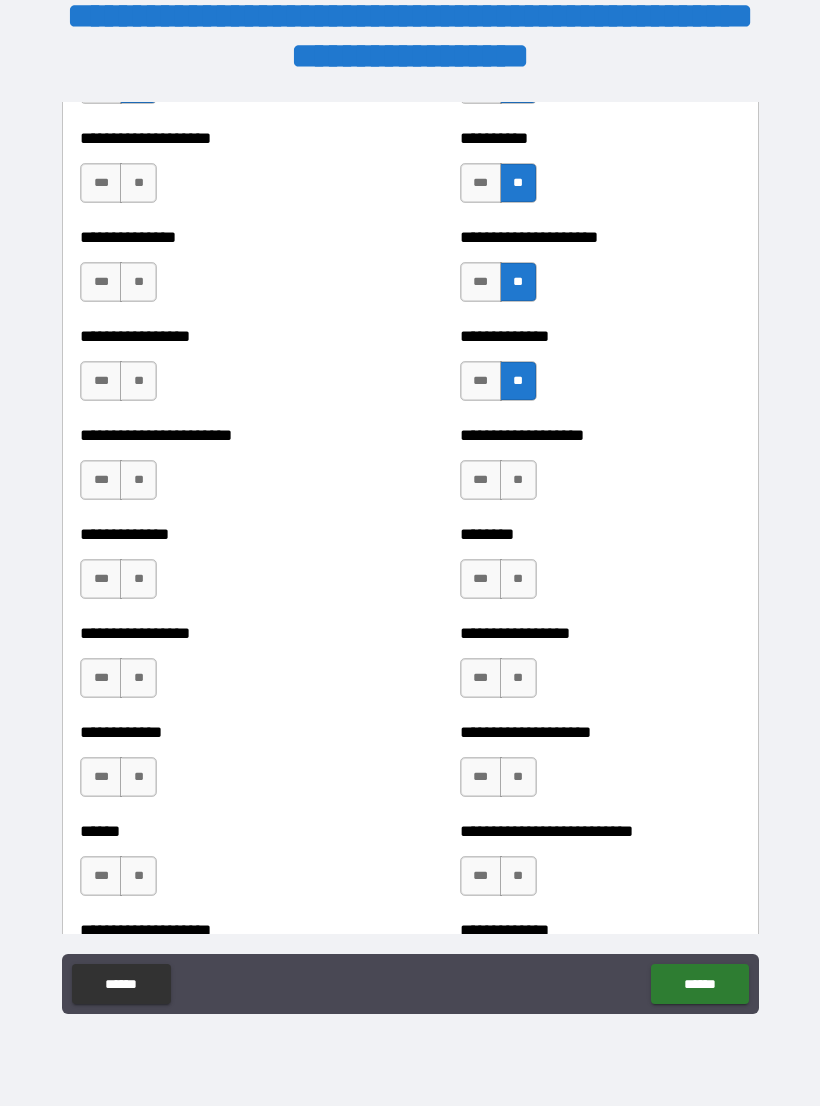 click on "**" at bounding box center [518, 480] 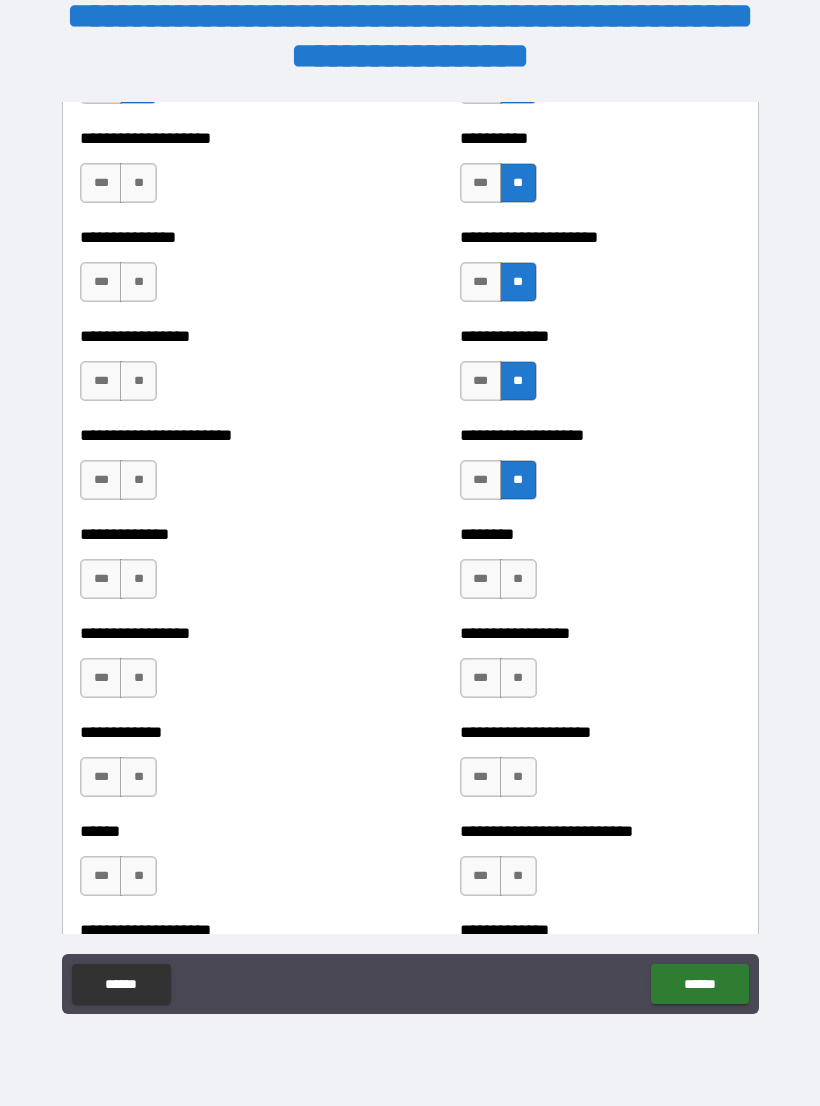 click on "**" at bounding box center (518, 579) 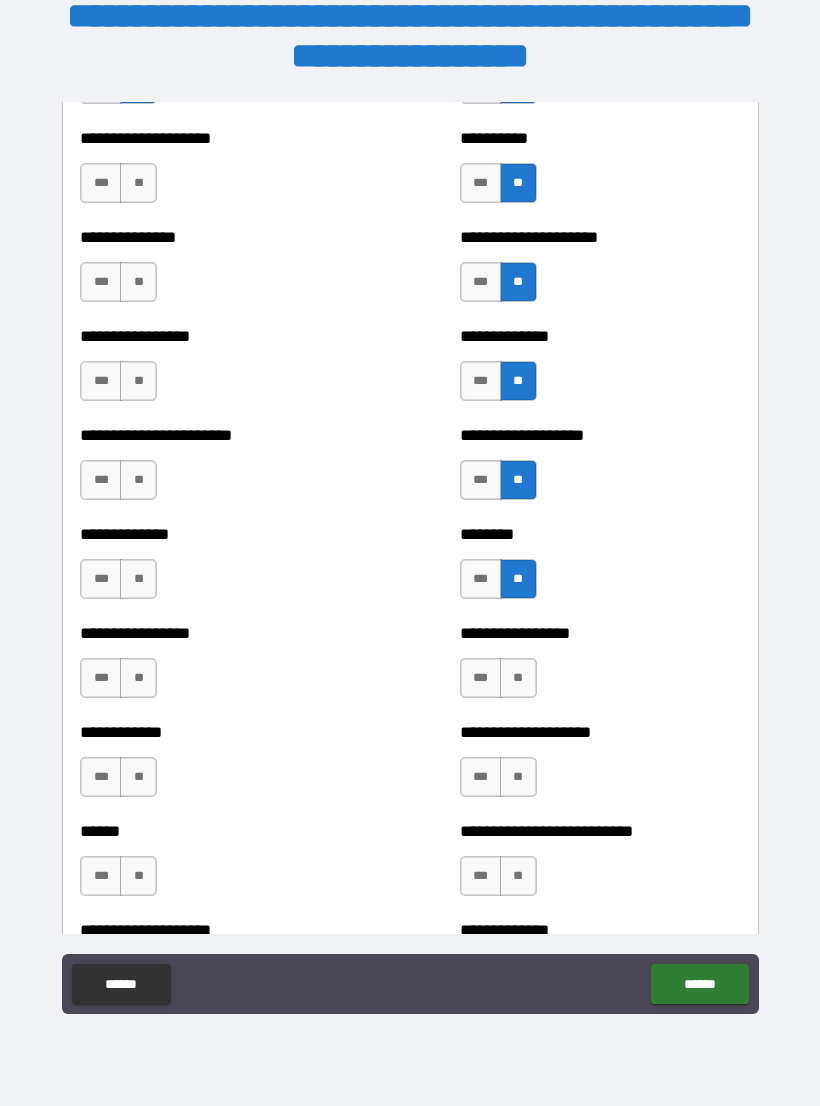 click on "**" at bounding box center (518, 678) 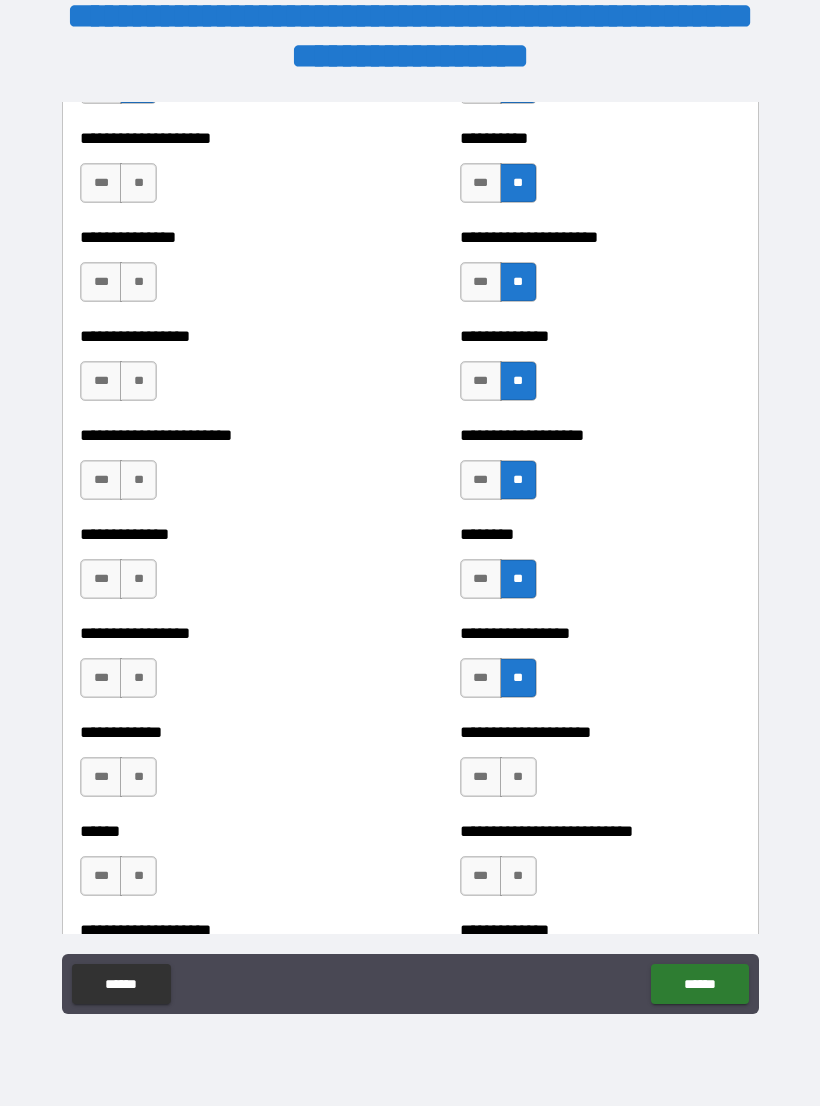 click on "**" at bounding box center [518, 777] 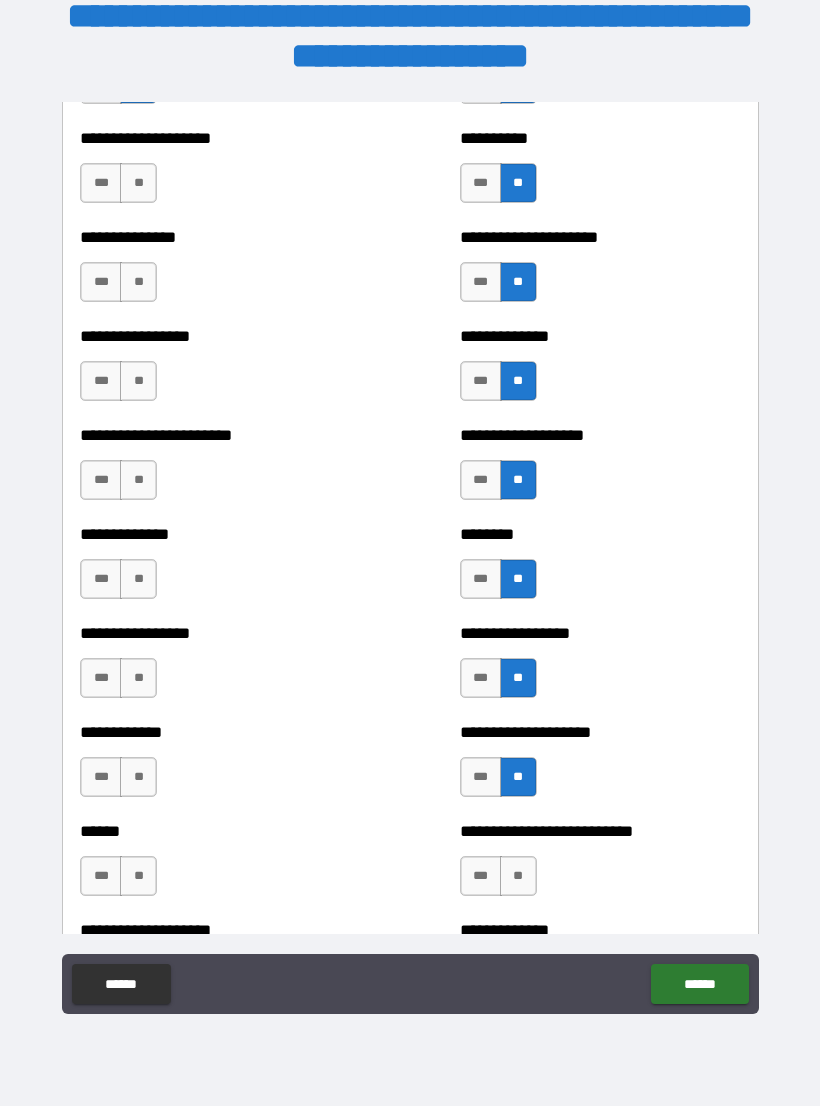 click on "**" at bounding box center [518, 876] 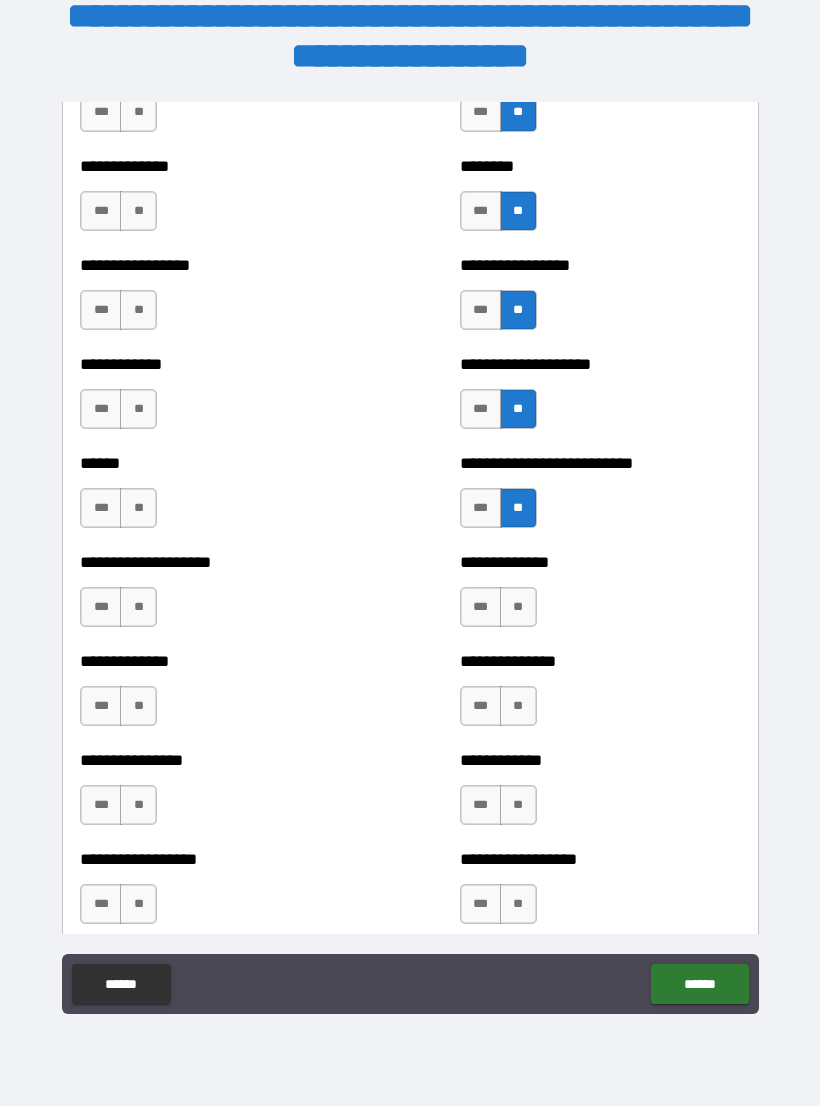 scroll, scrollTop: 3795, scrollLeft: 0, axis: vertical 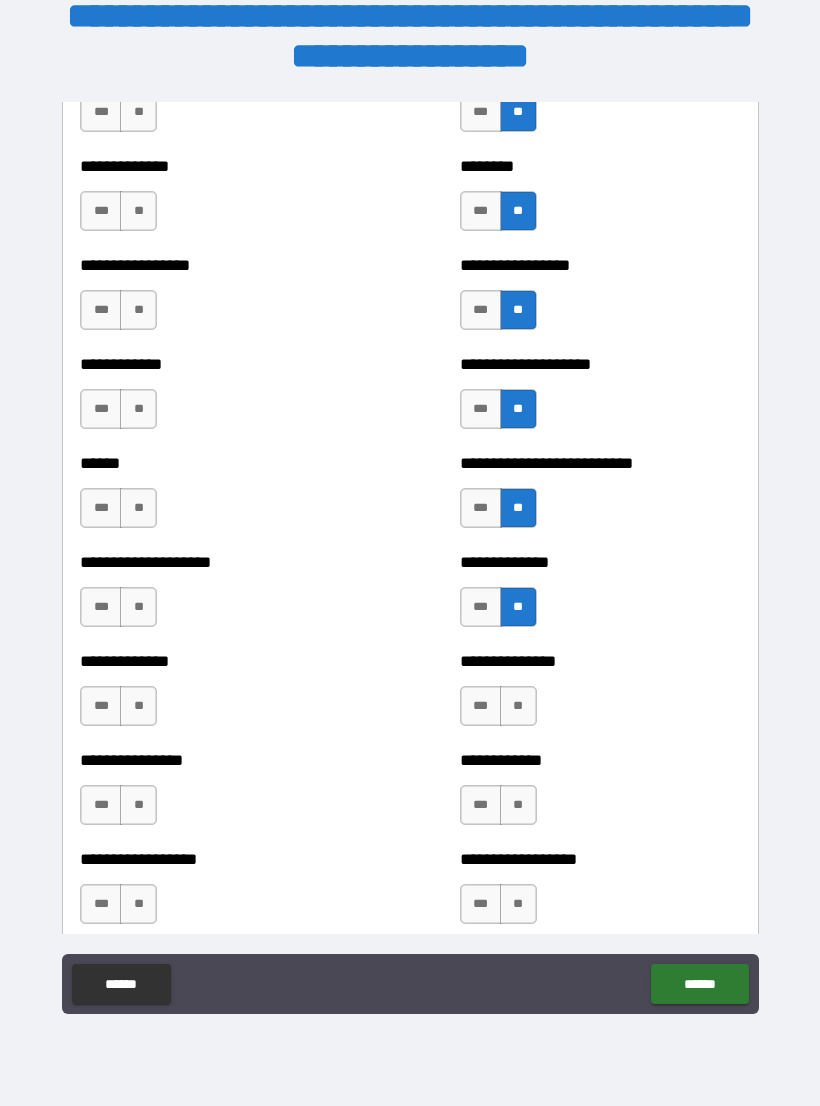 click on "**" at bounding box center (518, 706) 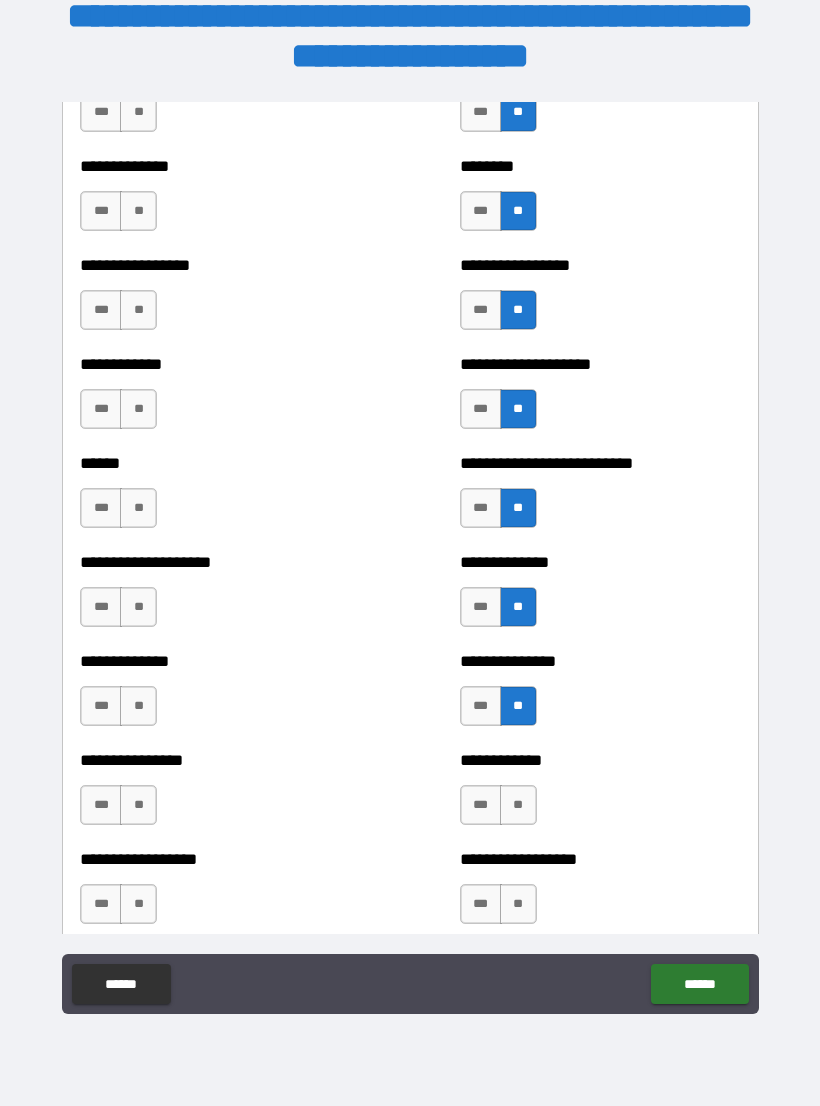 click on "**" at bounding box center (518, 805) 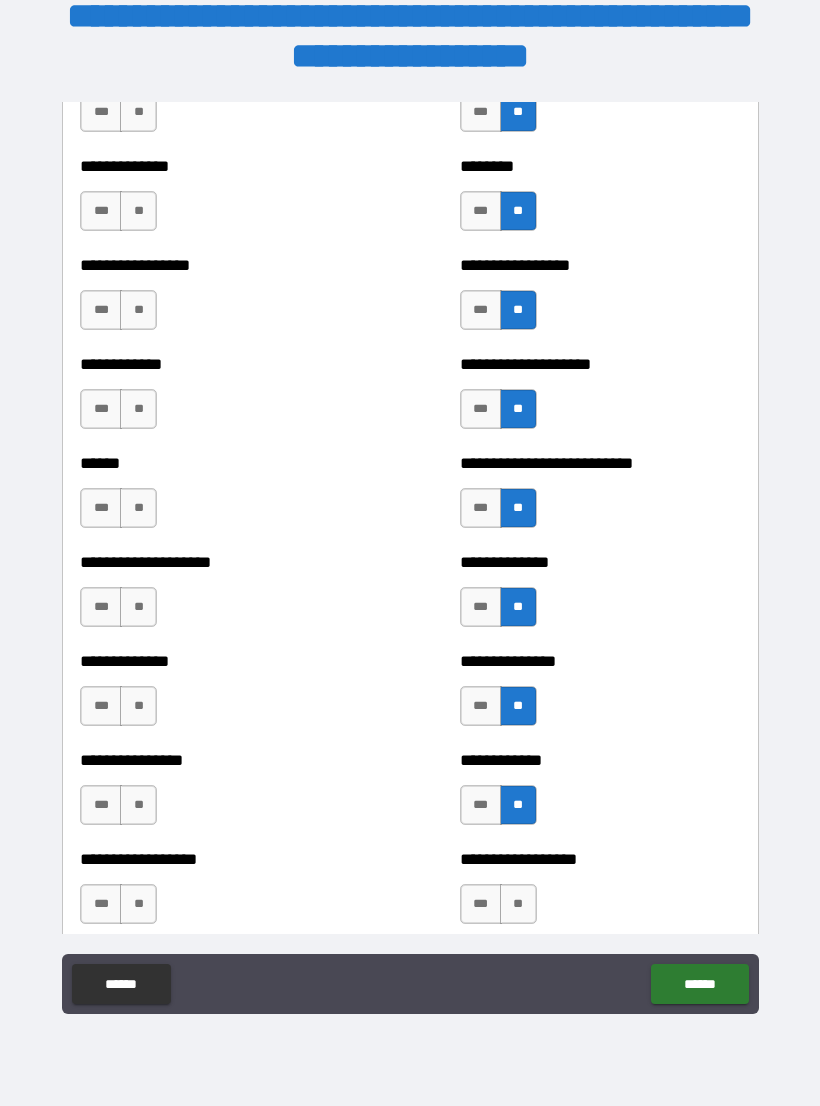 click on "**" at bounding box center [518, 904] 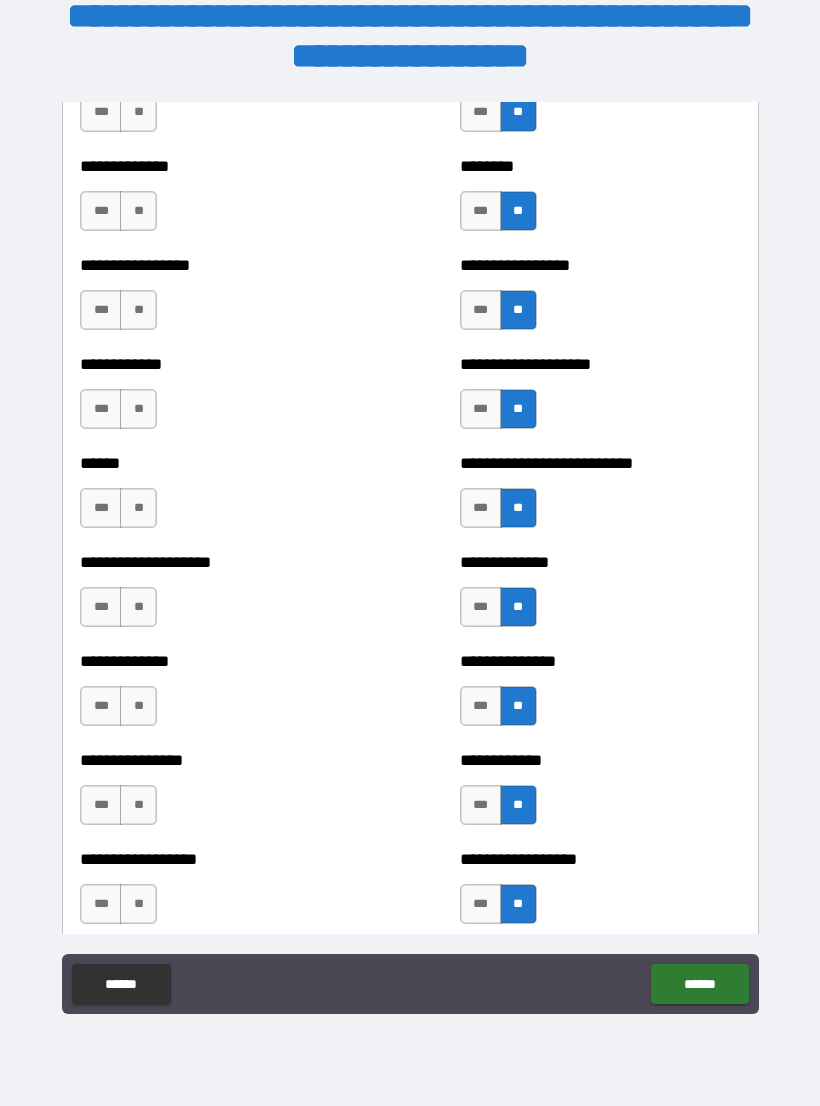 click on "**" at bounding box center [138, 904] 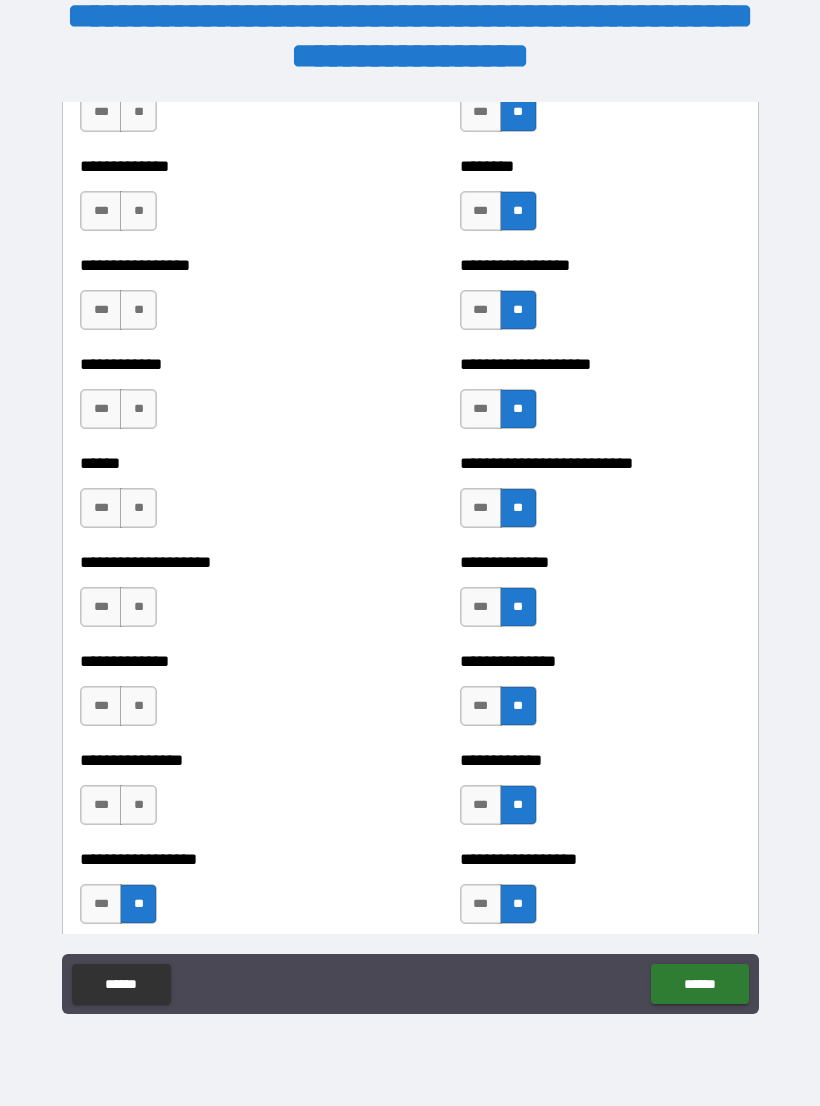 click on "**" at bounding box center (138, 805) 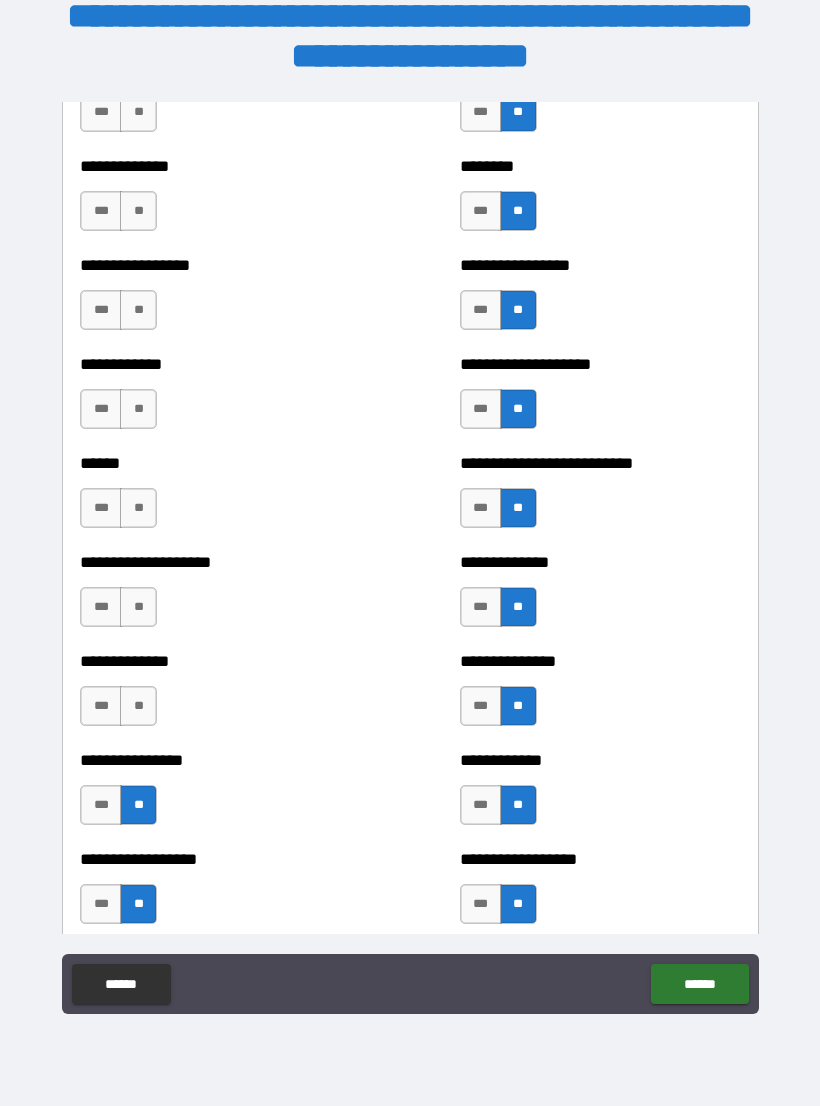 click on "**" at bounding box center (138, 706) 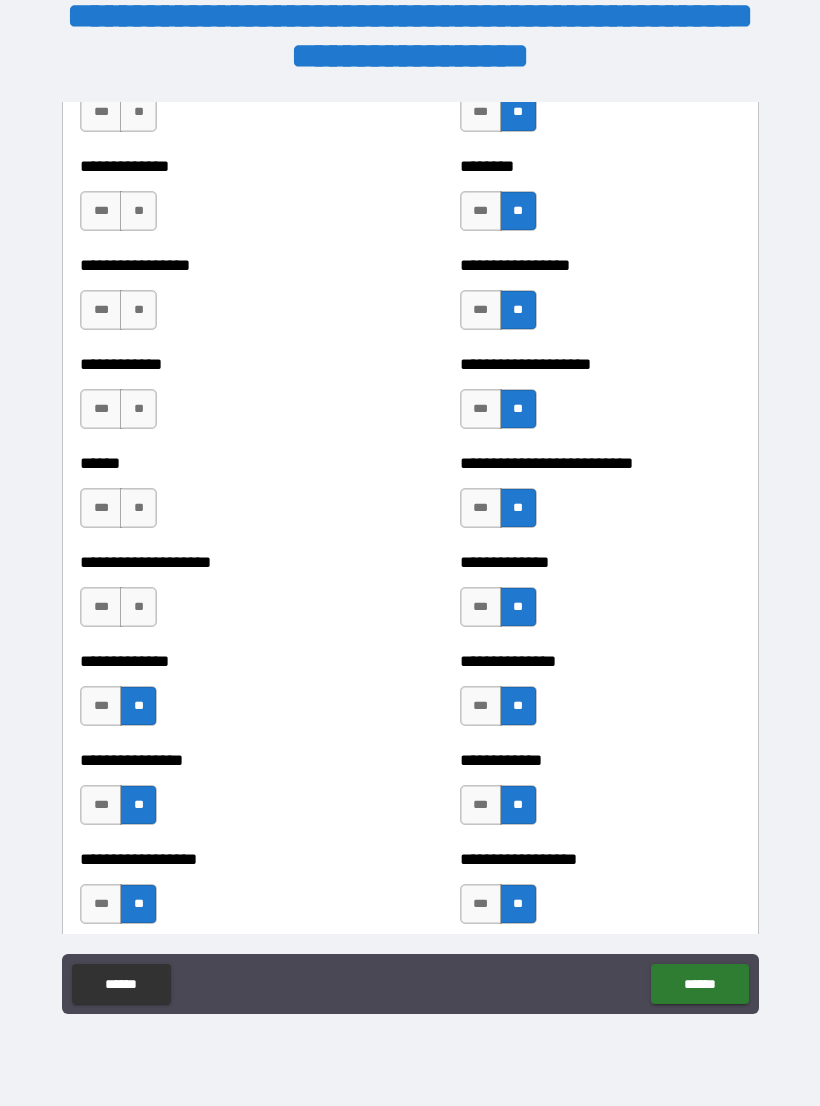 click on "**" at bounding box center (138, 607) 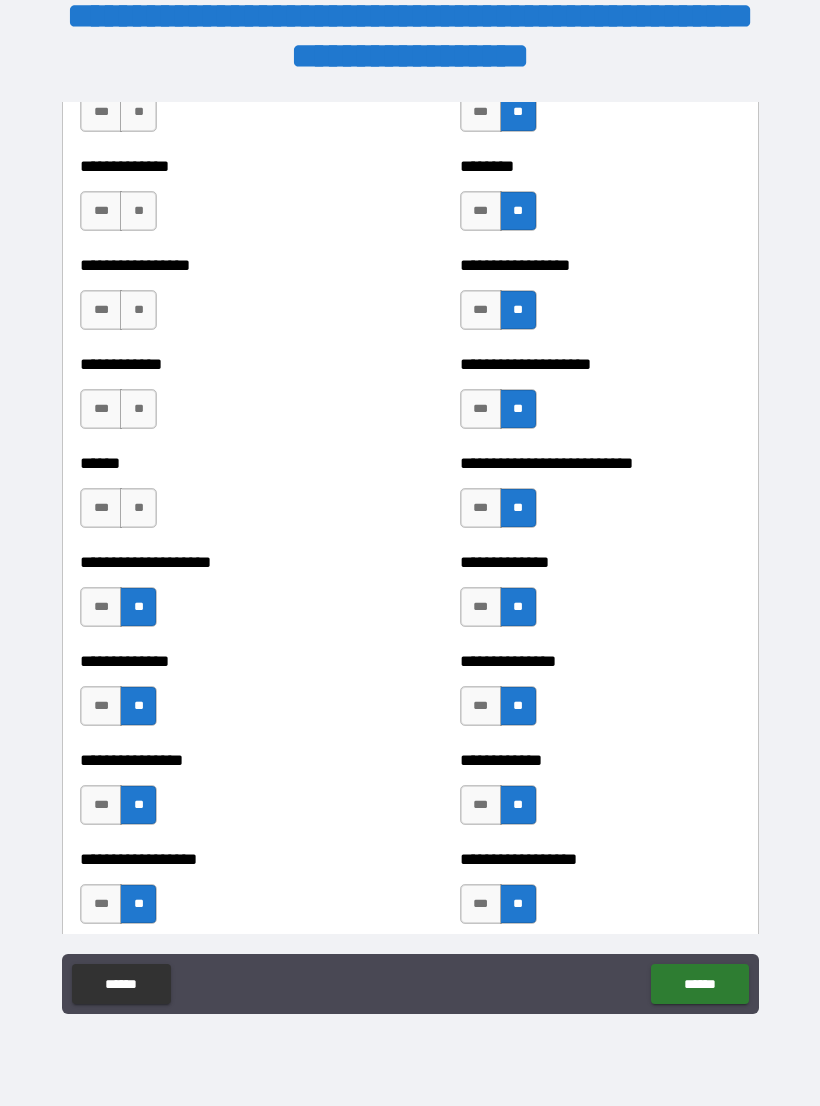 click on "**" at bounding box center (138, 508) 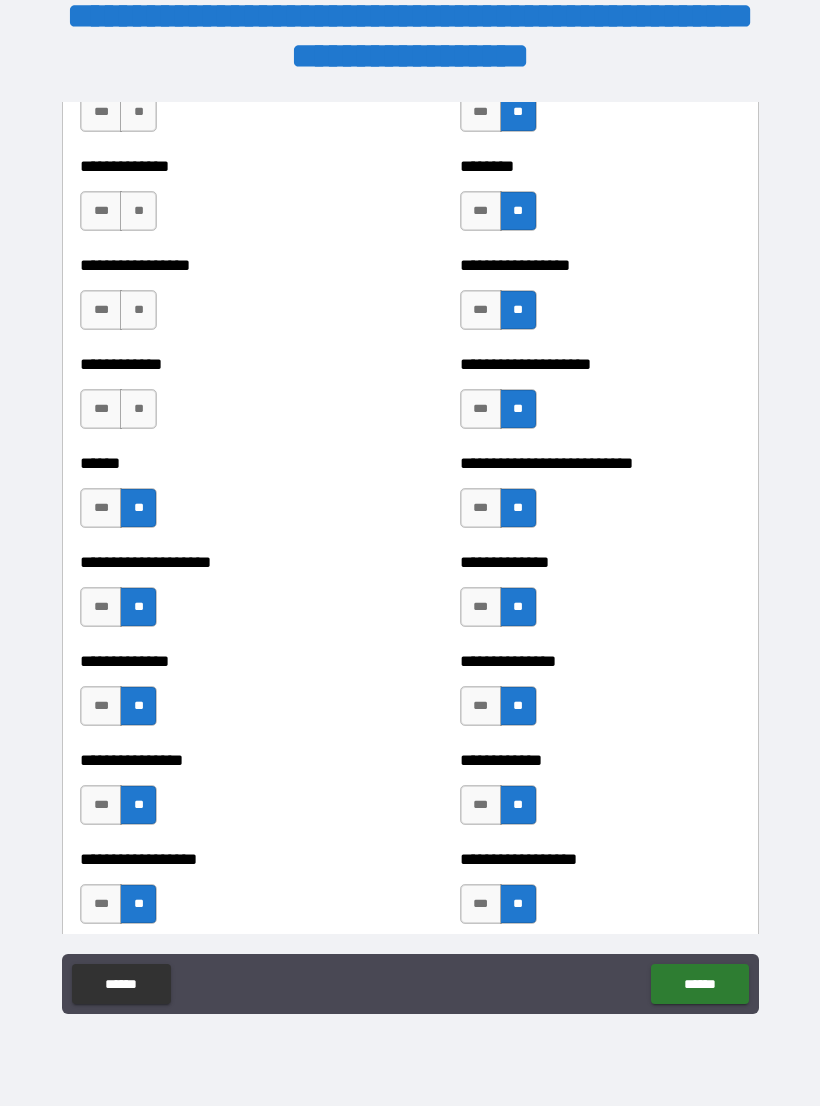 click on "**" at bounding box center [138, 310] 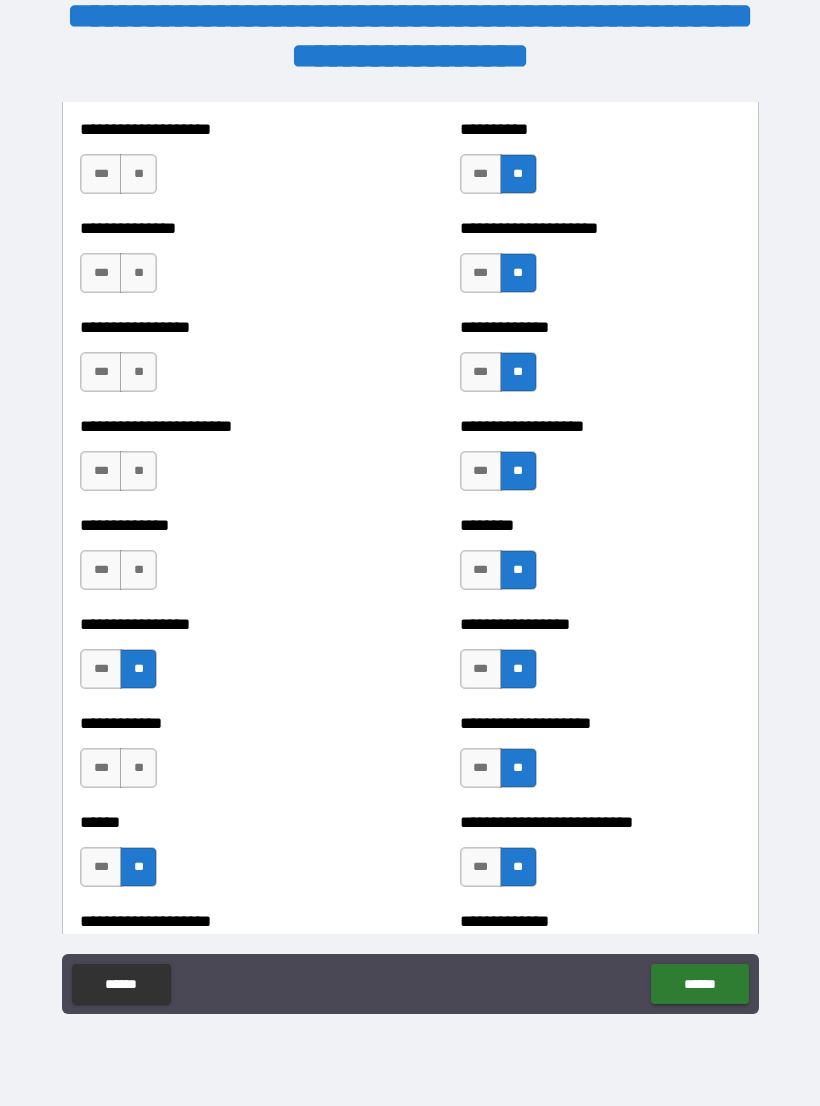 scroll, scrollTop: 3420, scrollLeft: 0, axis: vertical 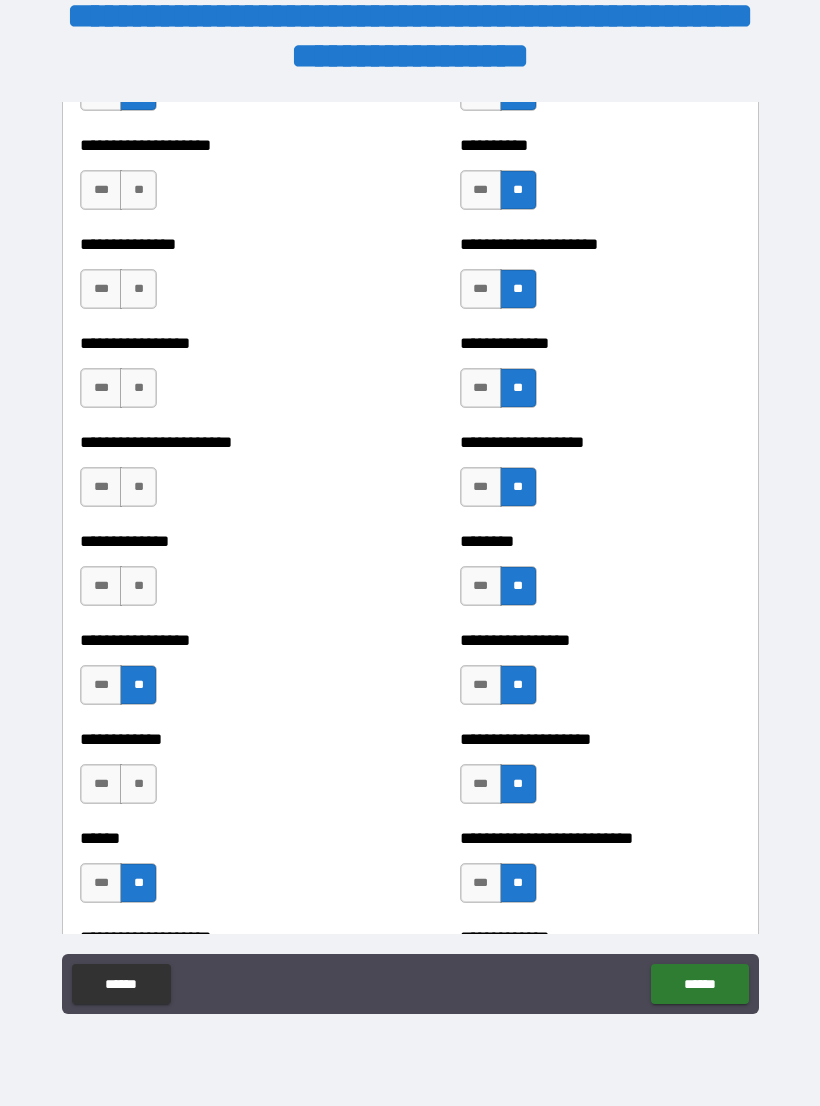 click on "**" at bounding box center (138, 784) 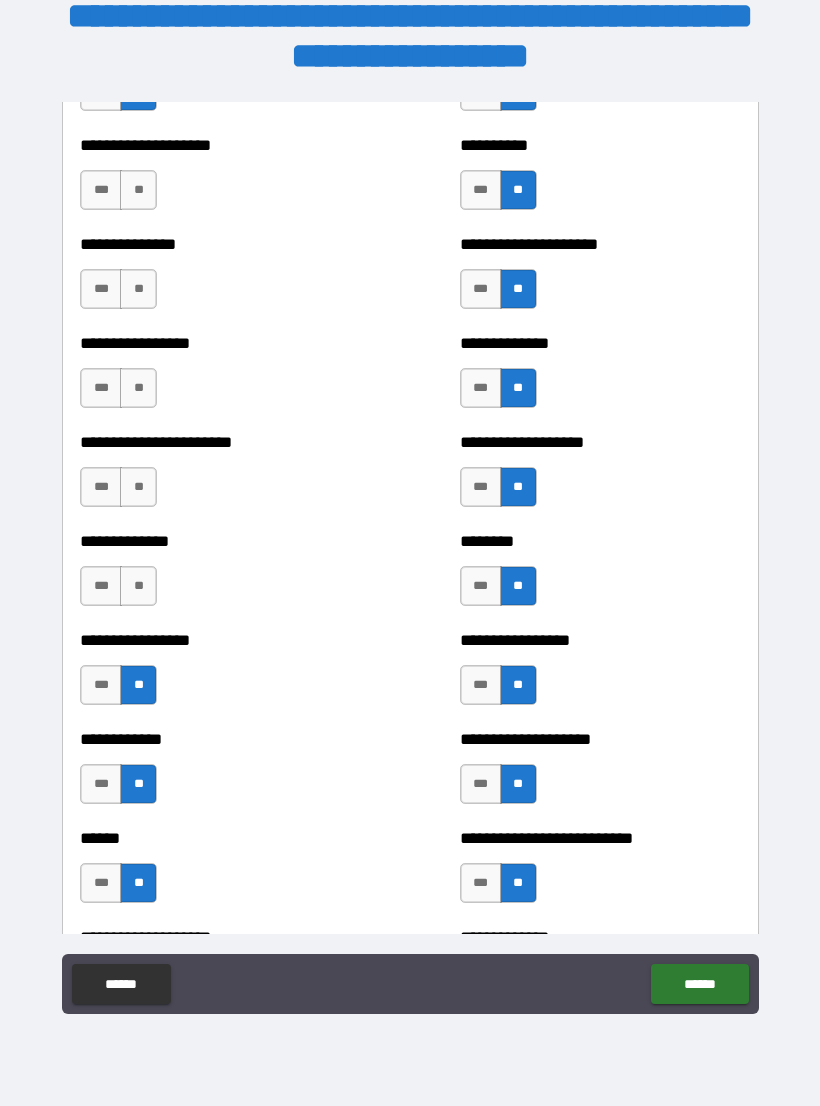 click on "**" at bounding box center [138, 586] 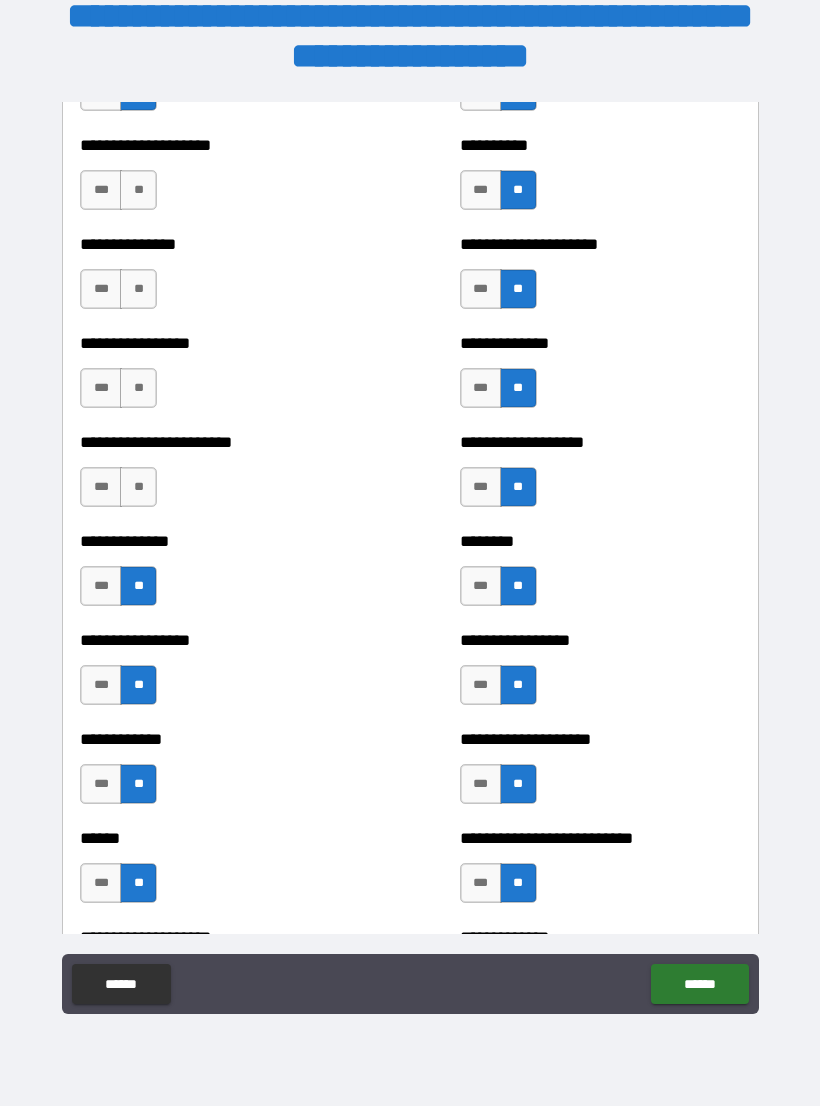click on "**" at bounding box center (138, 487) 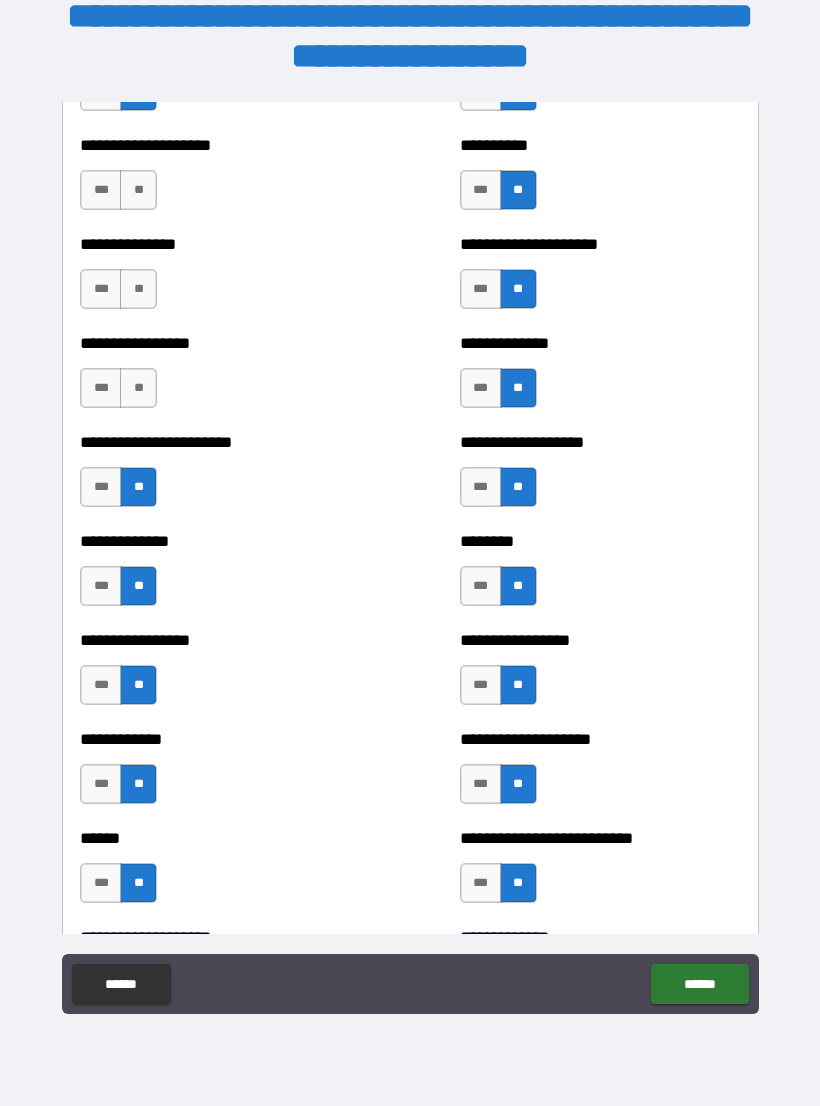 click on "**" at bounding box center [138, 388] 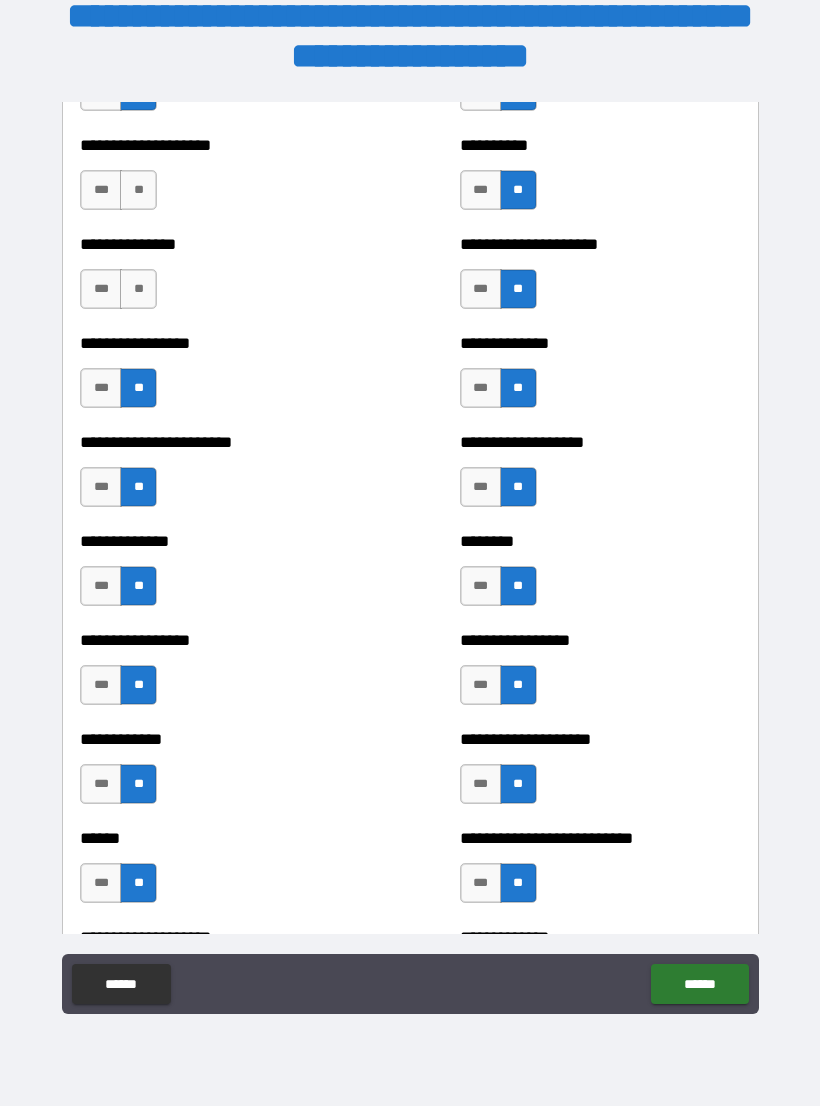 click on "**" at bounding box center (138, 289) 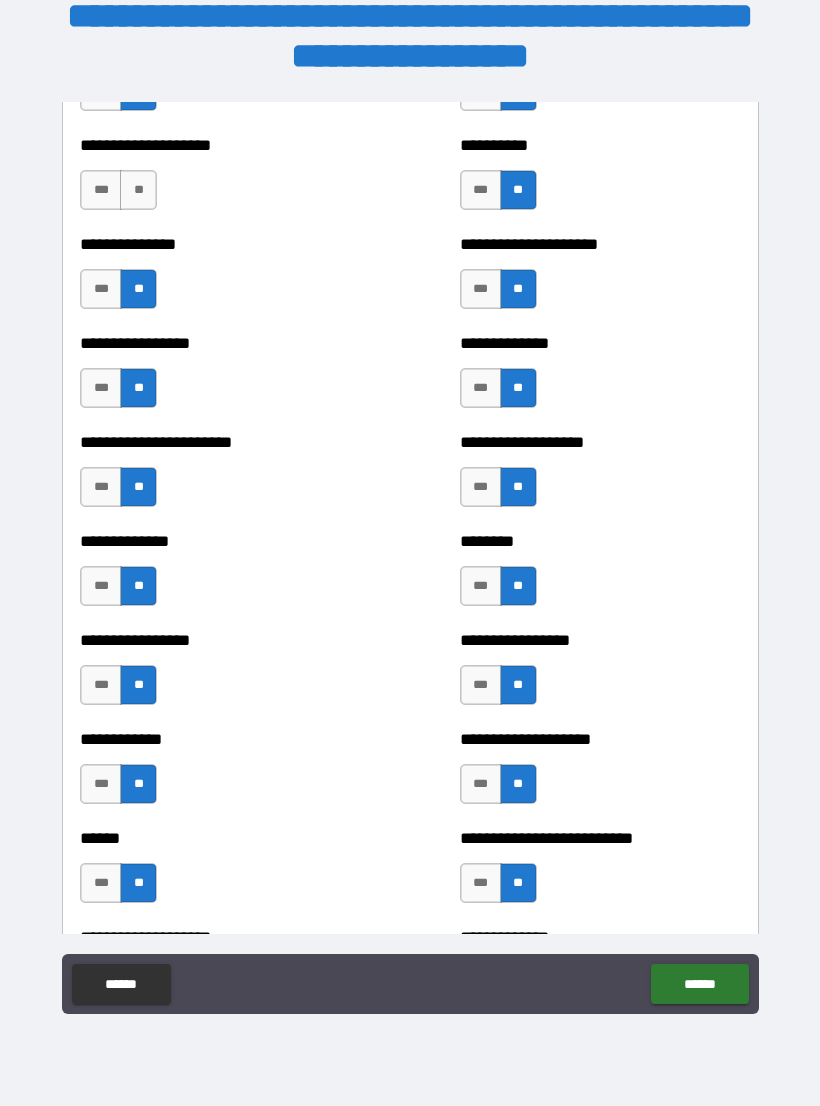 click on "**" at bounding box center (138, 190) 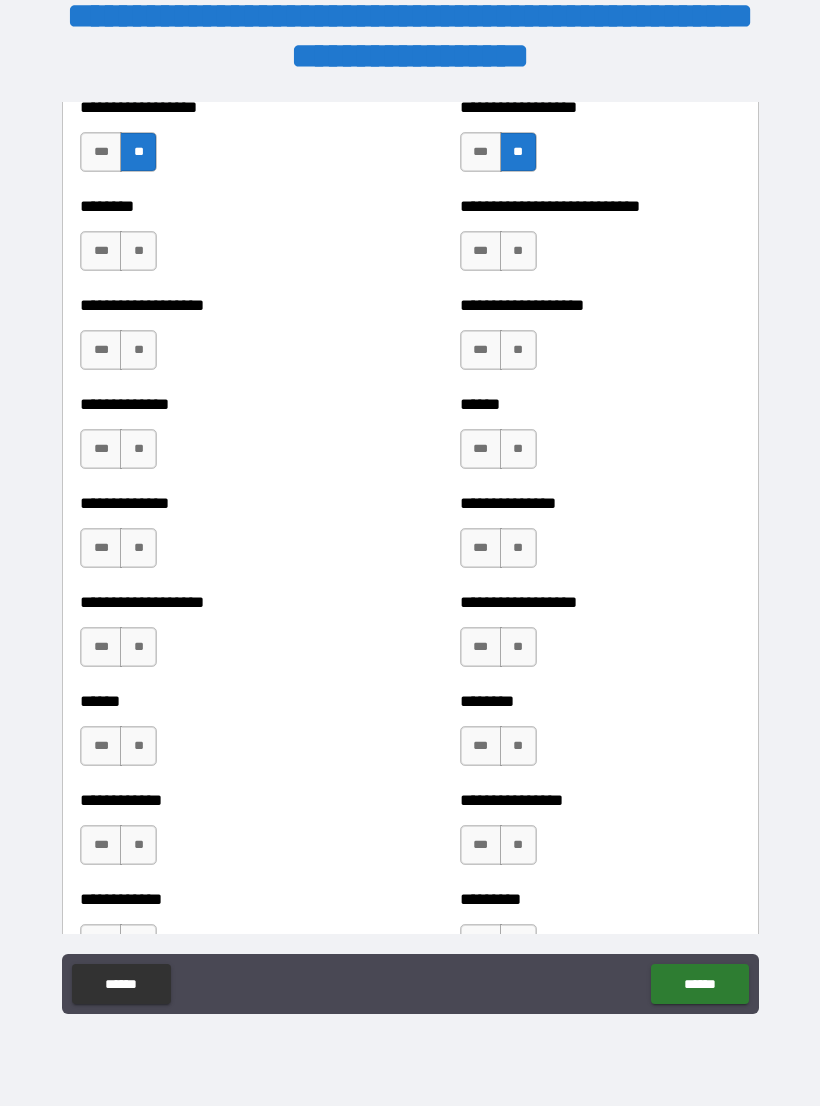scroll, scrollTop: 4556, scrollLeft: 0, axis: vertical 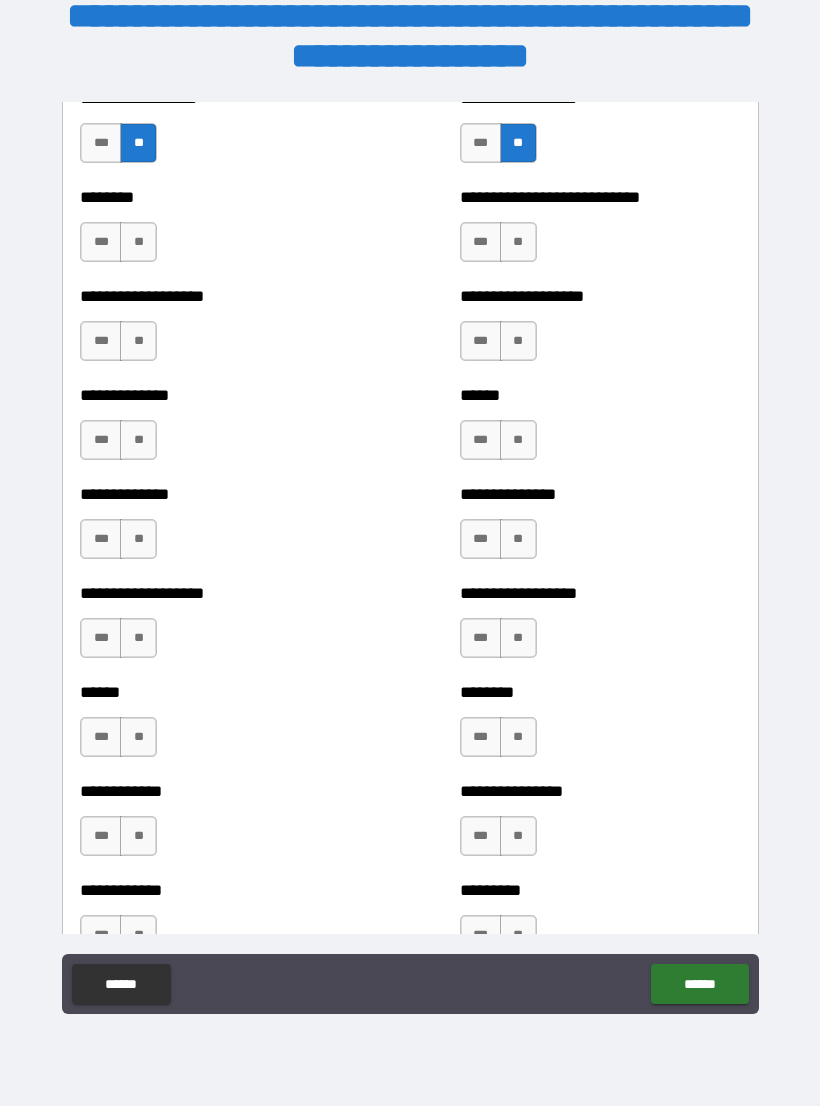 click on "**" at bounding box center [518, 242] 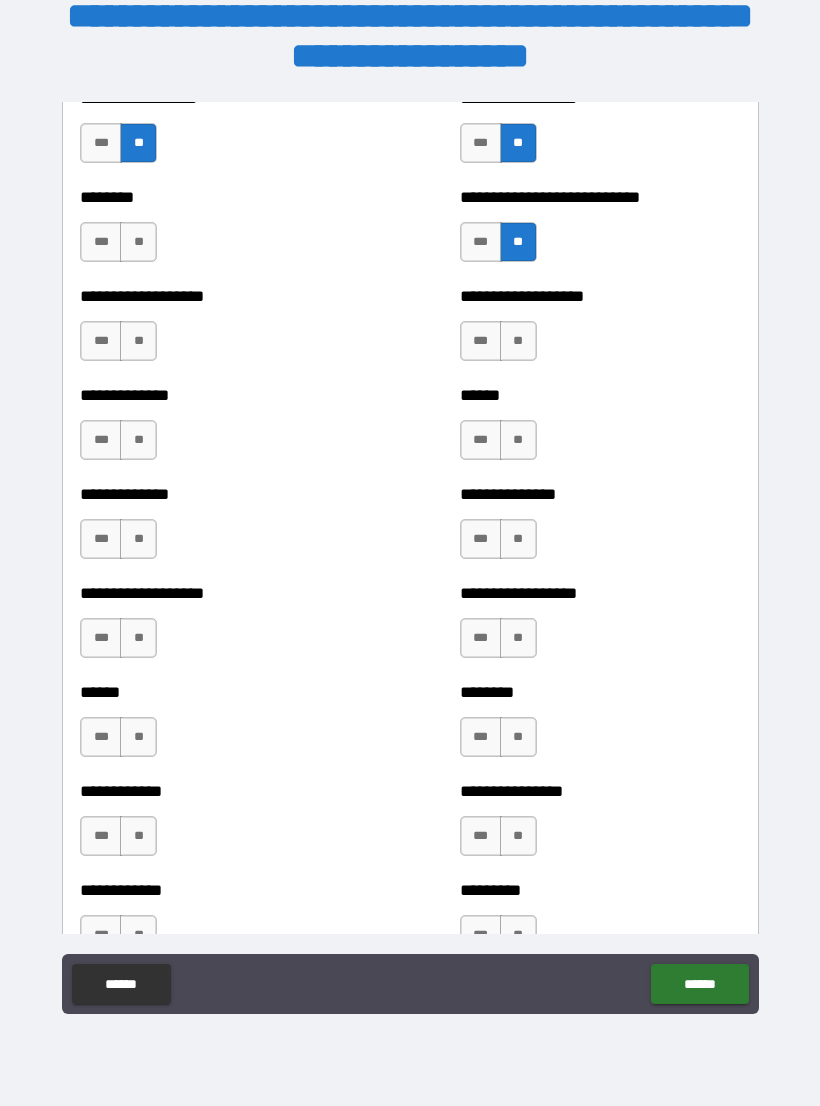 click on "**" at bounding box center [518, 341] 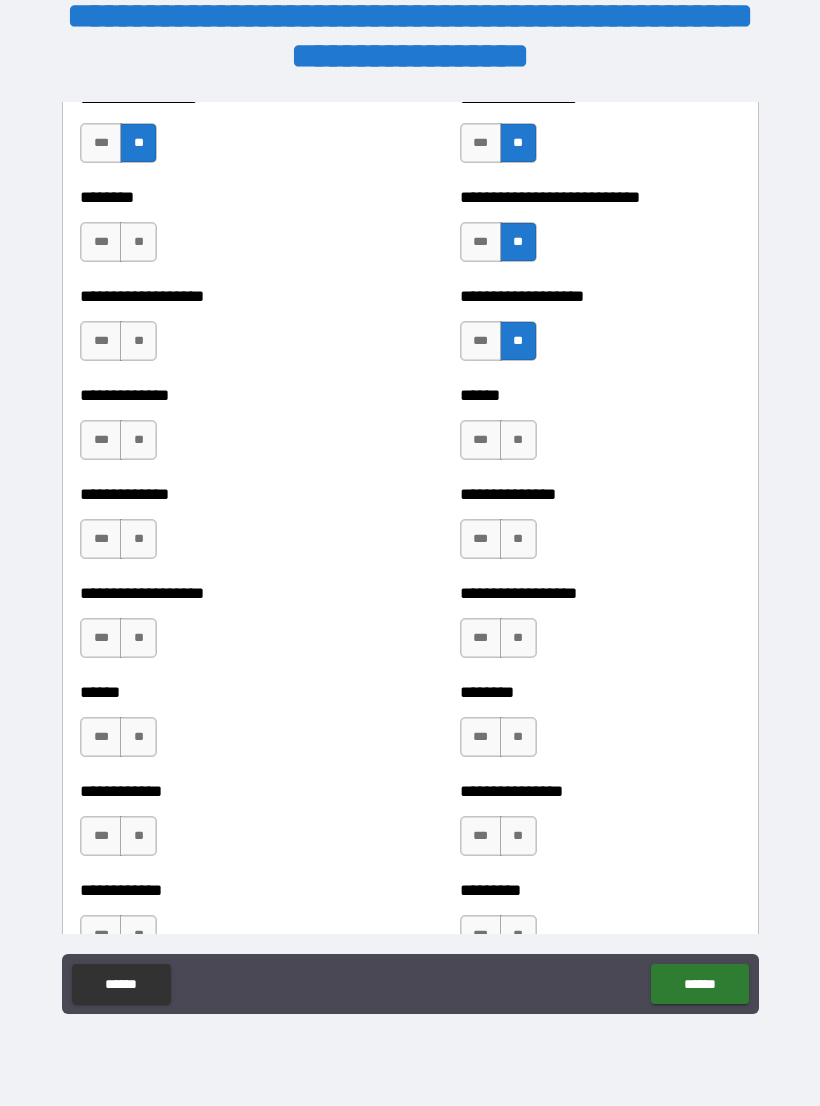 click on "**" at bounding box center [518, 440] 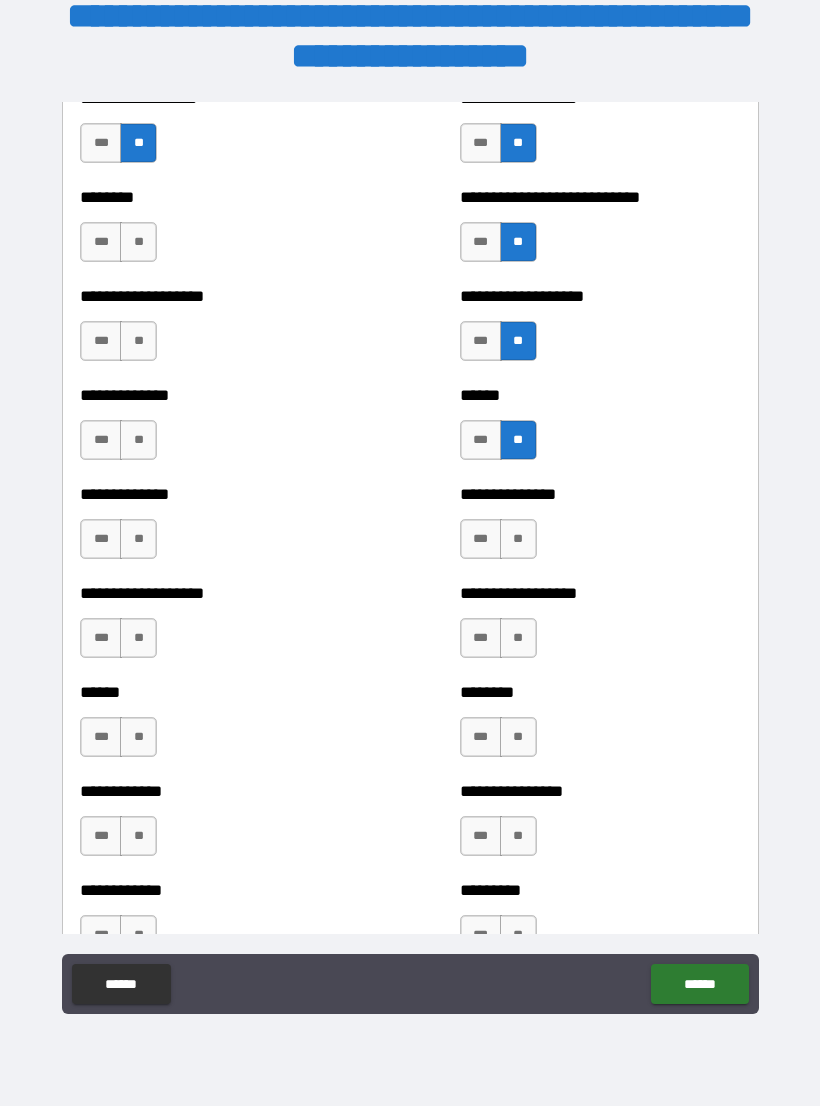 click on "**" at bounding box center [518, 539] 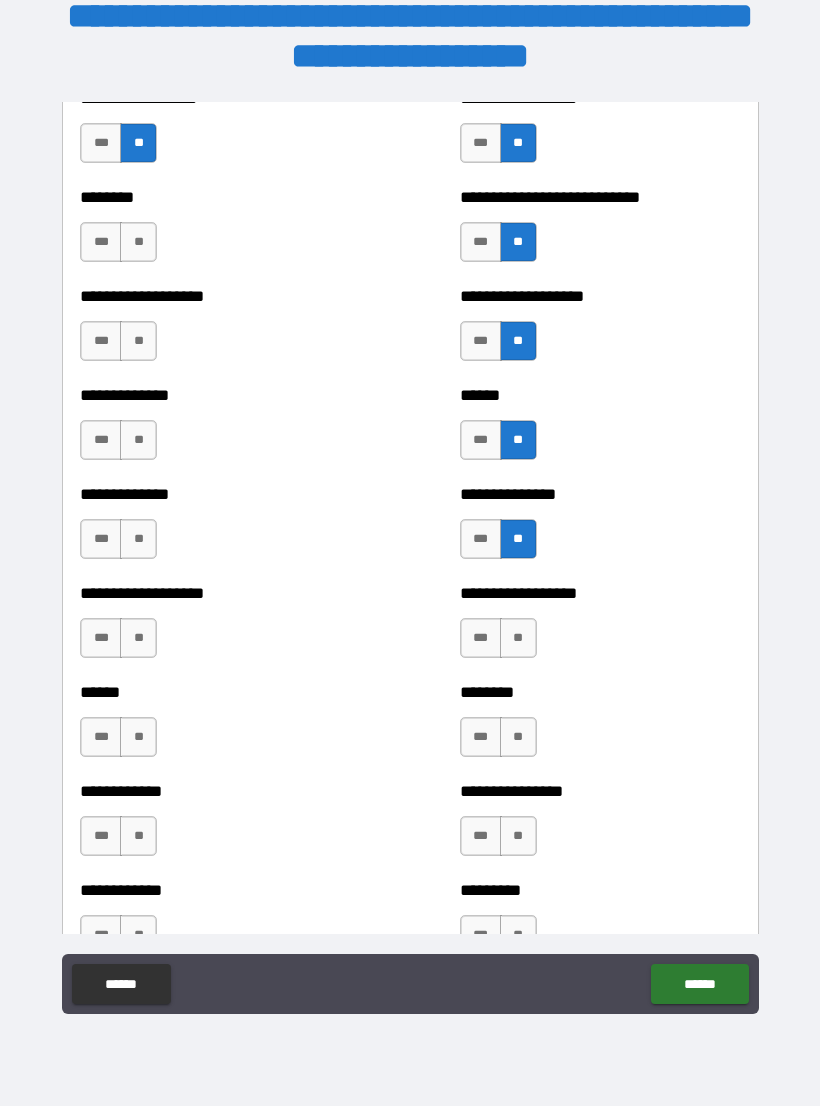 click on "**" at bounding box center (518, 638) 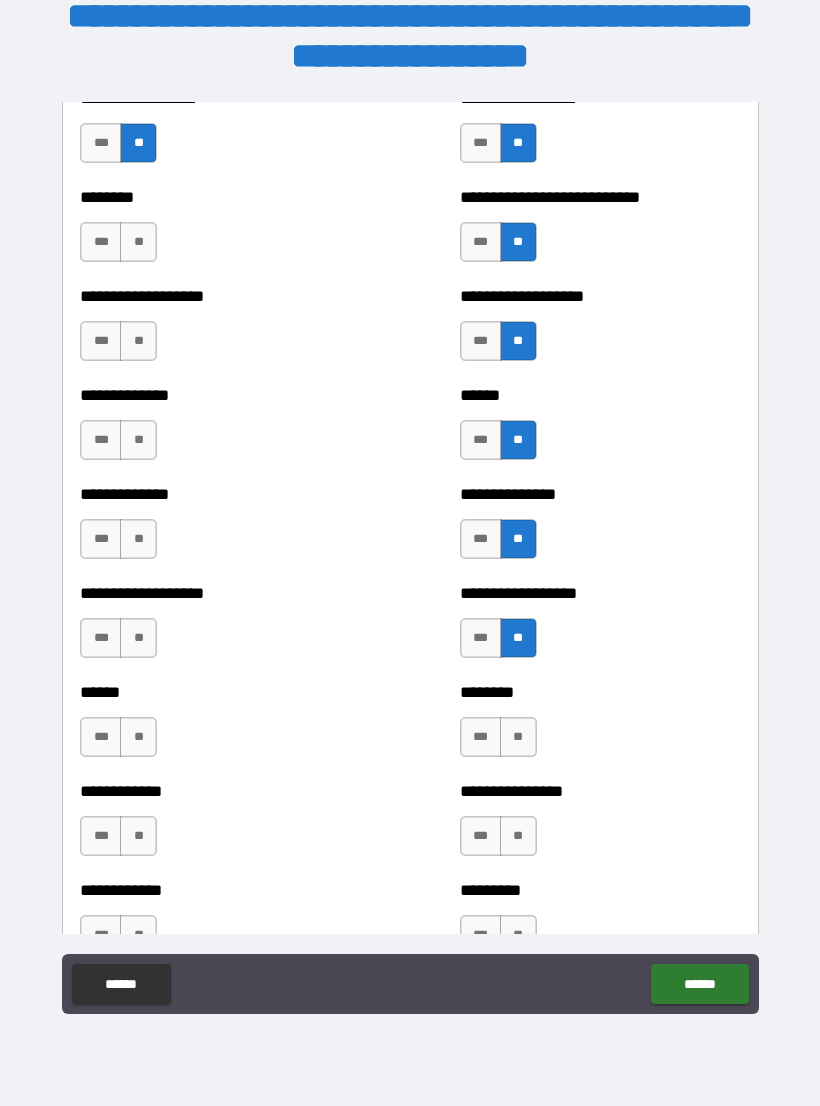 click on "**" at bounding box center [518, 737] 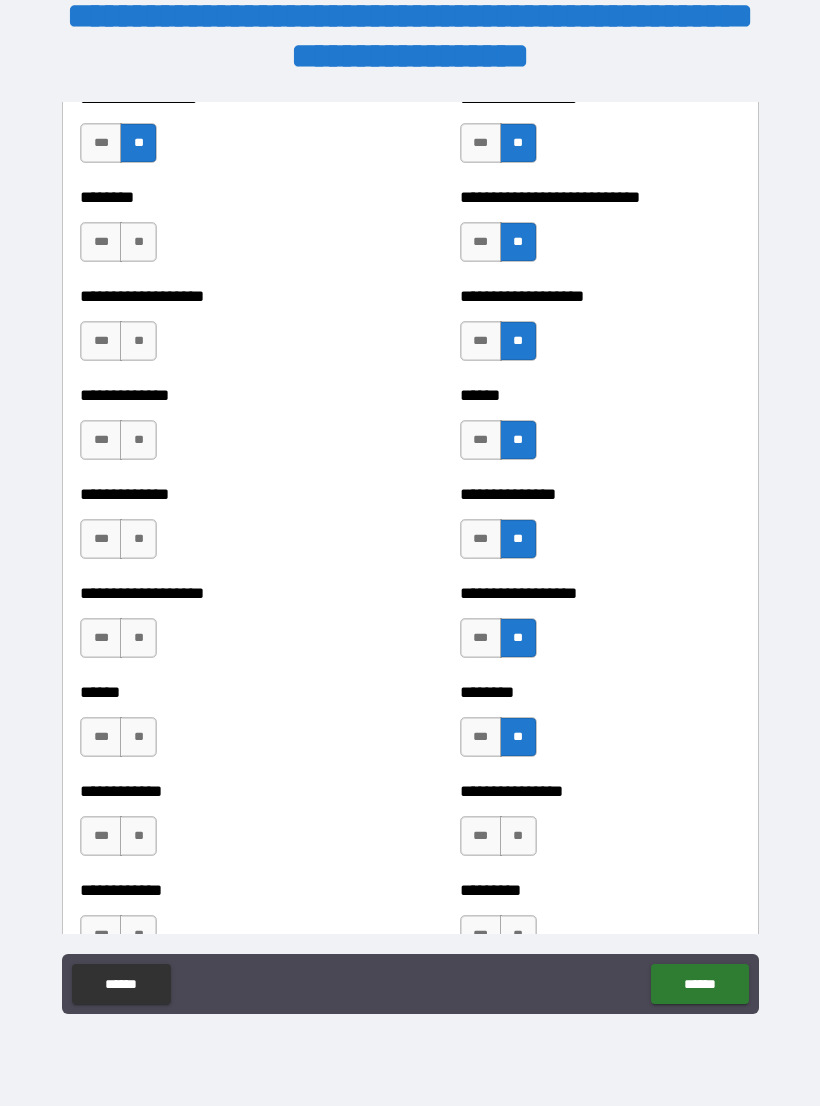 click on "**" at bounding box center (518, 836) 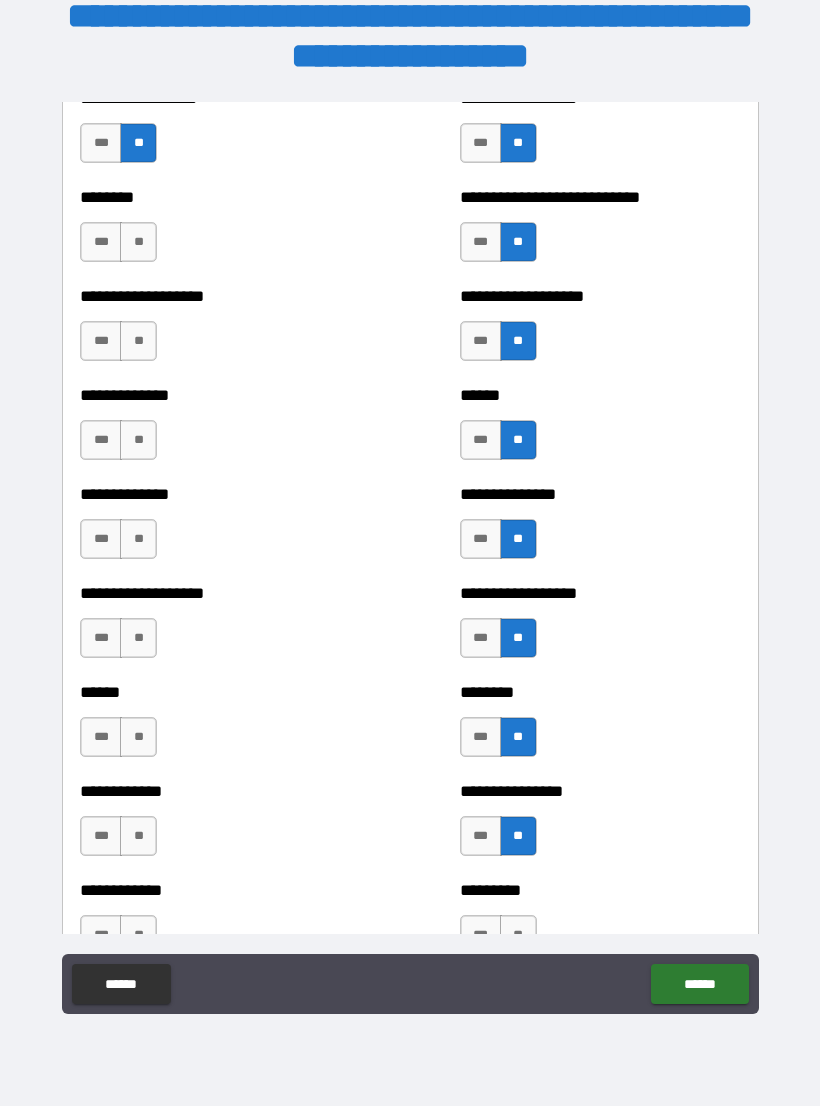 click on "**" at bounding box center [518, 935] 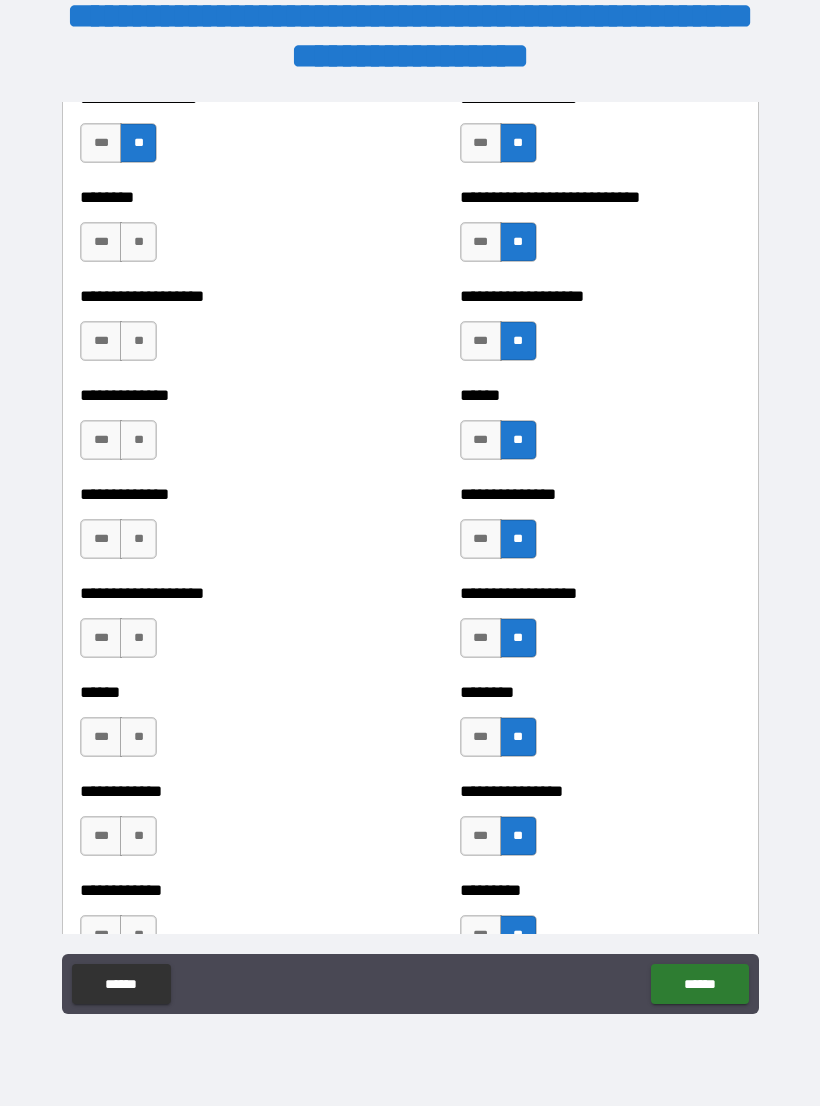 click on "**" at bounding box center [138, 935] 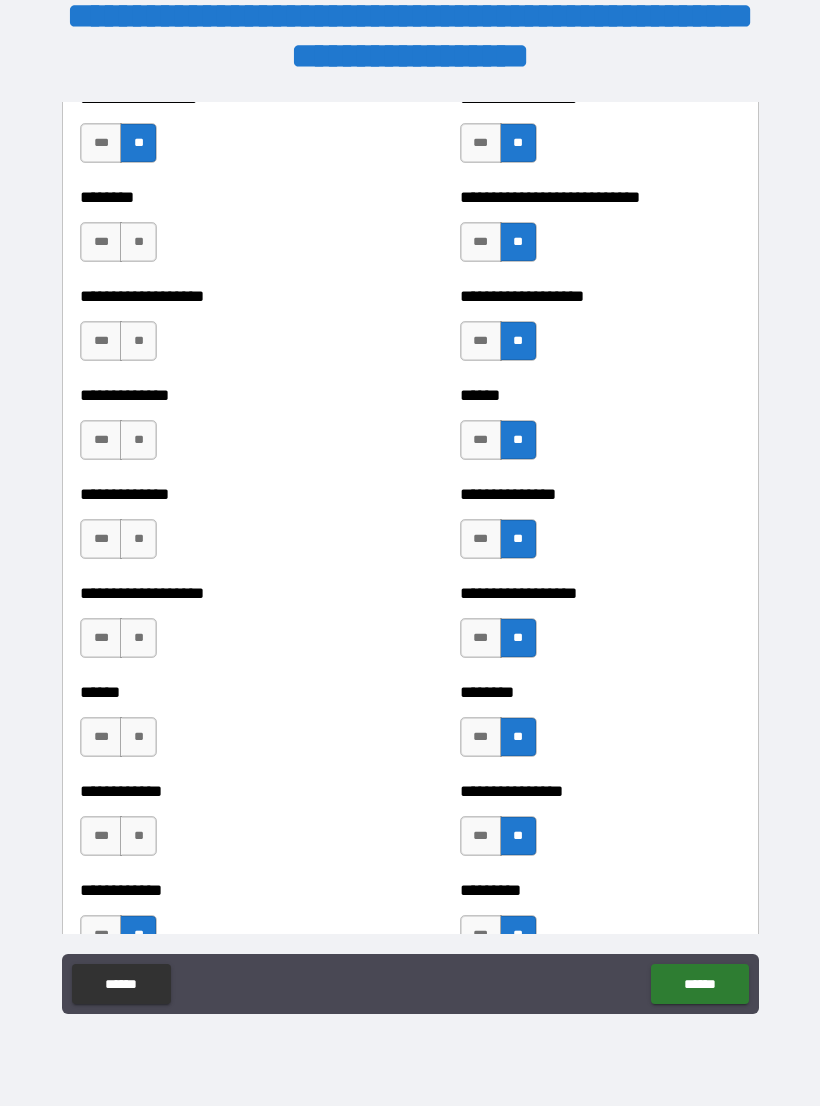 click on "**" at bounding box center (138, 836) 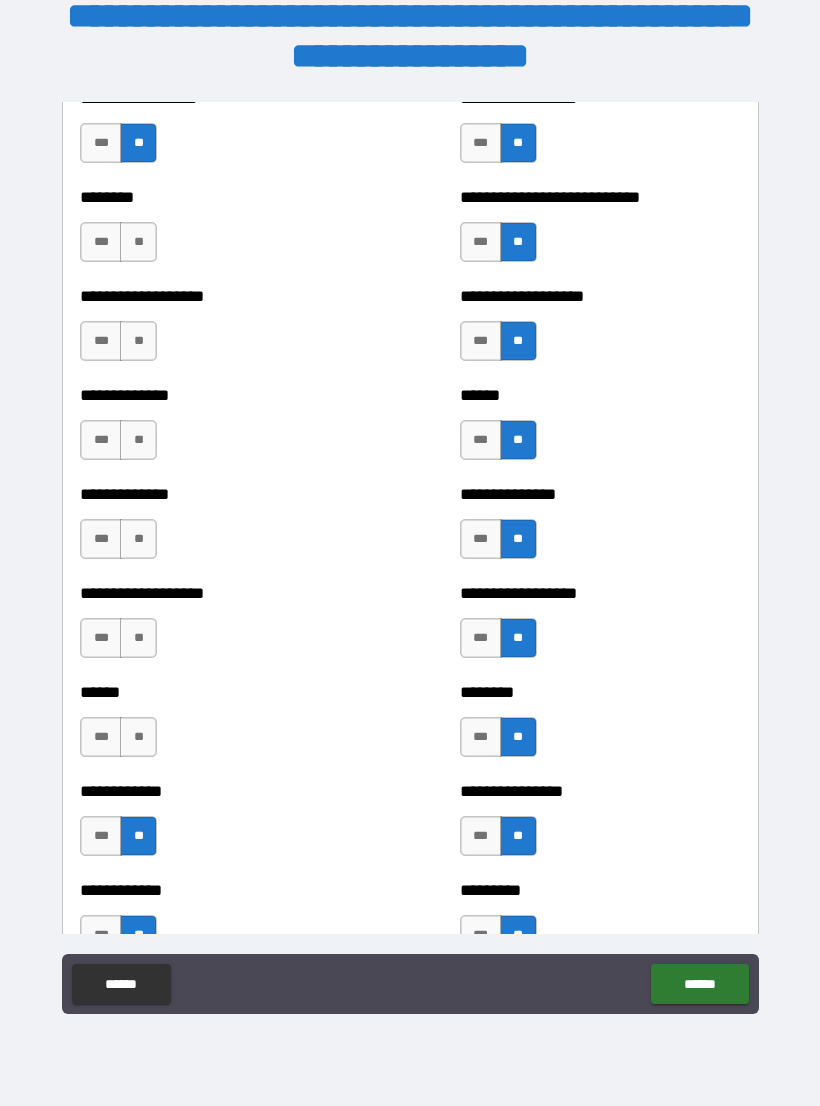 click on "**" at bounding box center (138, 737) 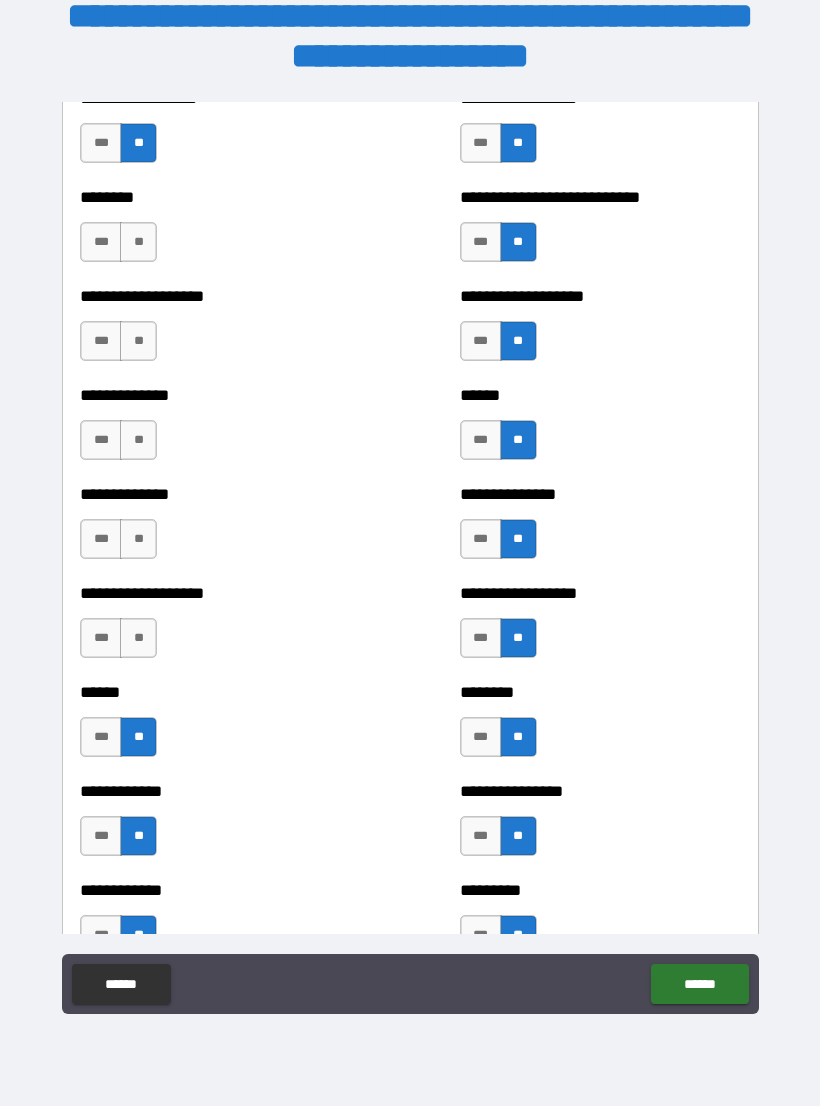 click on "**" at bounding box center (138, 638) 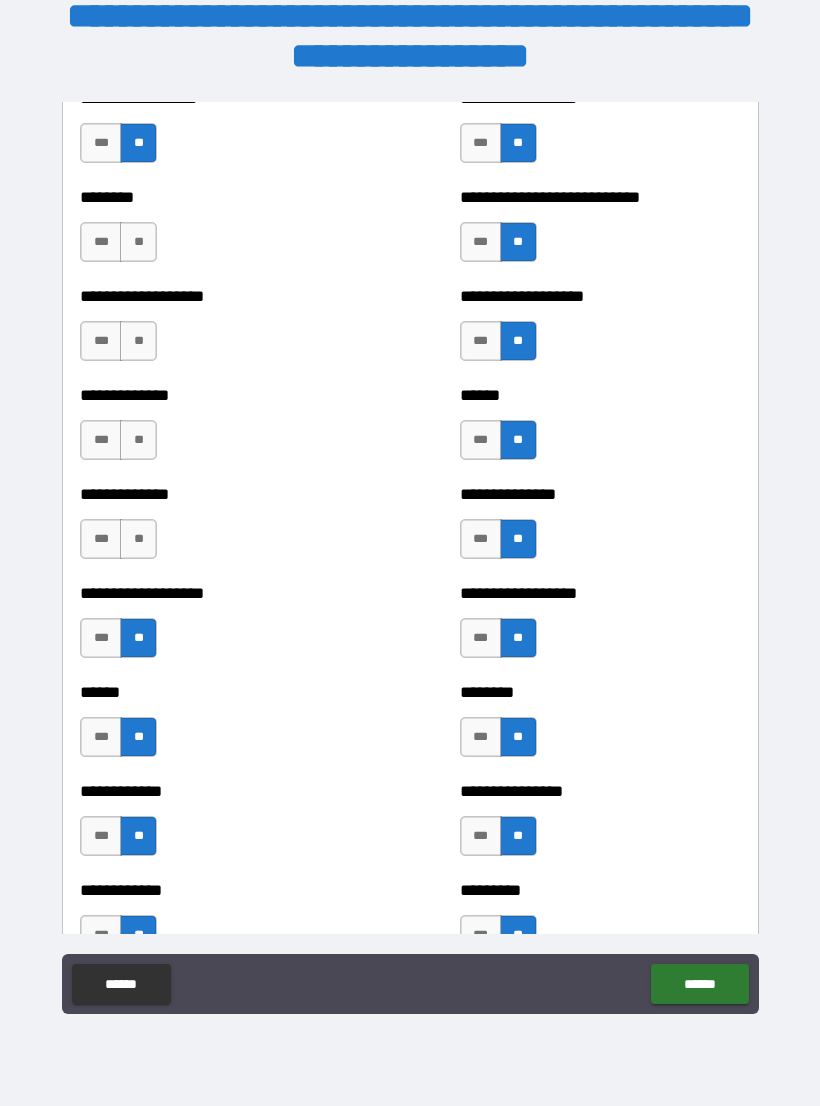 click on "**********" at bounding box center [220, 529] 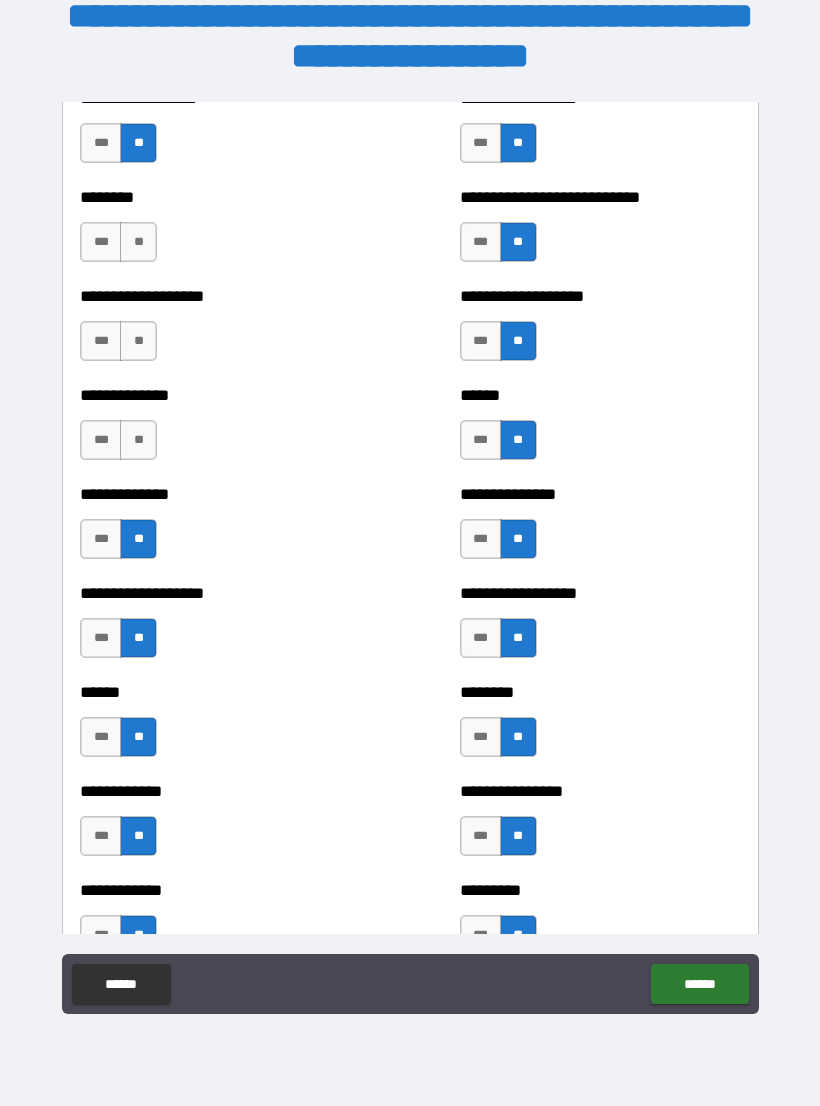 click on "**" at bounding box center [138, 440] 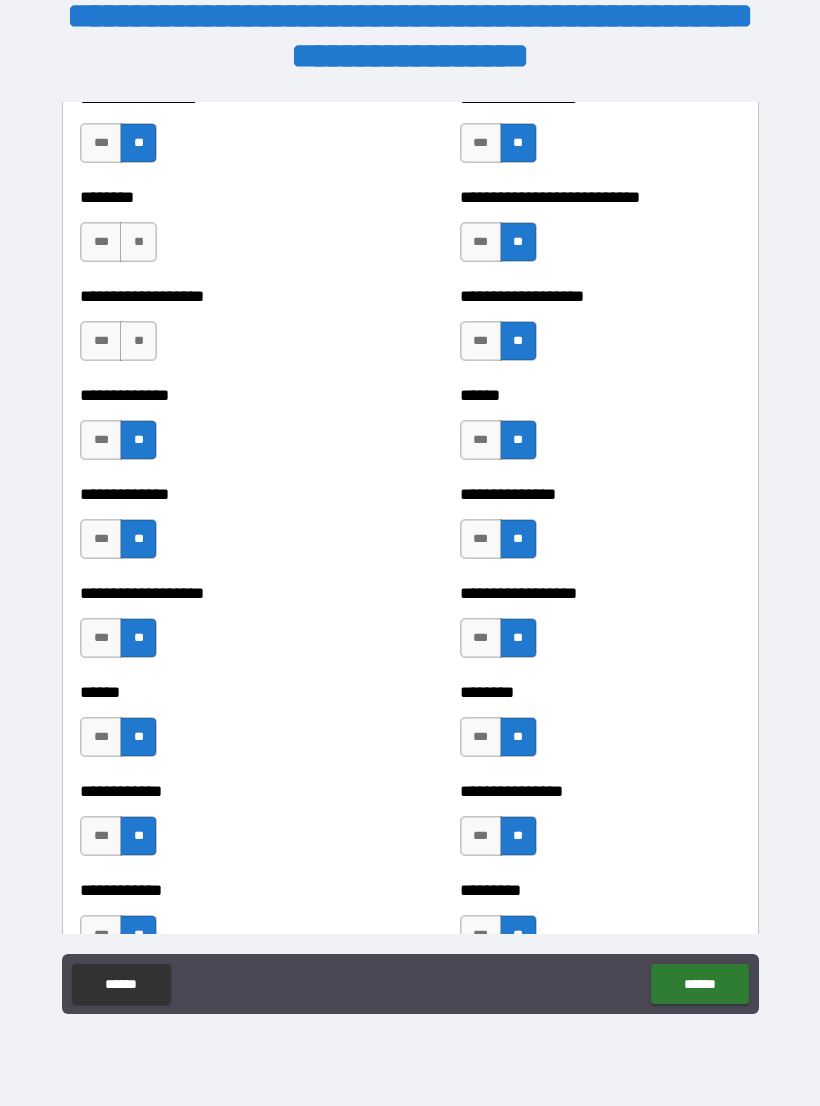 click on "**********" at bounding box center (220, 331) 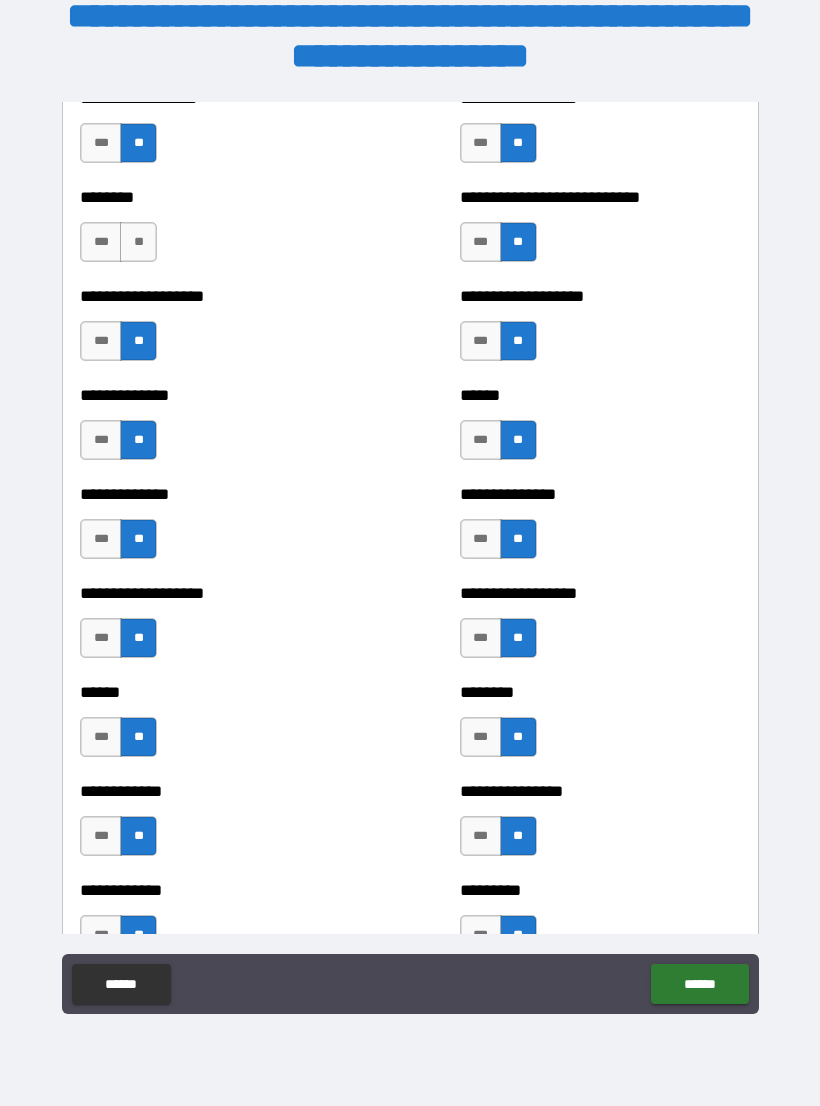 click on "**" at bounding box center (138, 242) 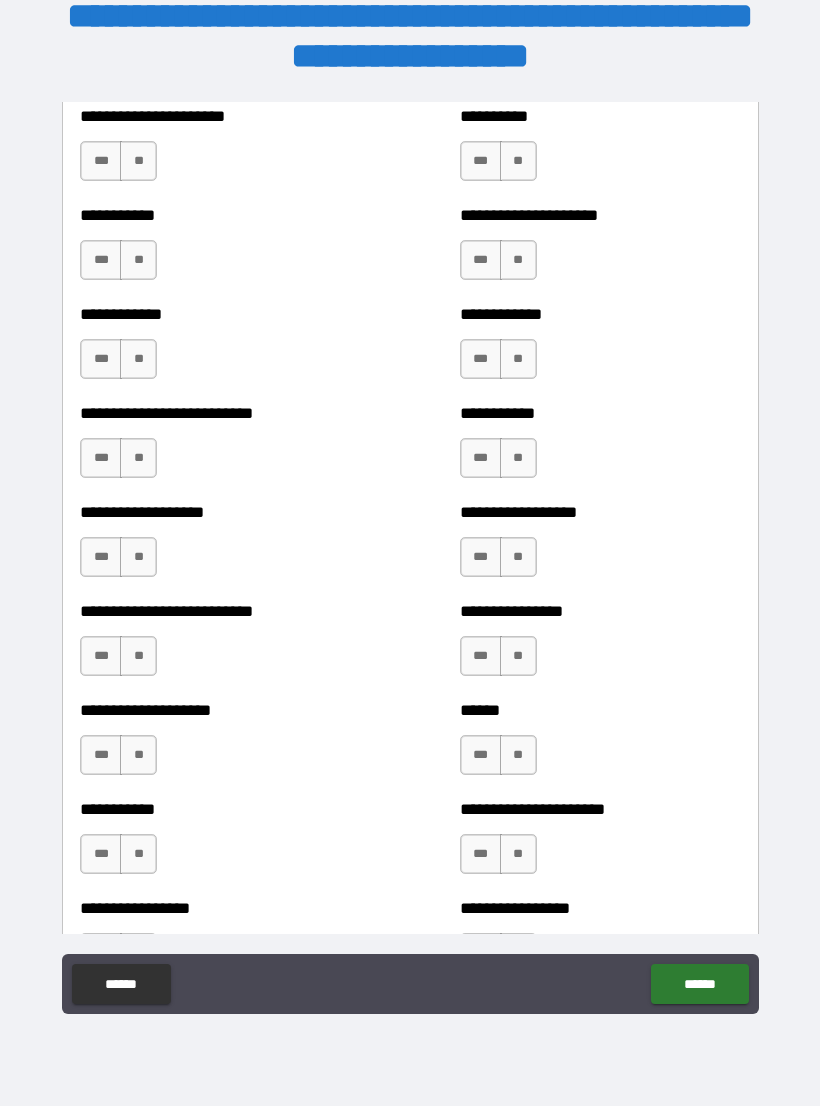scroll, scrollTop: 5419, scrollLeft: 0, axis: vertical 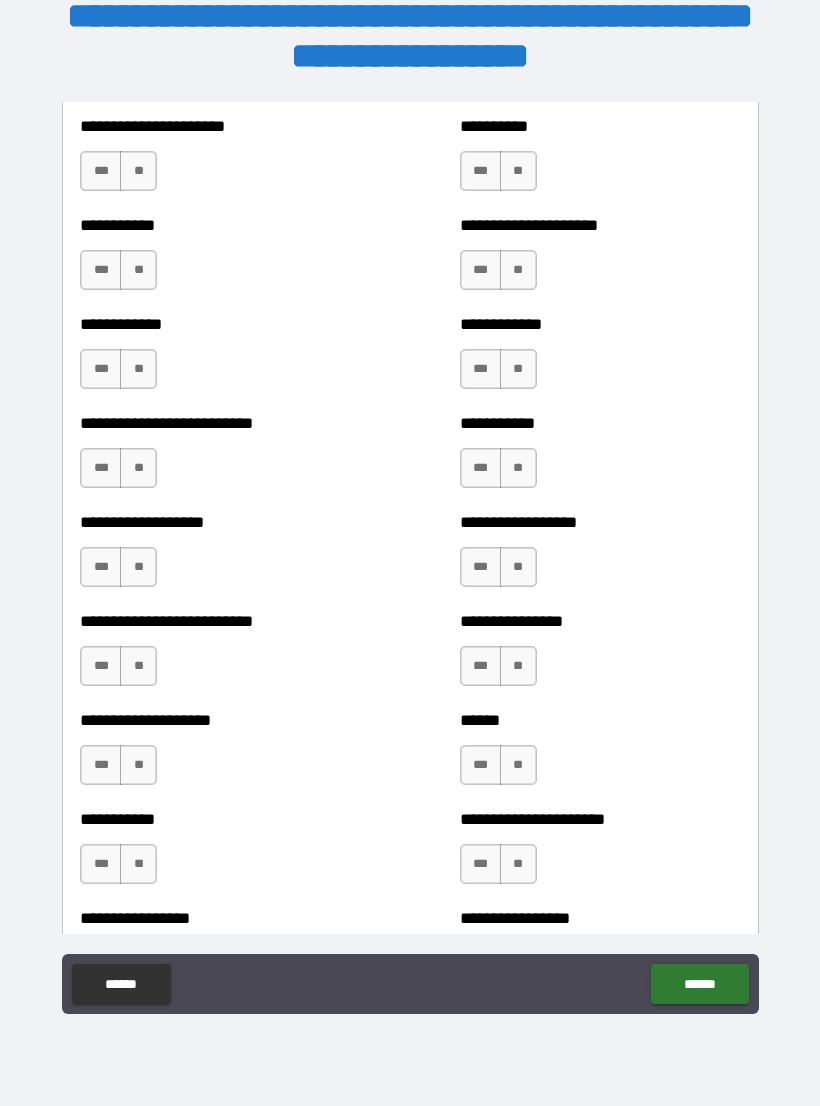 click on "**" at bounding box center [518, 171] 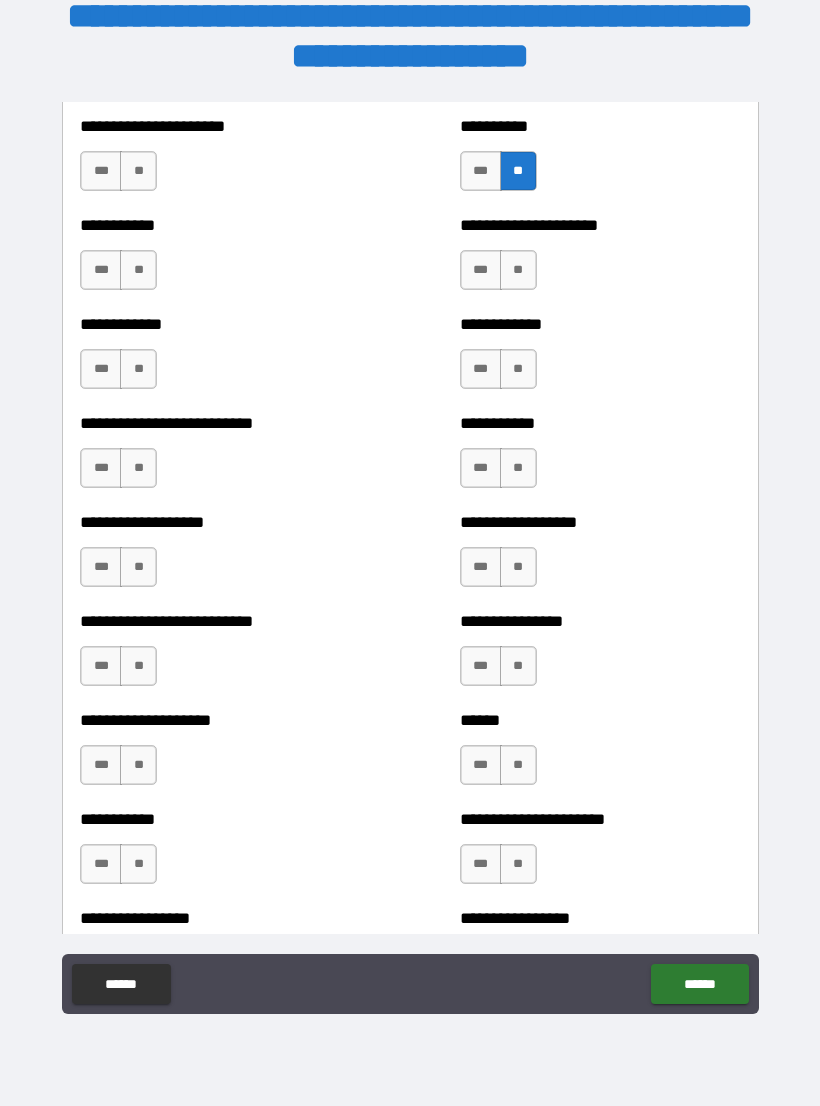 click on "**" at bounding box center [518, 270] 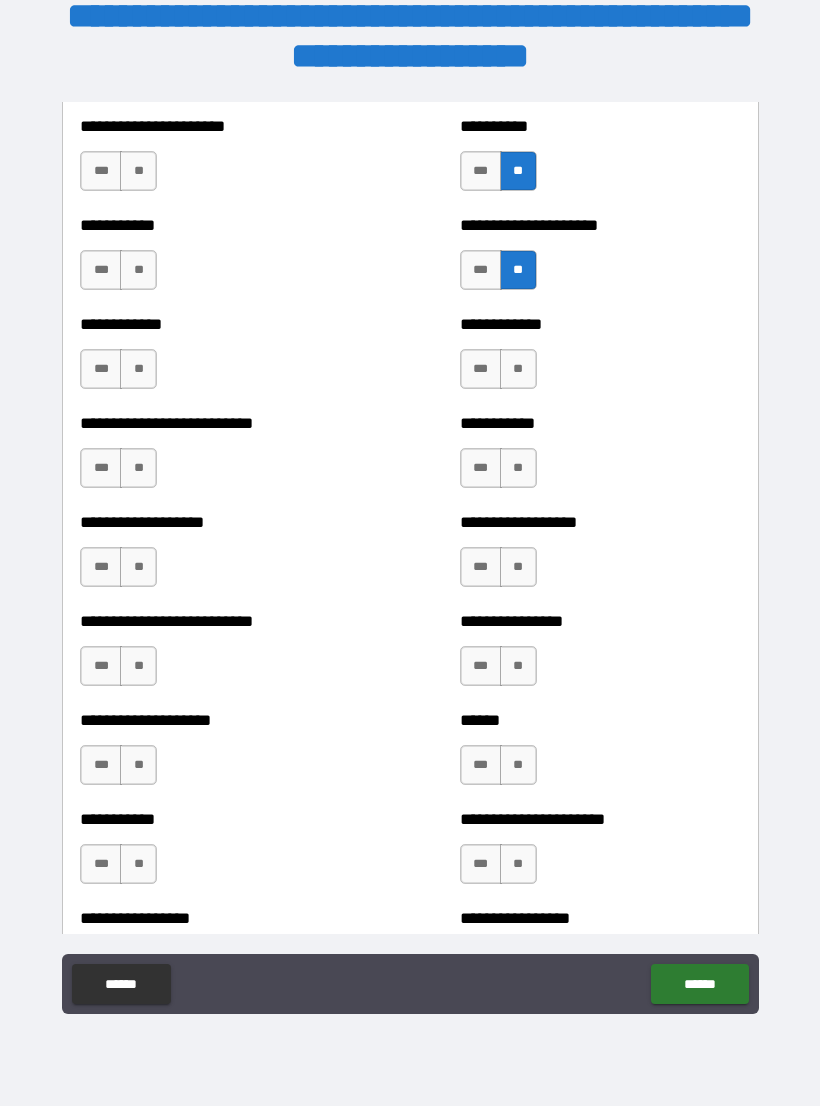 click on "**" at bounding box center (518, 369) 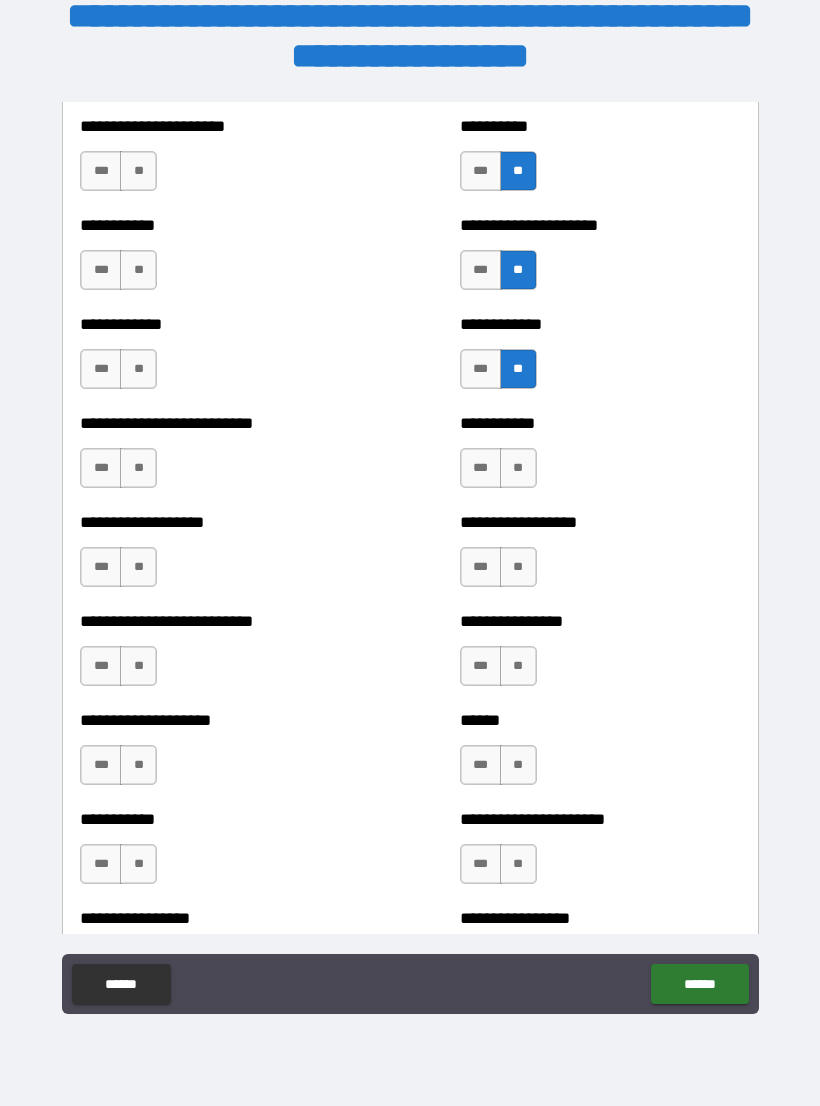 click on "**" at bounding box center [518, 468] 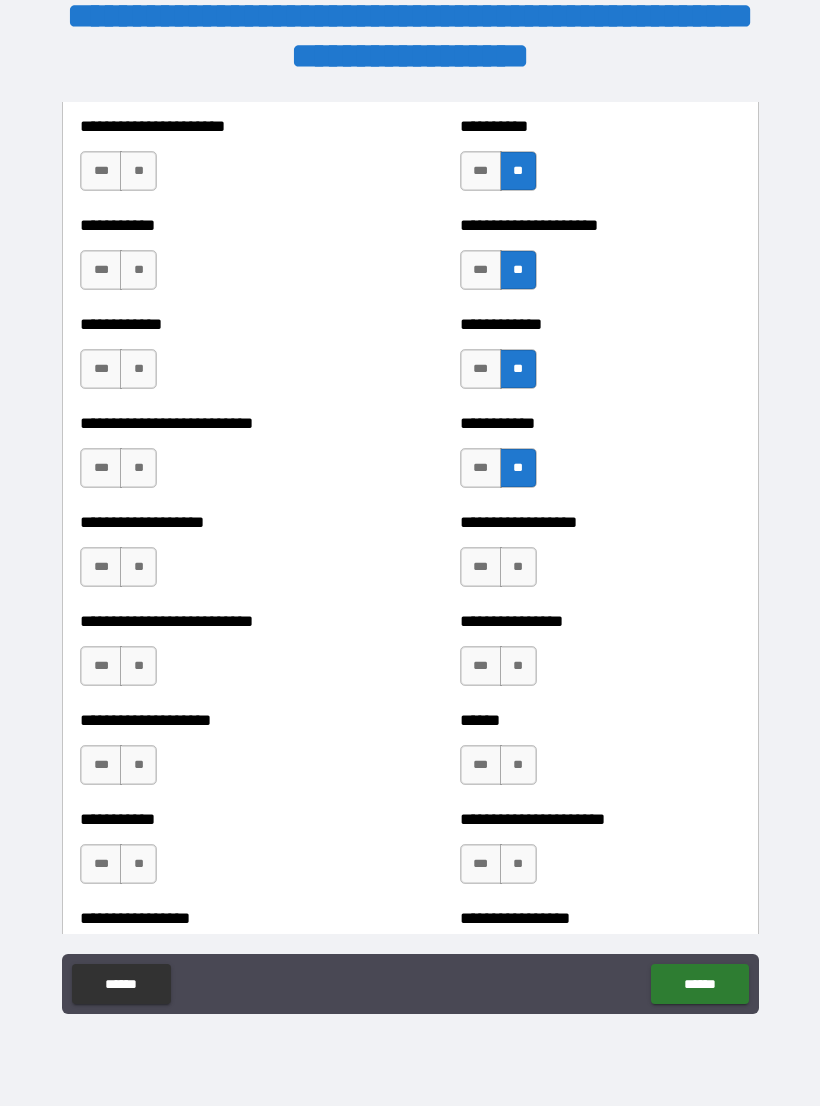 click on "**" at bounding box center (518, 567) 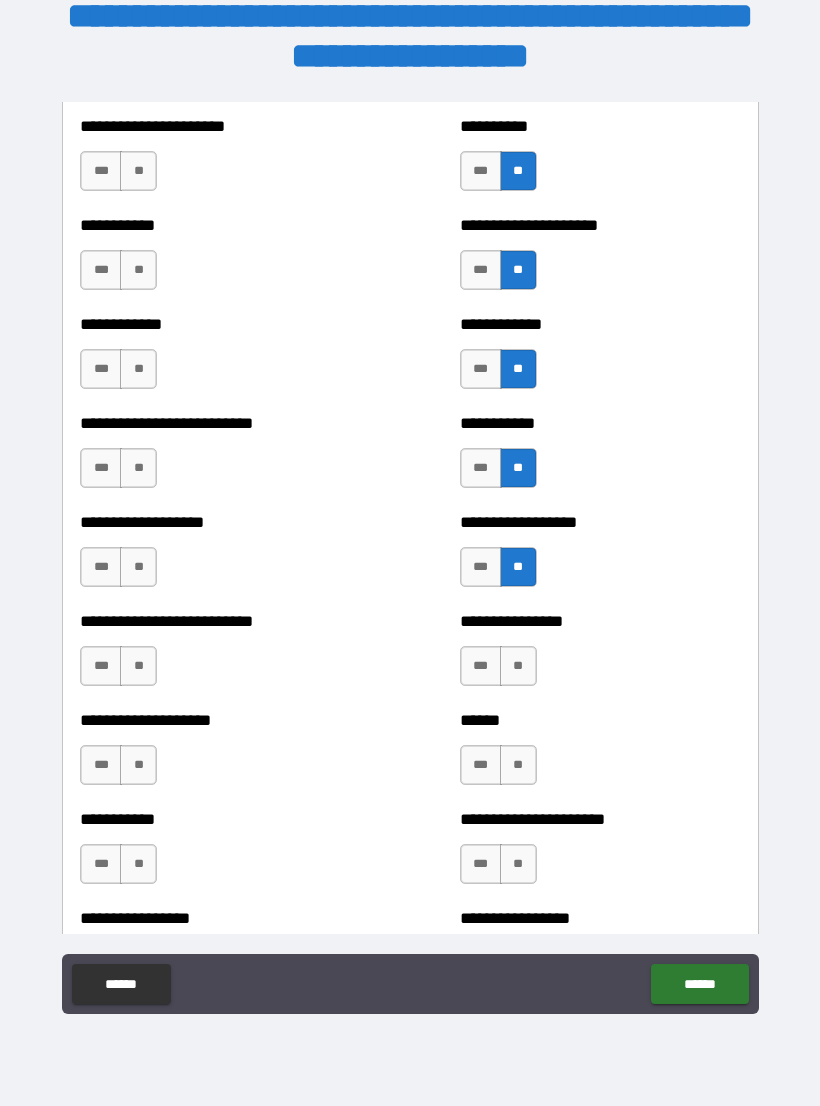 click on "**" at bounding box center [518, 666] 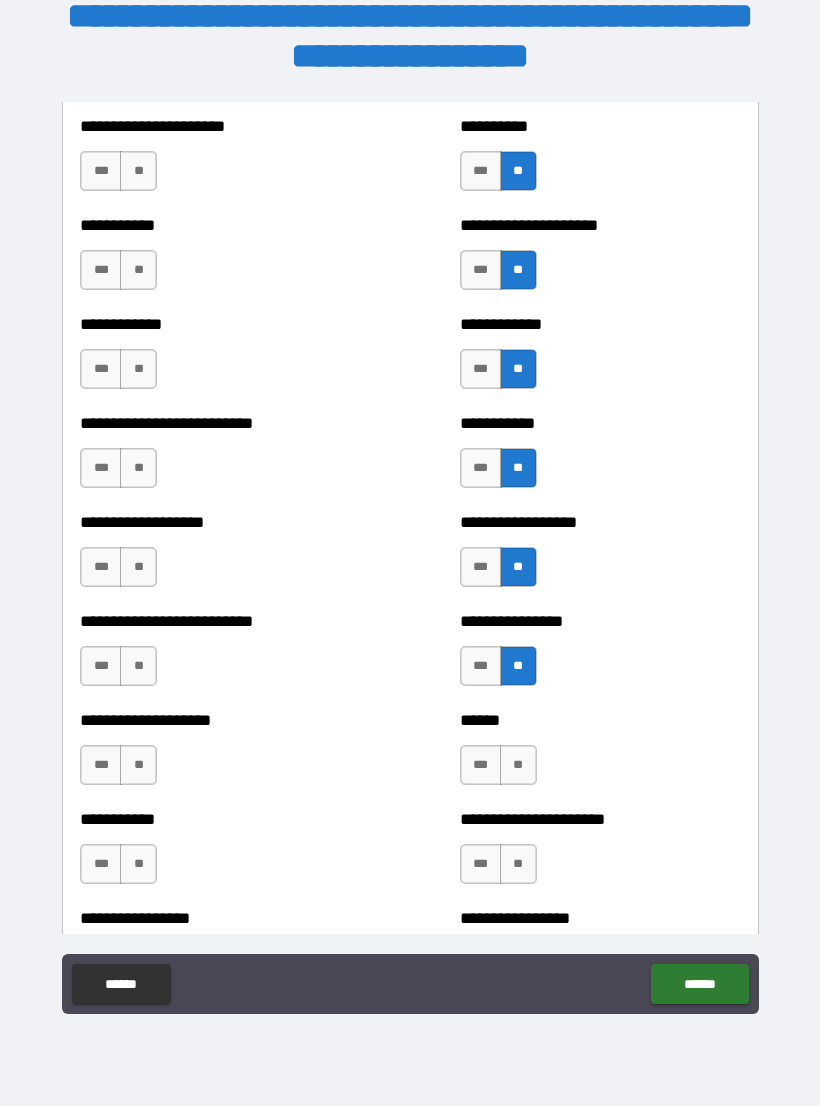click on "**" at bounding box center [518, 765] 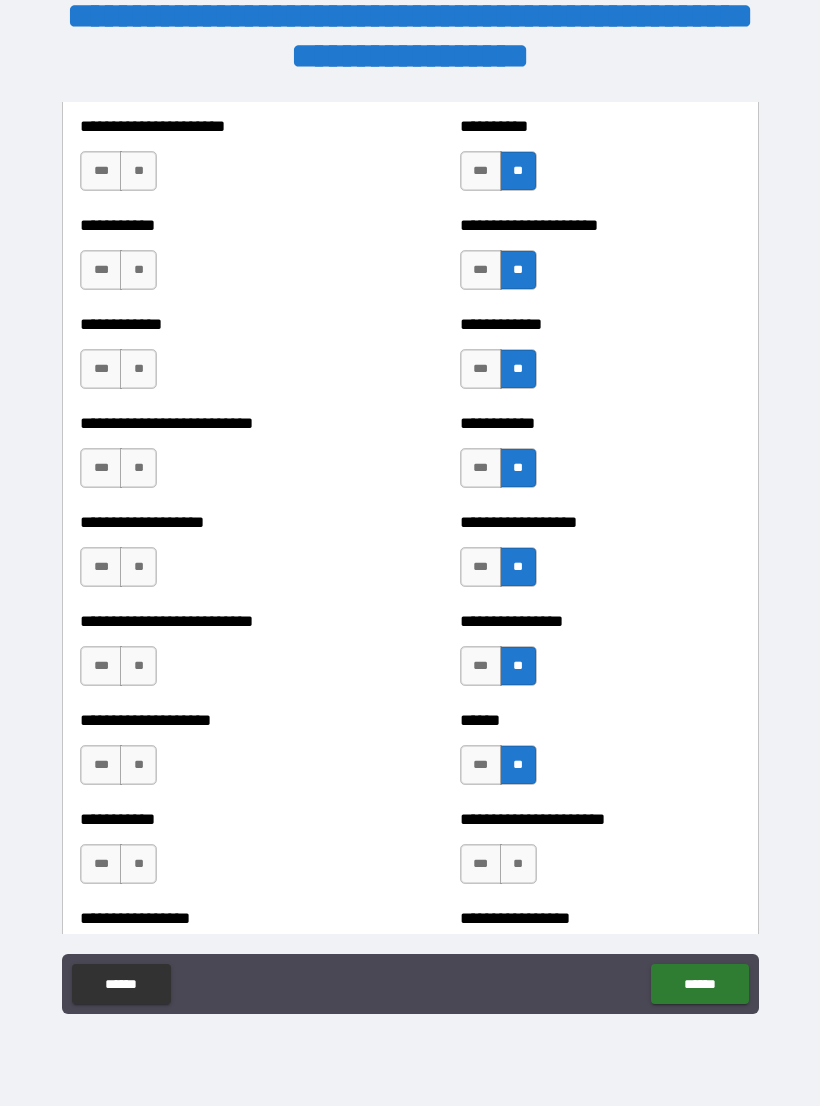 click on "**" at bounding box center (518, 864) 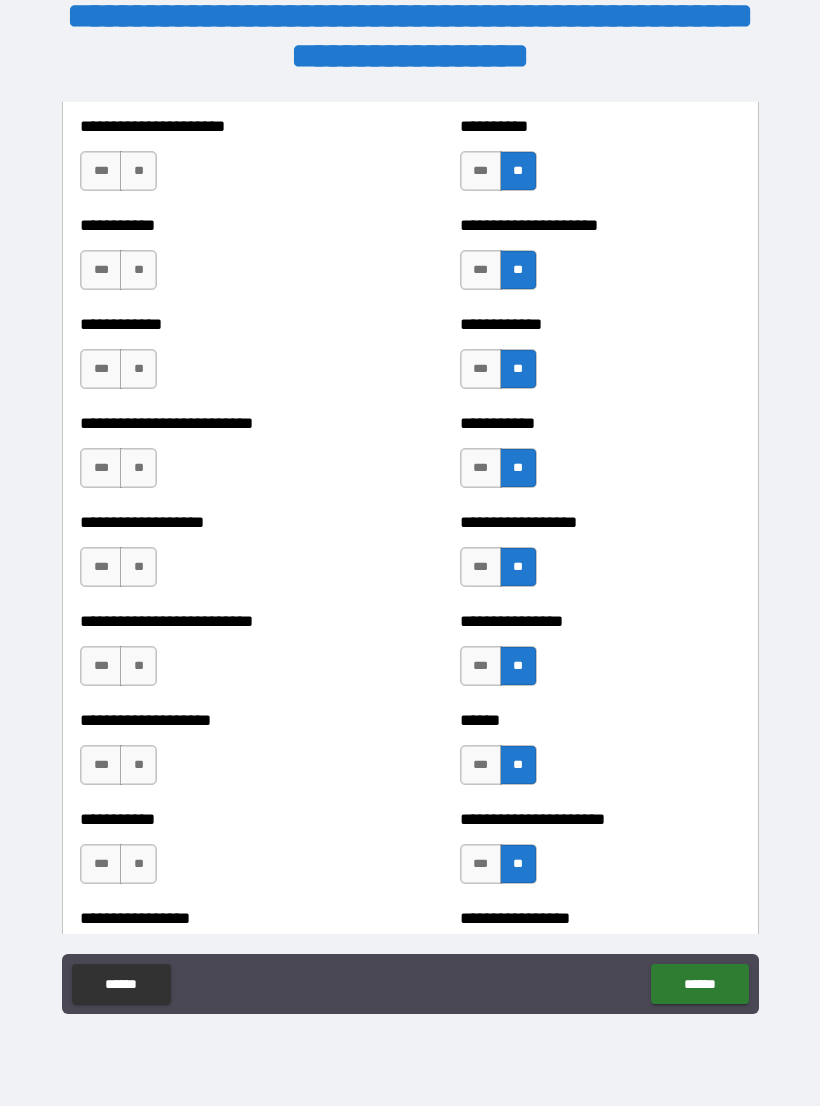 click on "**" at bounding box center (138, 864) 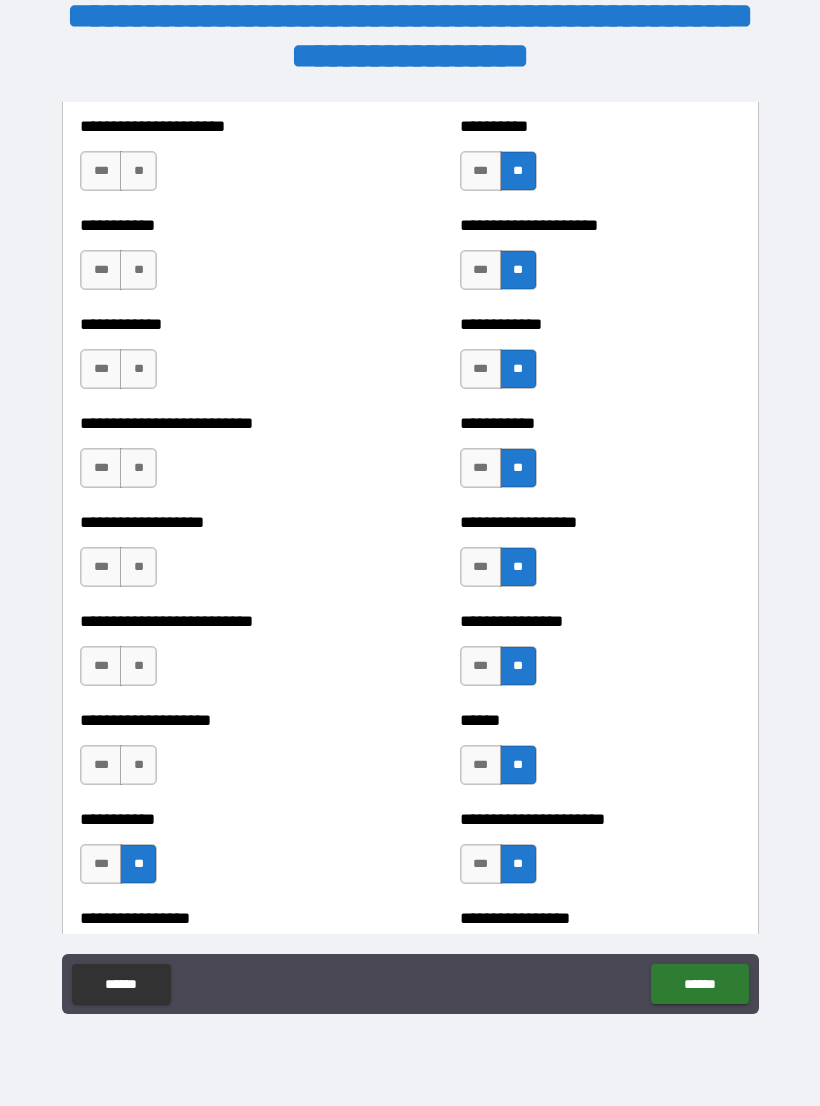 click on "**" at bounding box center (138, 765) 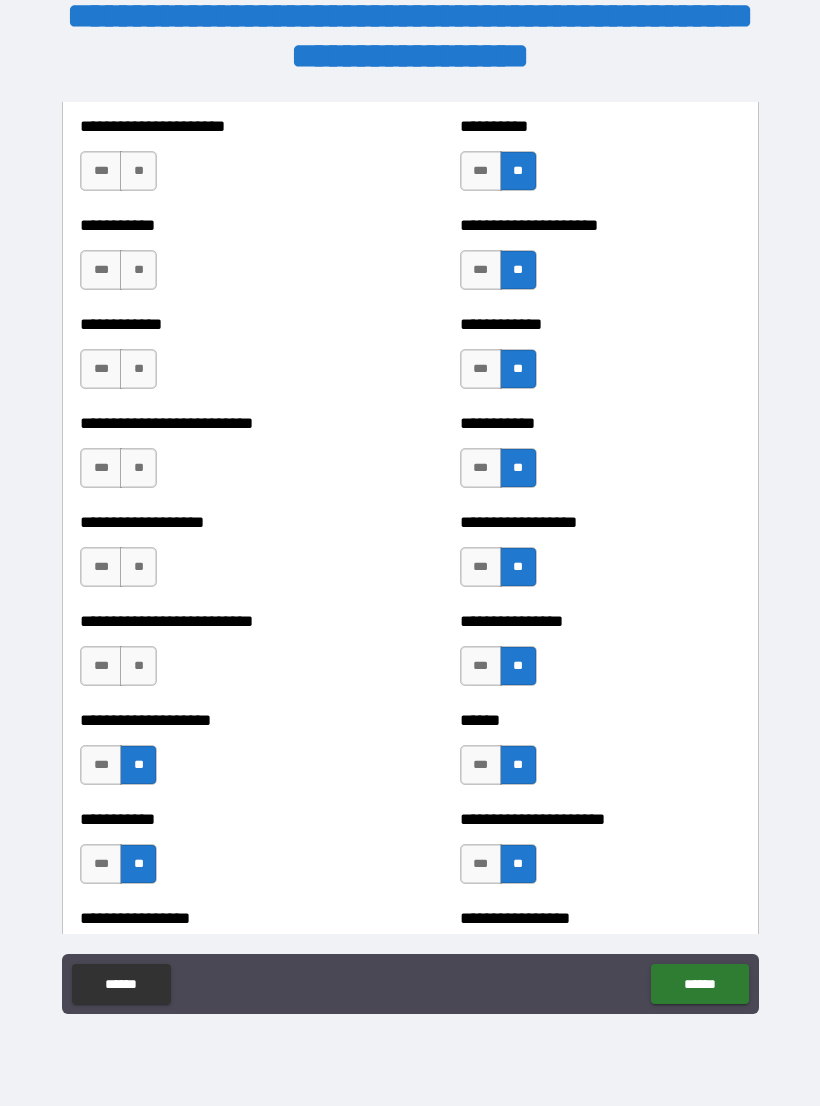 click on "**" at bounding box center [138, 666] 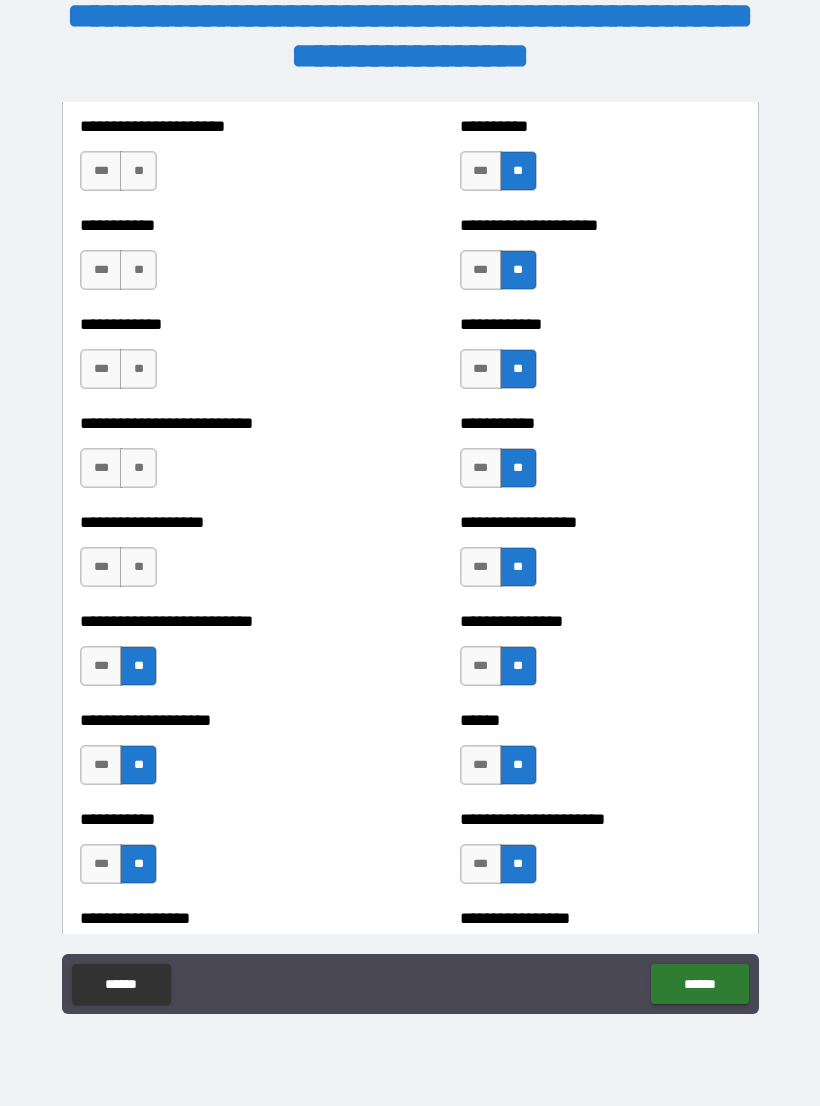 click on "**" at bounding box center (138, 567) 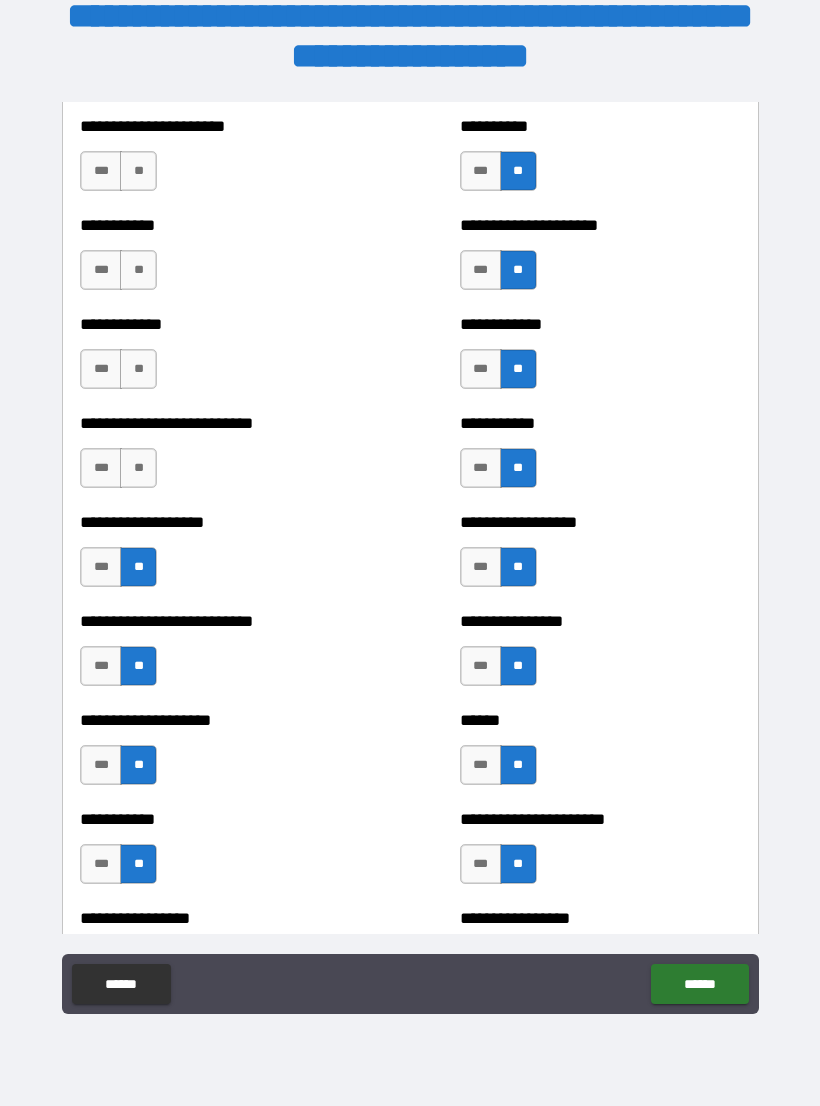 click on "**" at bounding box center (138, 468) 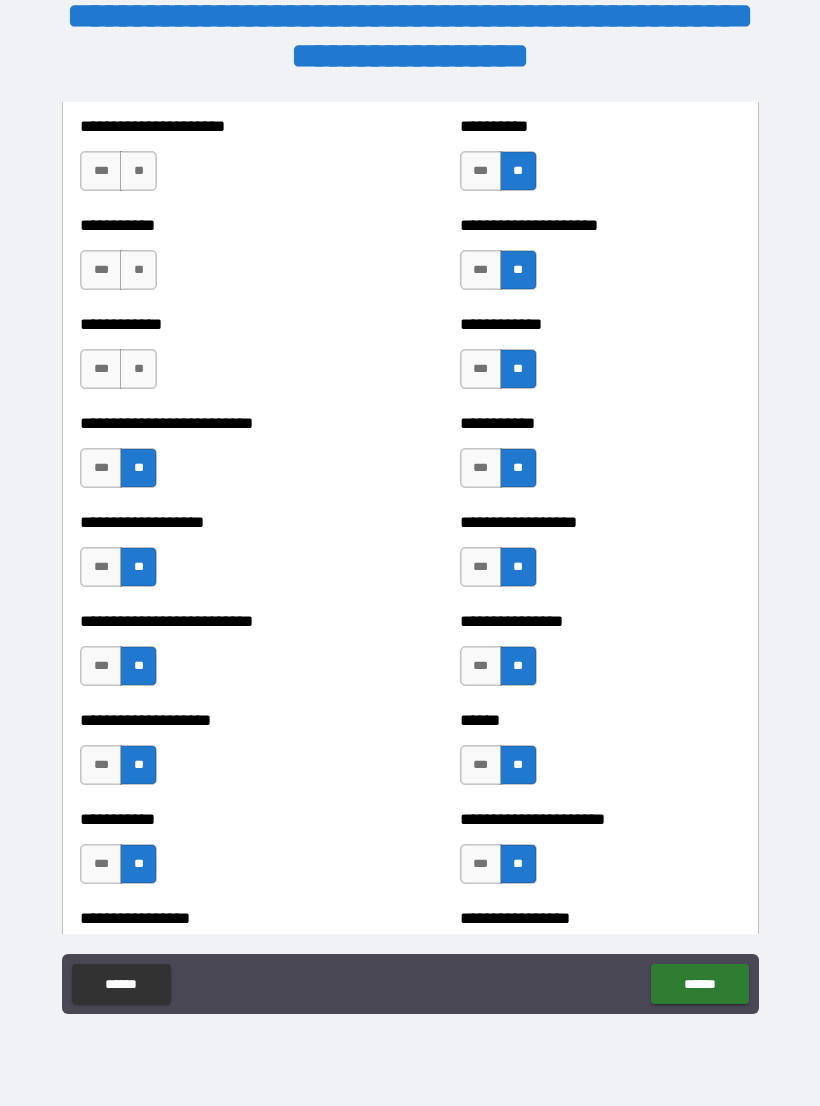 click on "**" at bounding box center [138, 369] 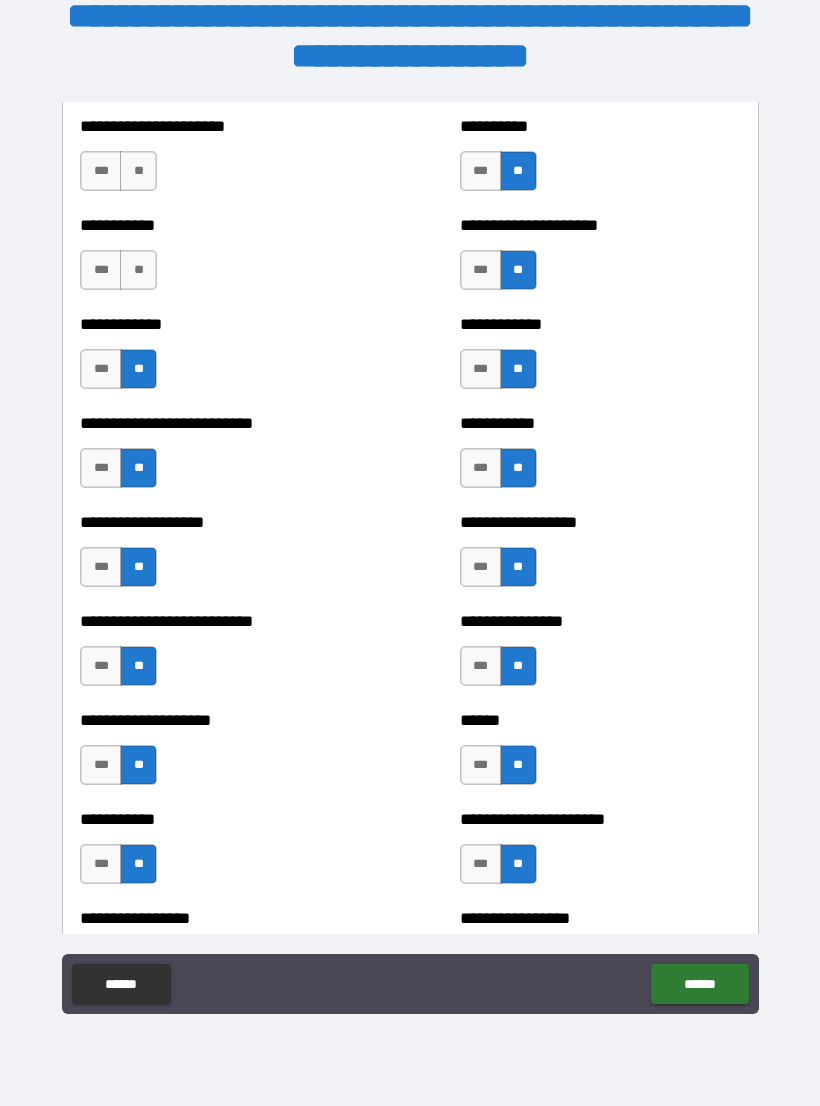 click on "**" at bounding box center [138, 270] 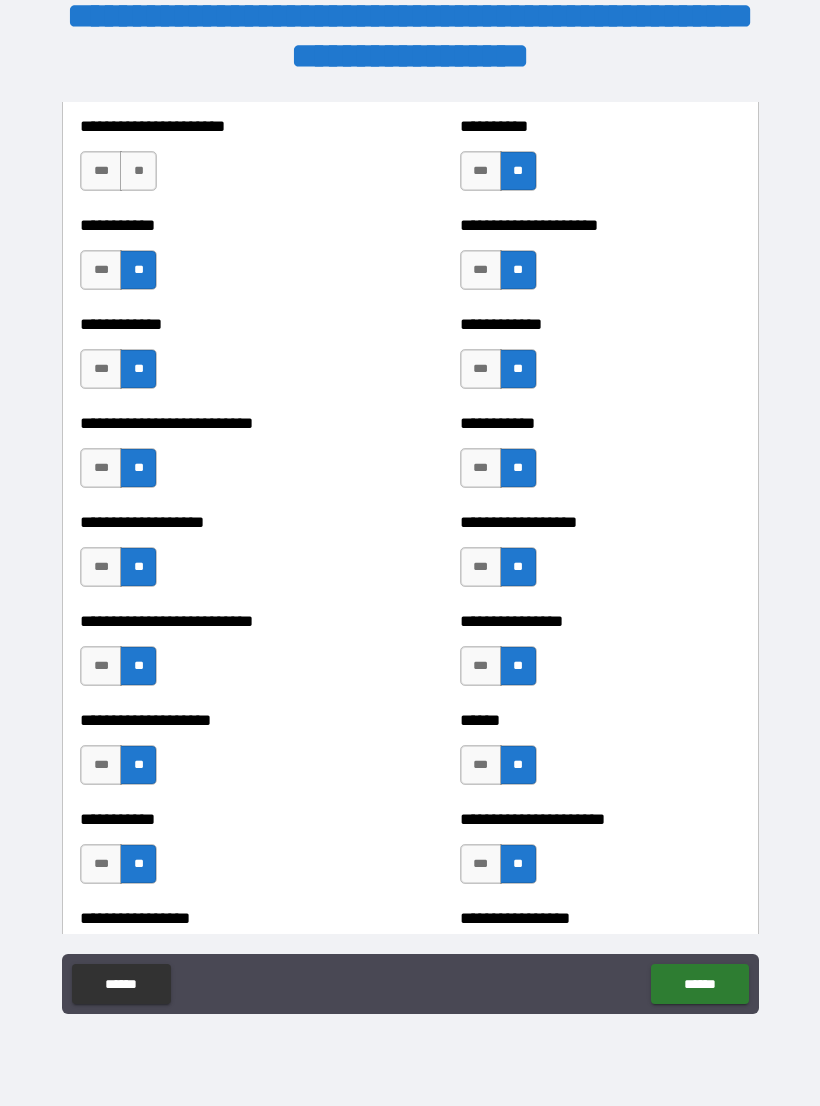 click on "**" at bounding box center (138, 171) 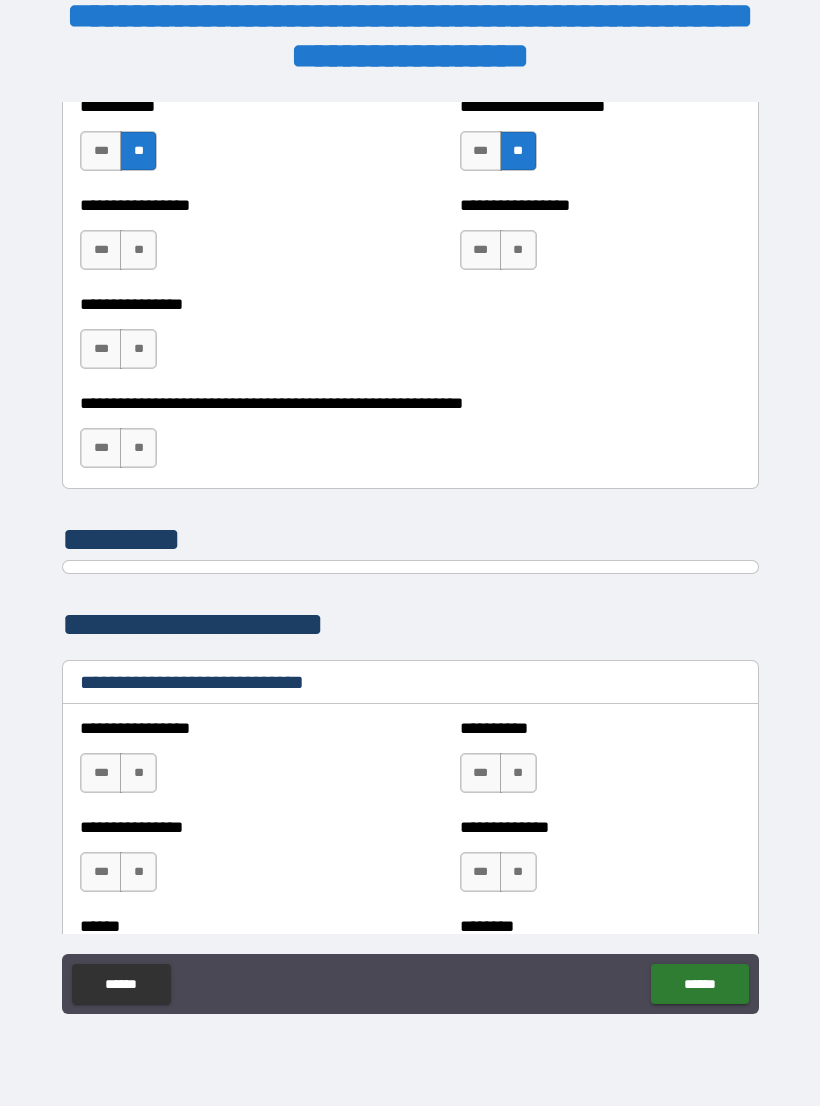 scroll, scrollTop: 6134, scrollLeft: 0, axis: vertical 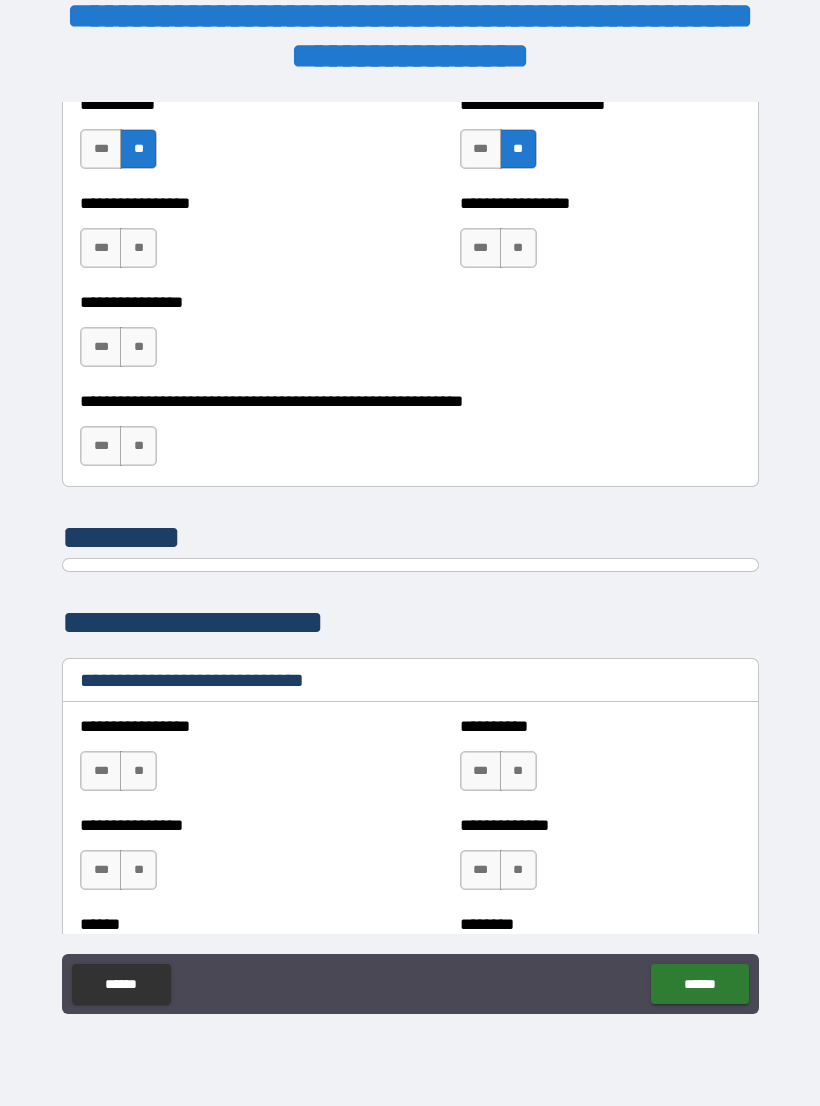 click on "**" at bounding box center [138, 248] 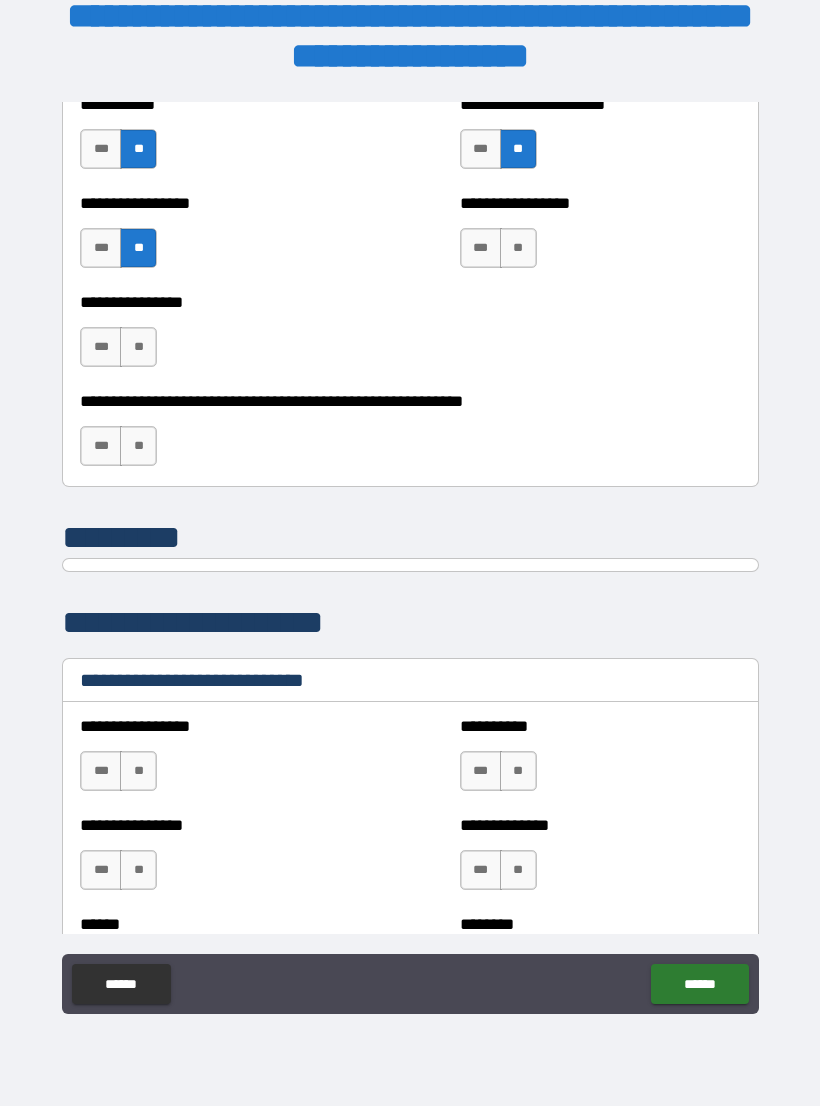 click on "**" at bounding box center [138, 347] 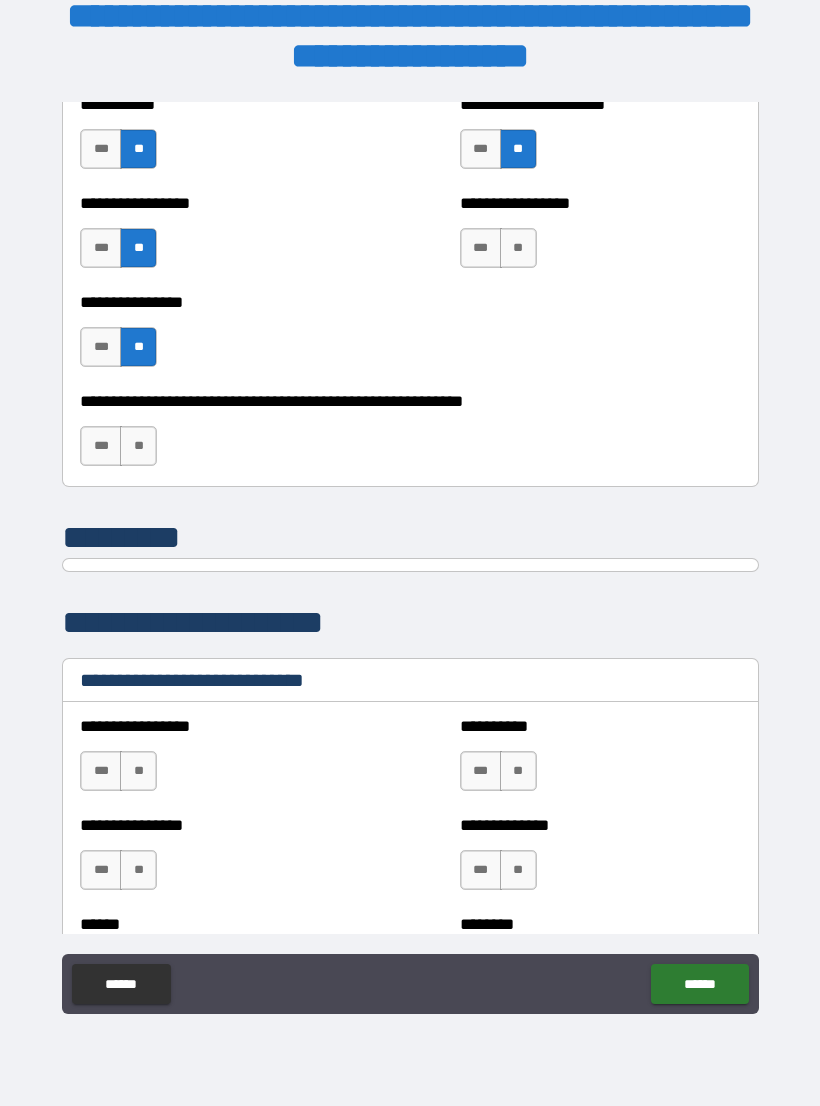 click on "**" at bounding box center [138, 446] 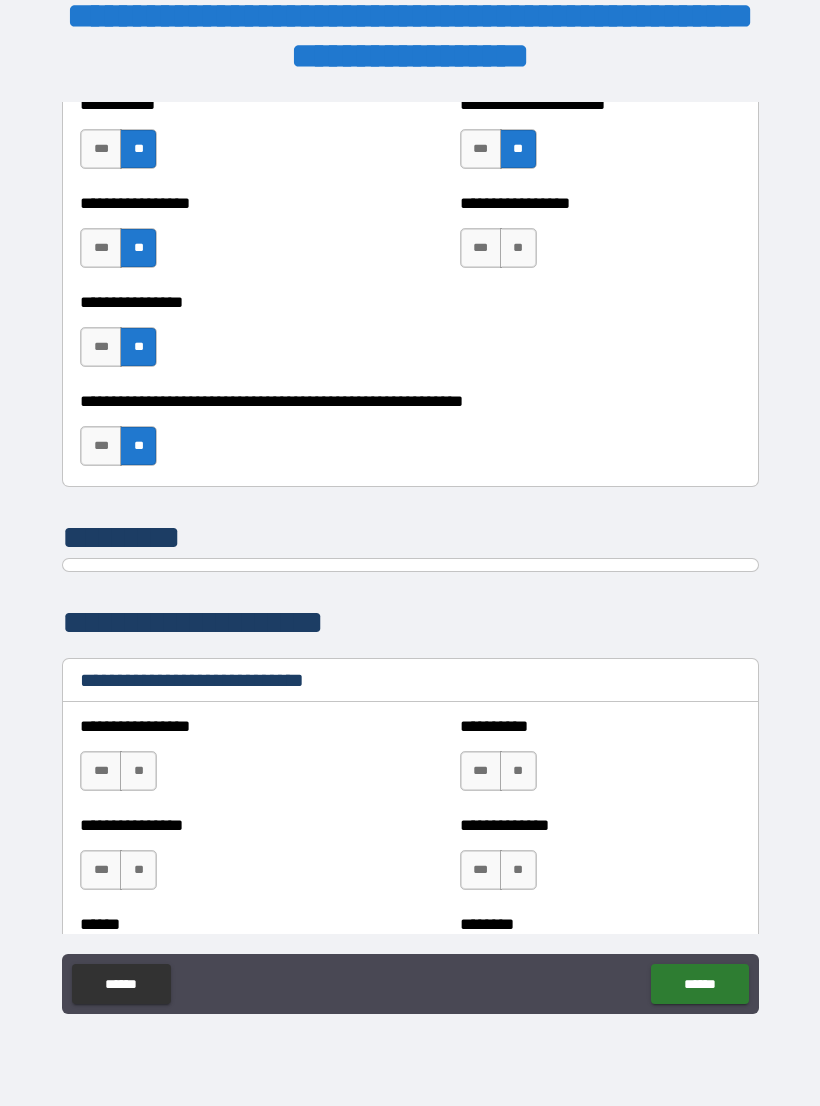 click on "**" at bounding box center (518, 248) 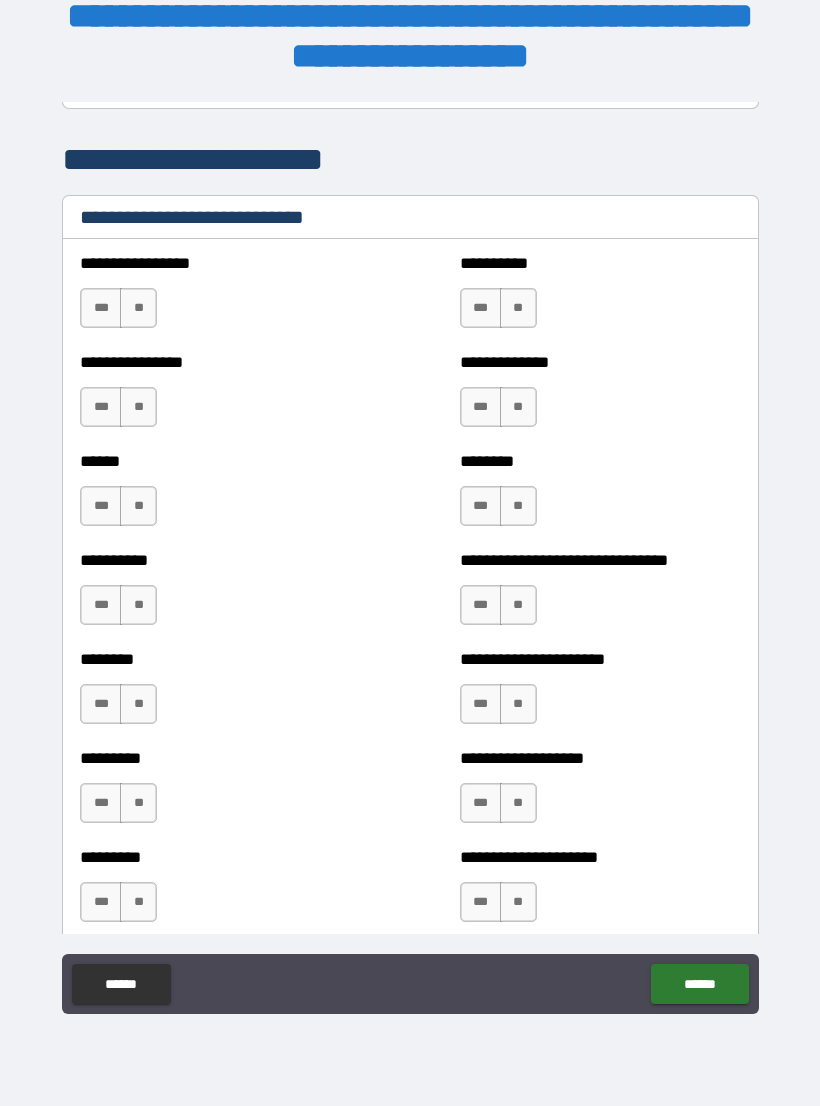 scroll, scrollTop: 6594, scrollLeft: 0, axis: vertical 